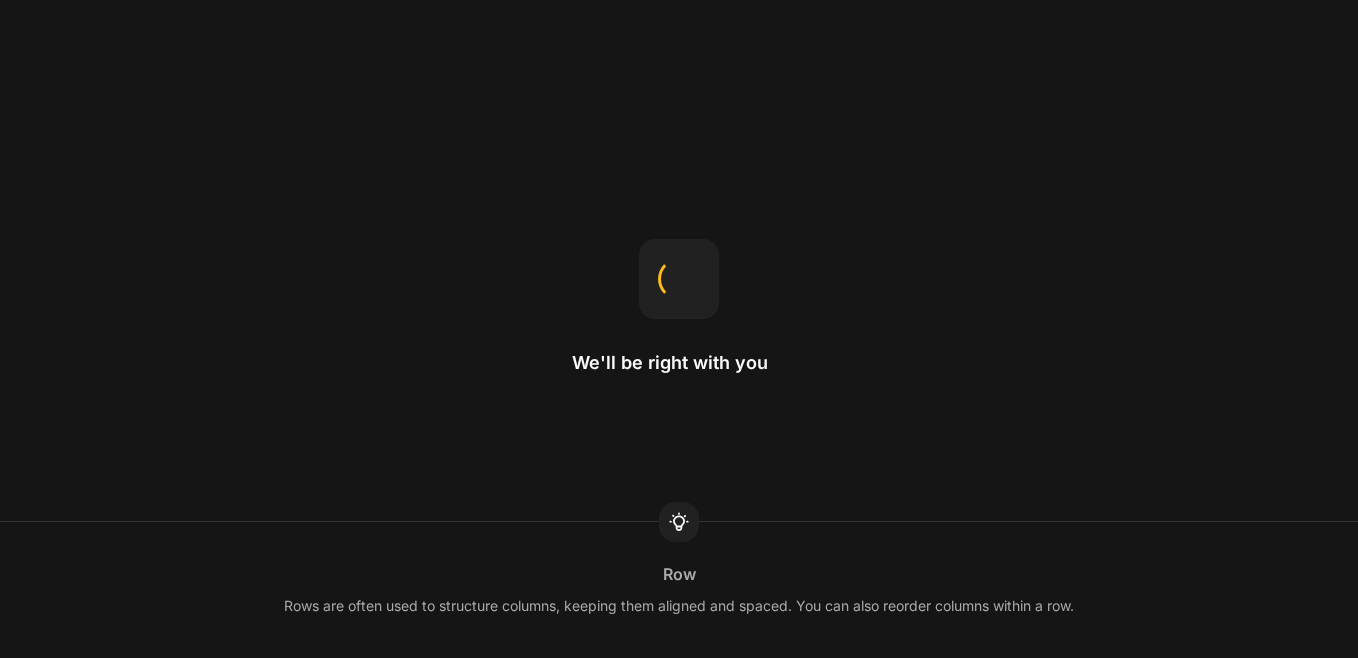 scroll, scrollTop: 0, scrollLeft: 0, axis: both 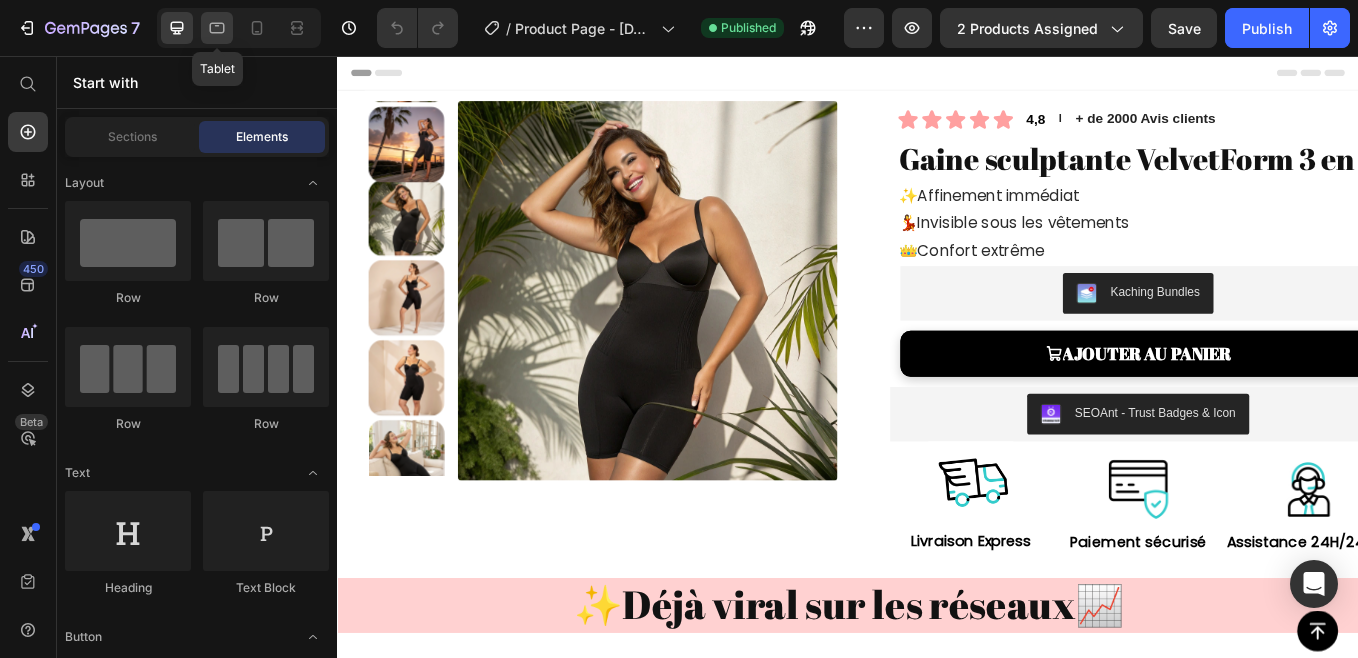 click 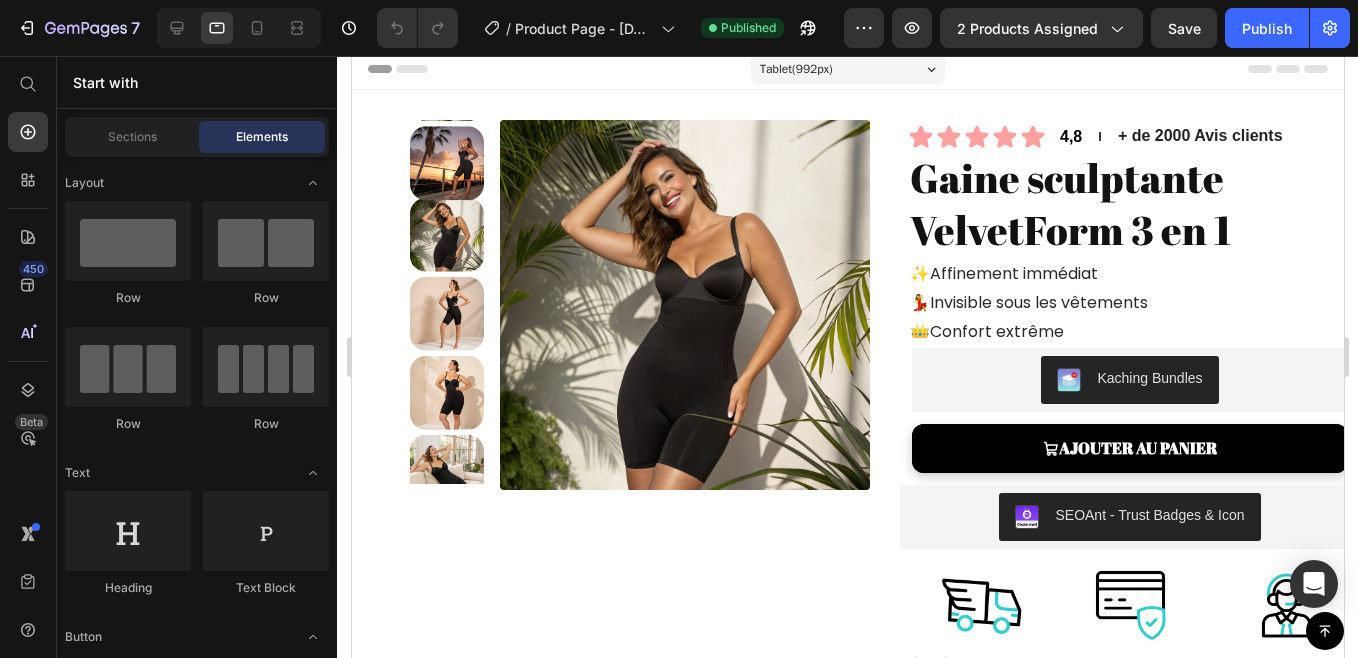 scroll, scrollTop: 340, scrollLeft: 0, axis: vertical 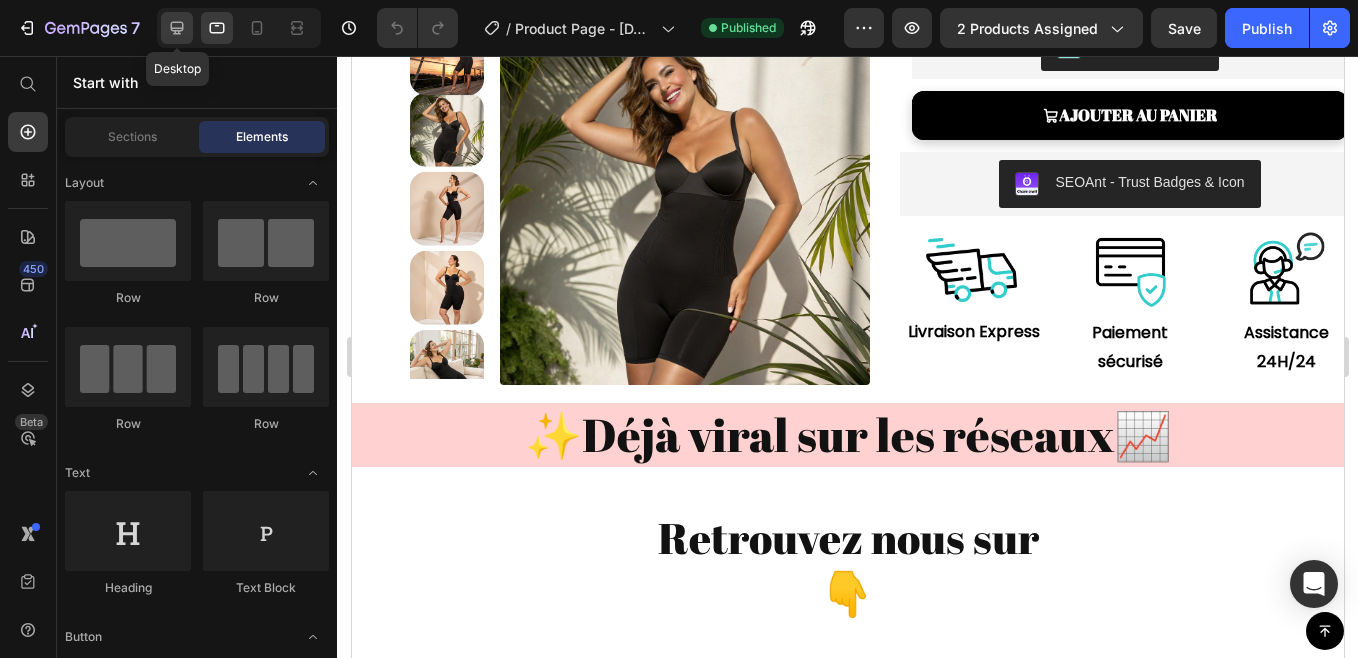 click 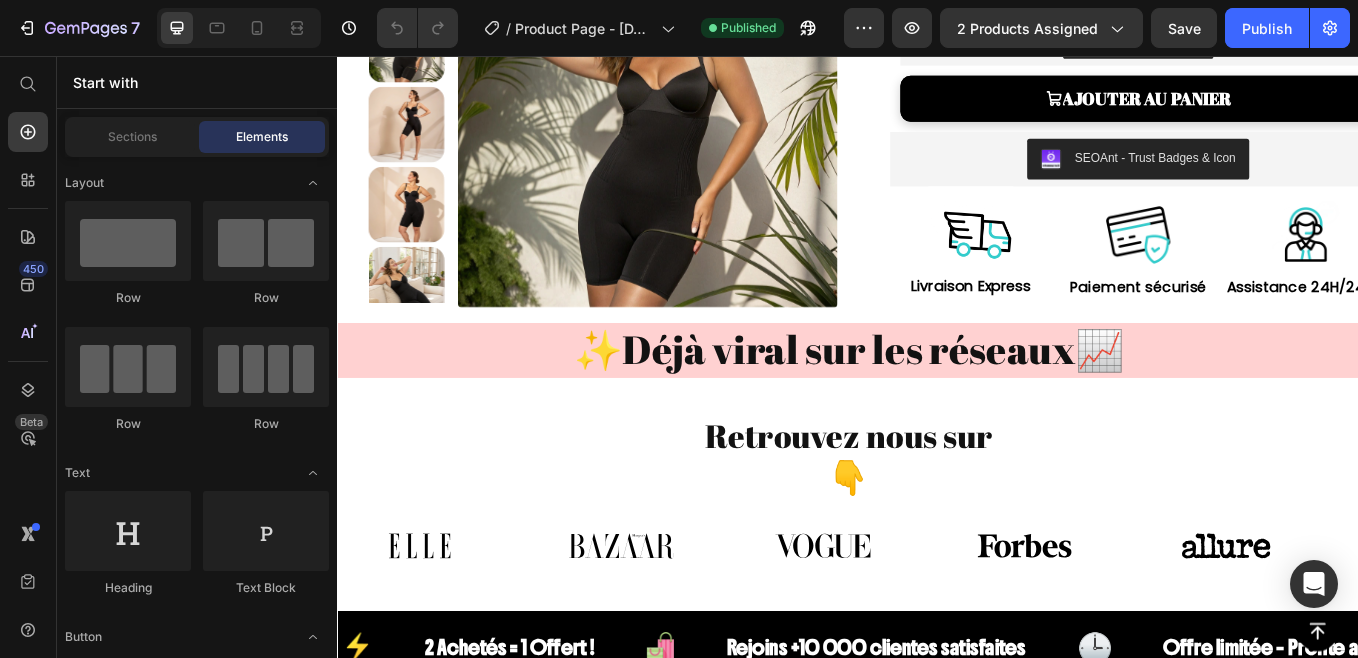 scroll, scrollTop: 0, scrollLeft: 0, axis: both 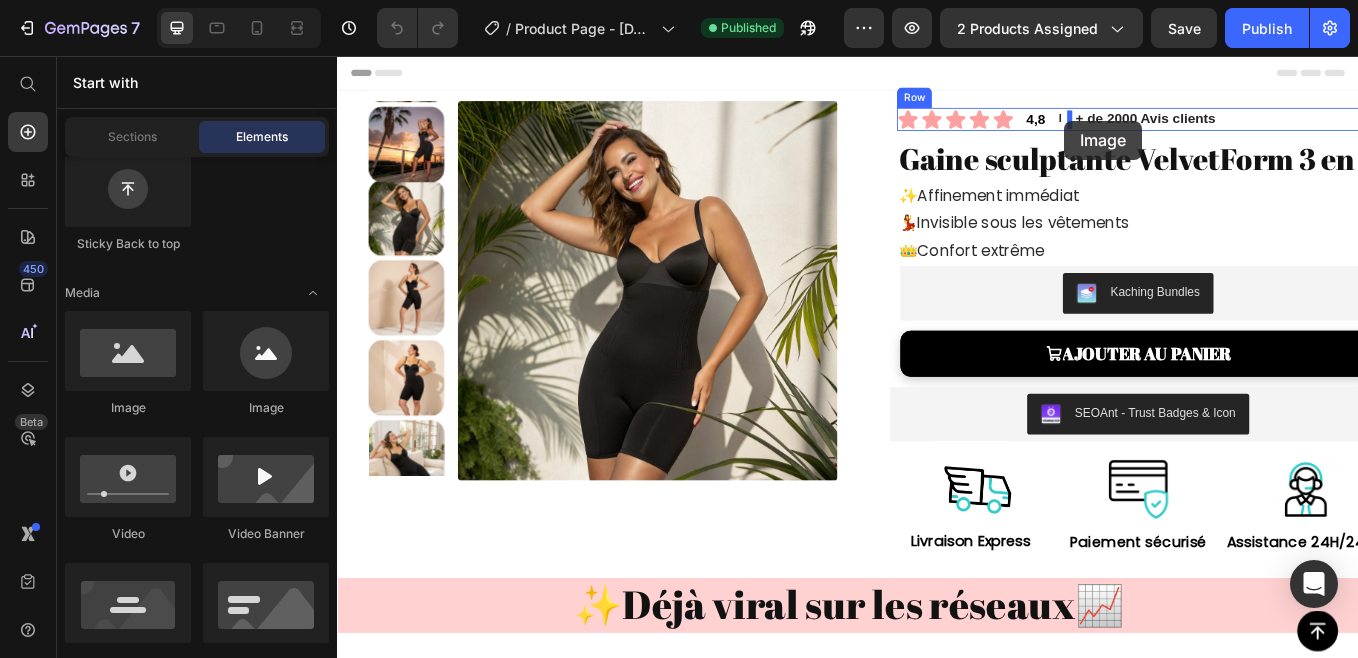 drag, startPoint x: 610, startPoint y: 419, endPoint x: 1192, endPoint y: 132, distance: 648.9168 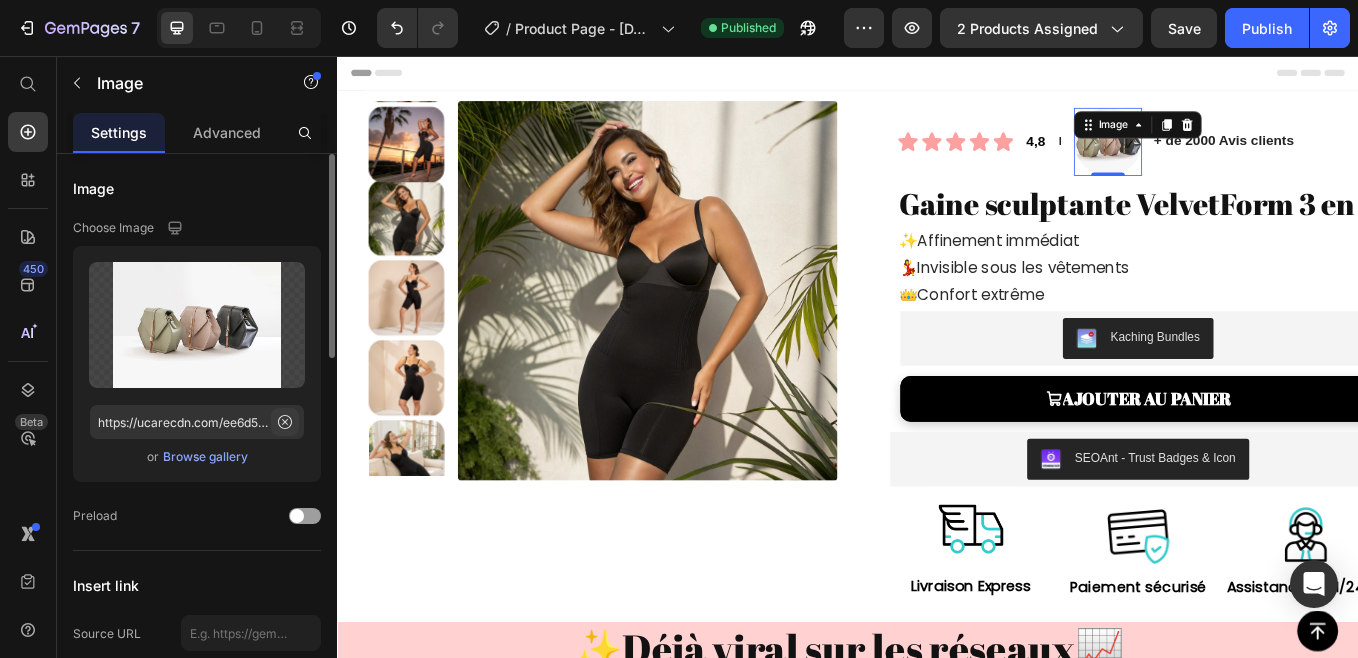 click 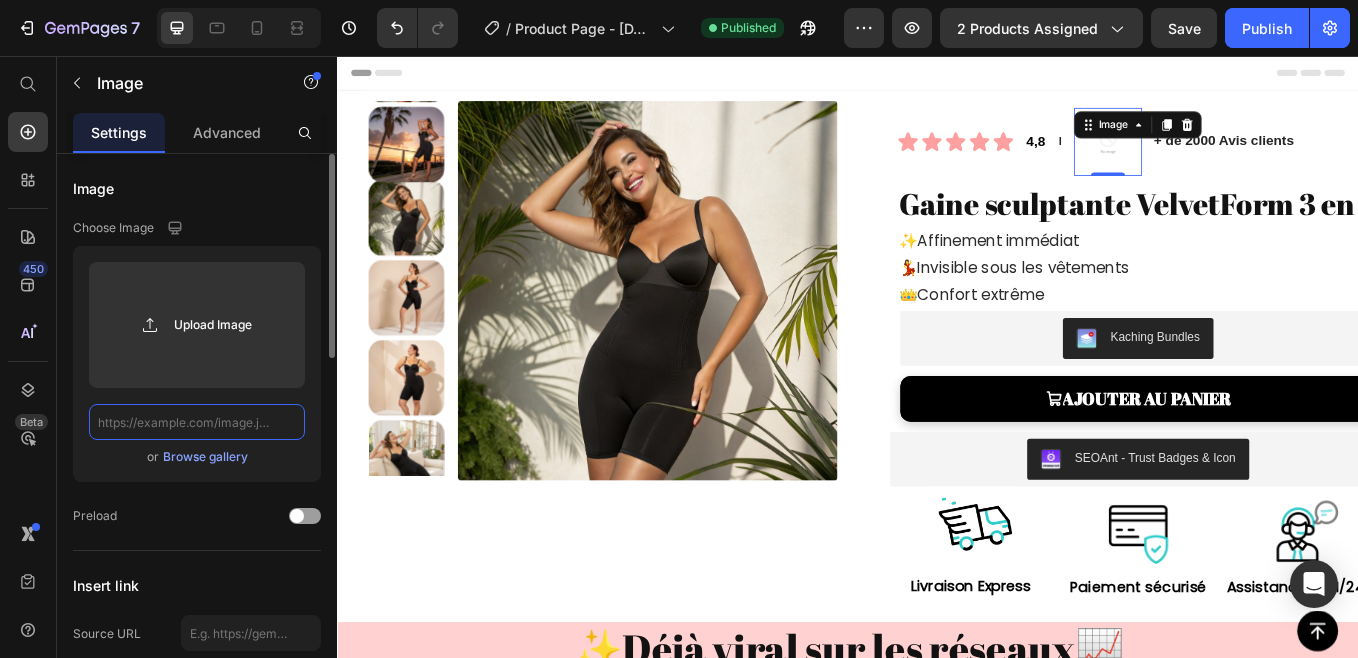 scroll, scrollTop: 0, scrollLeft: 0, axis: both 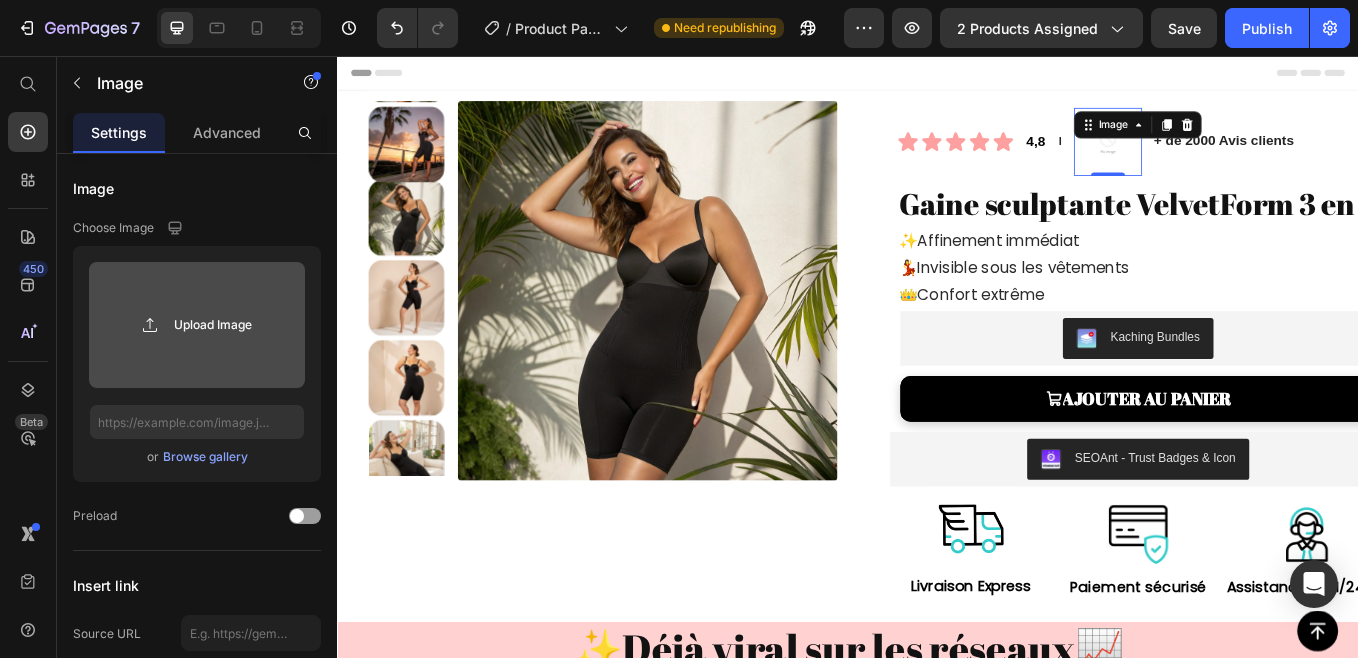 click 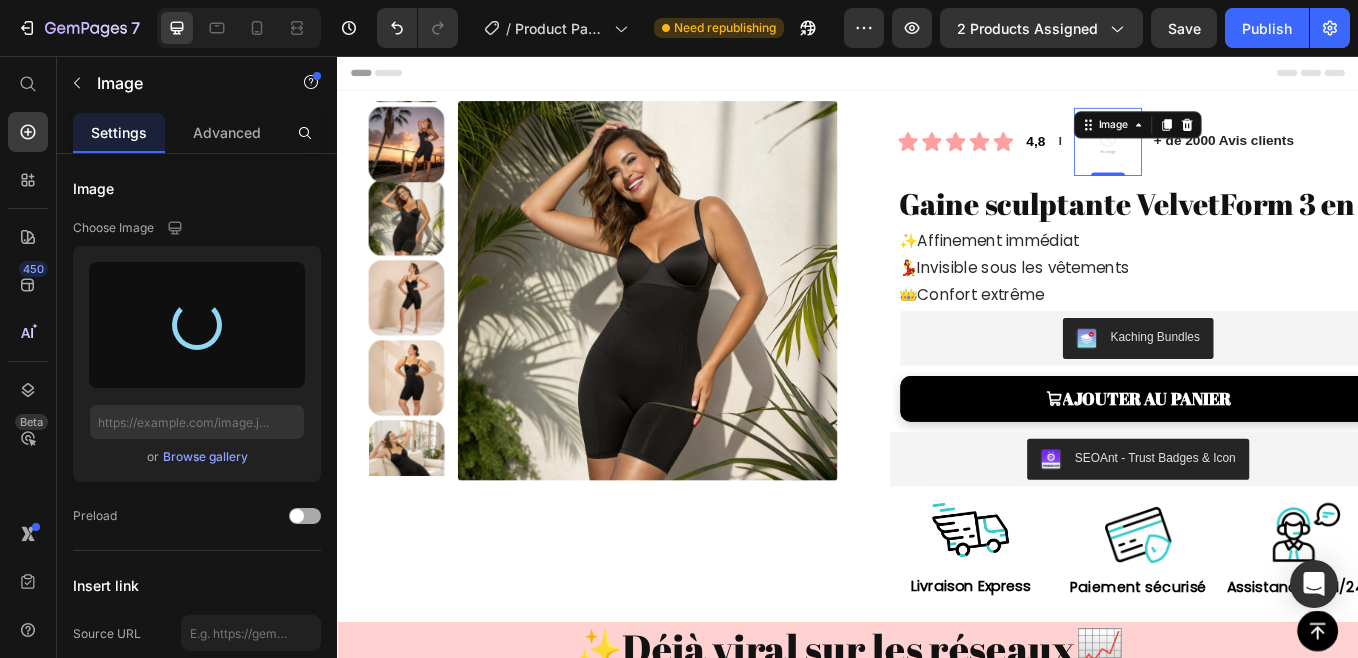 type on "https://cdn.shopify.com/s/files/1/0864/0666/0420/files/gempages_544277413870175227-a35c05fb-b1e0-4240-83ac-8c194452e5ab.jpg" 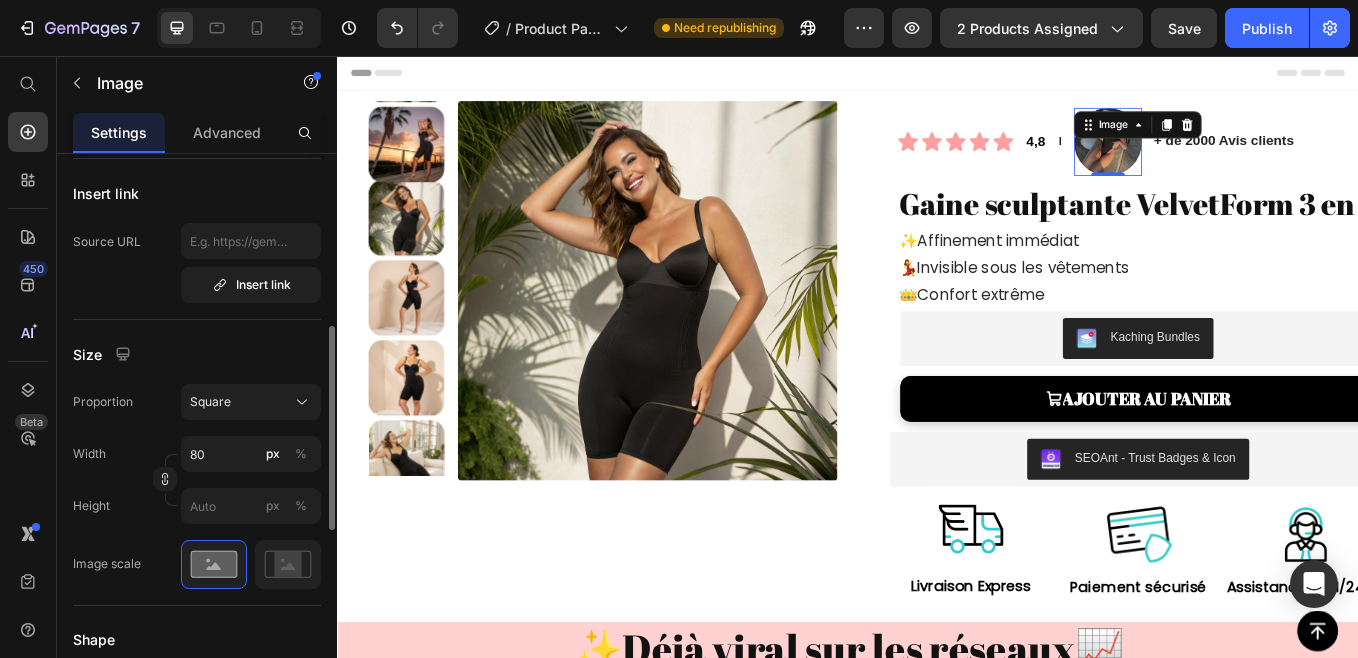 scroll, scrollTop: 413, scrollLeft: 0, axis: vertical 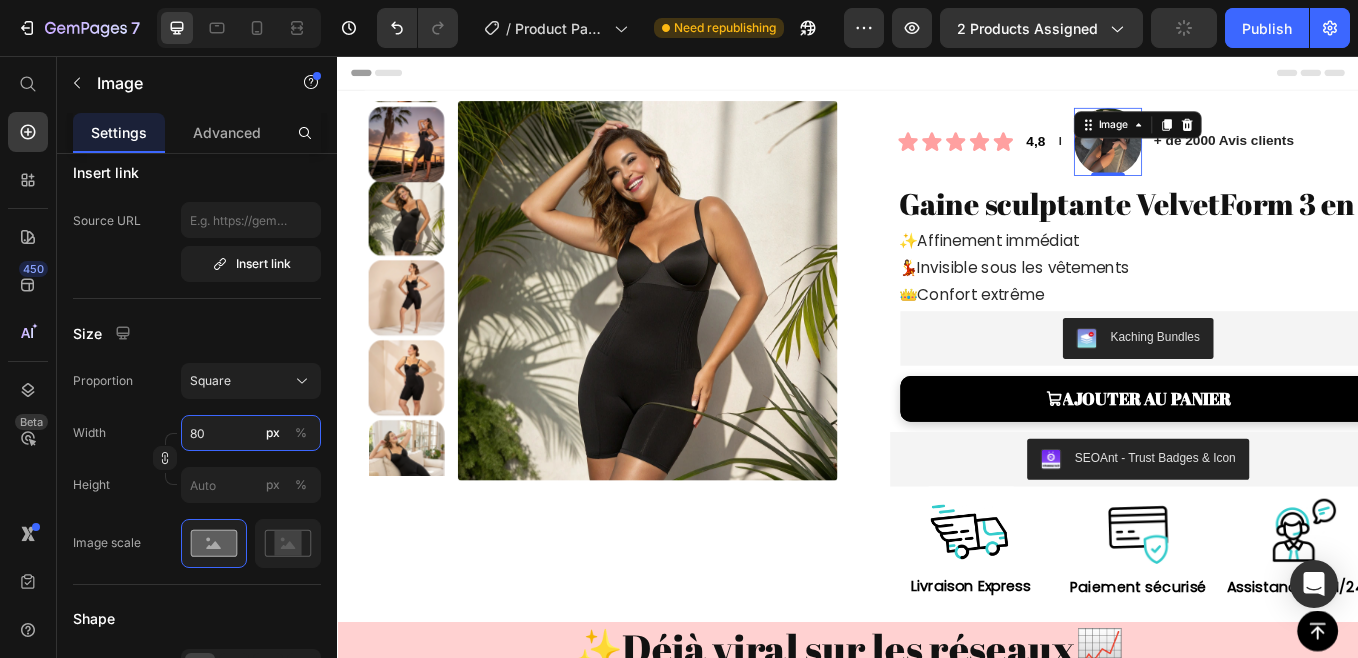 click on "80" at bounding box center [251, 433] 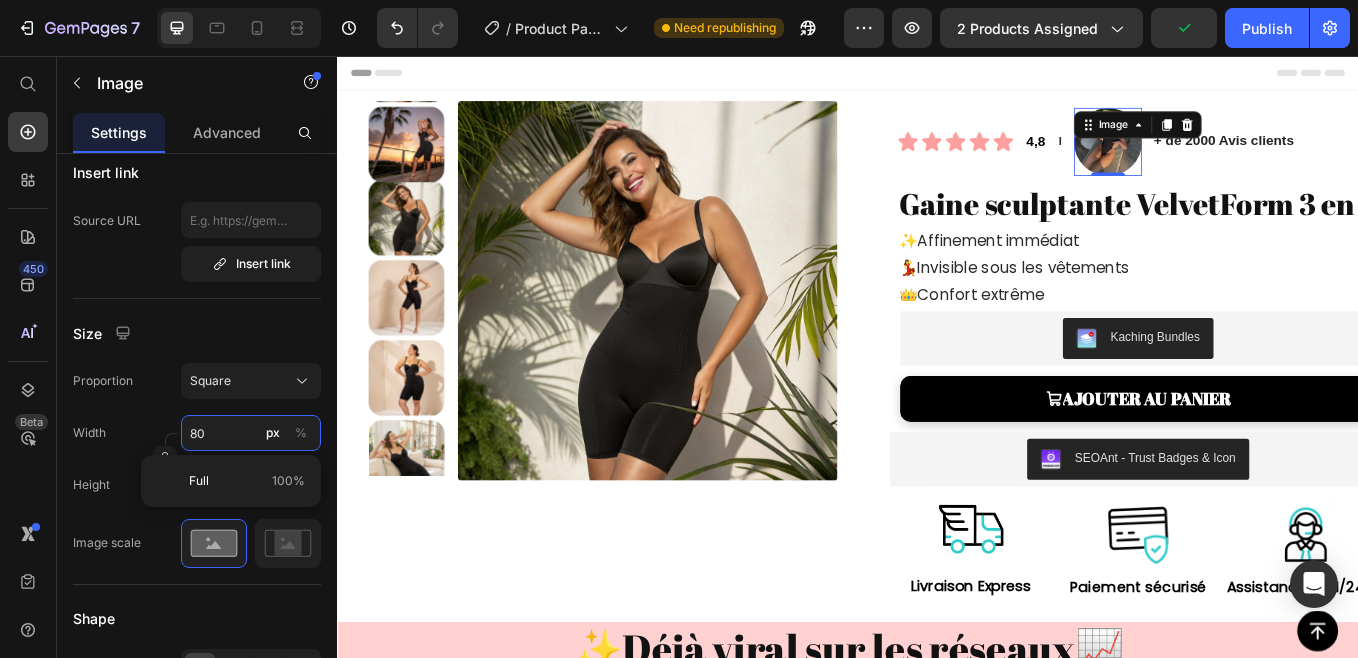 type on "1" 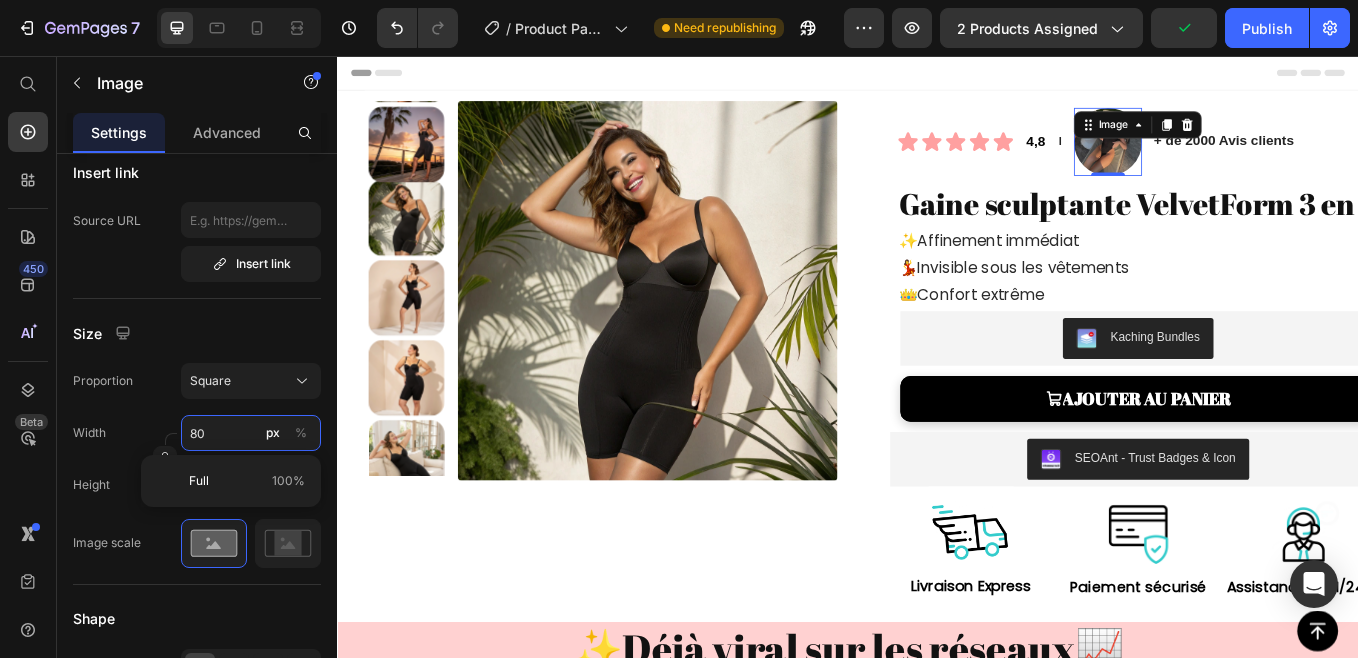type on "1" 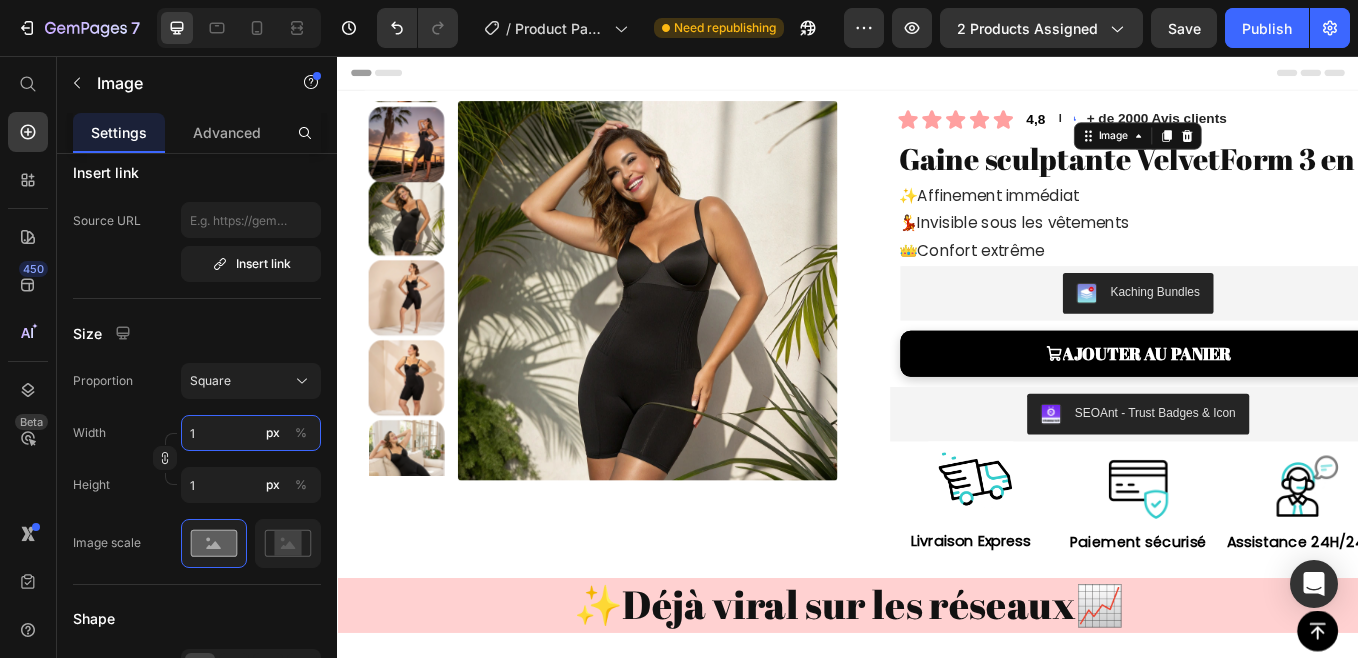 type on "12" 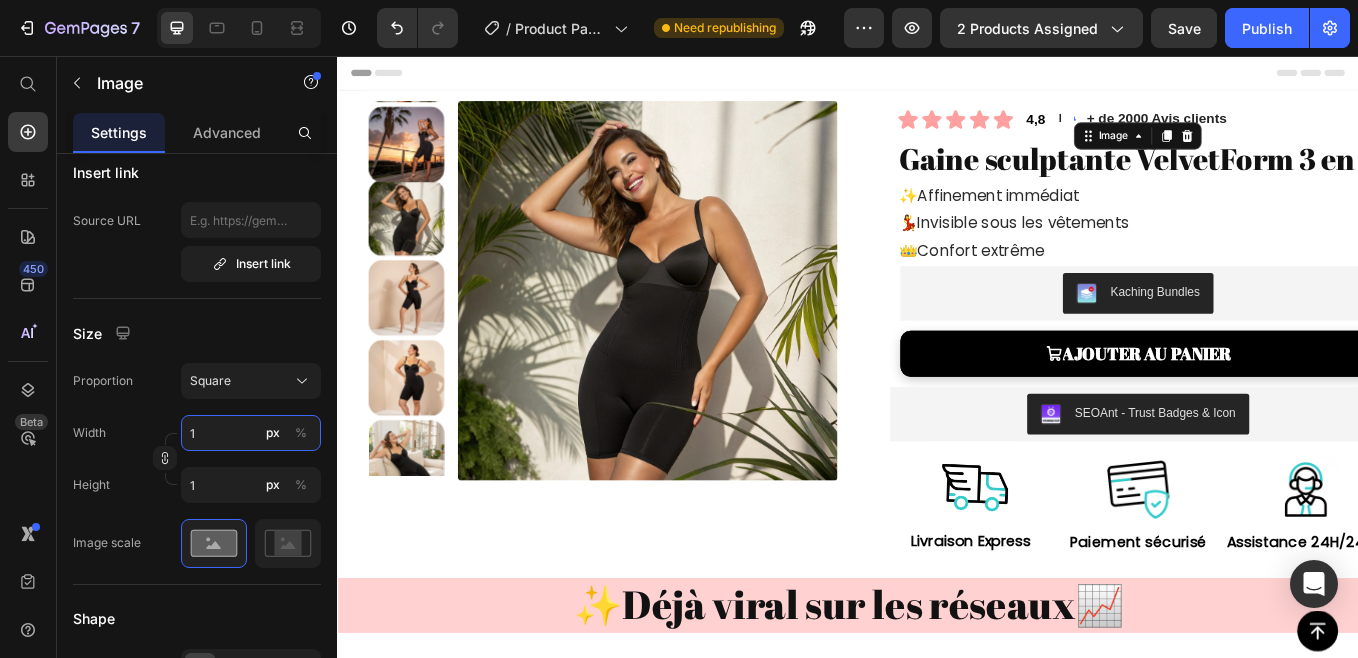 type on "12" 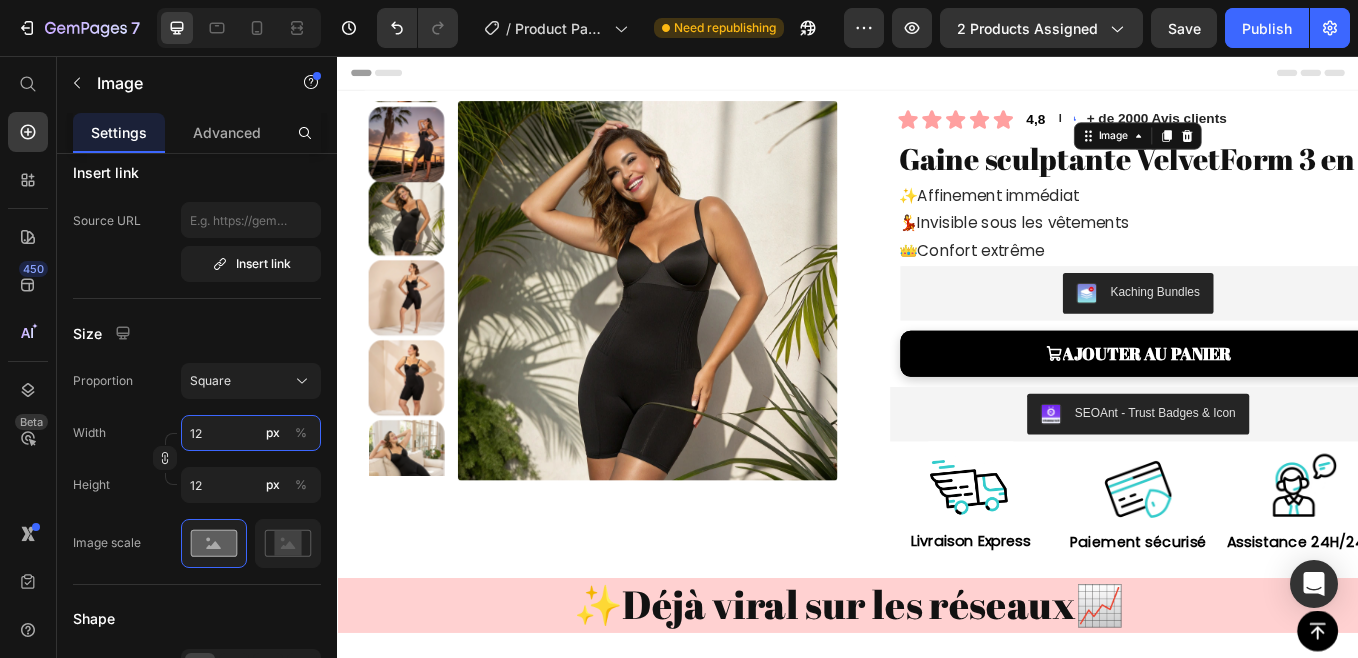 type on "1" 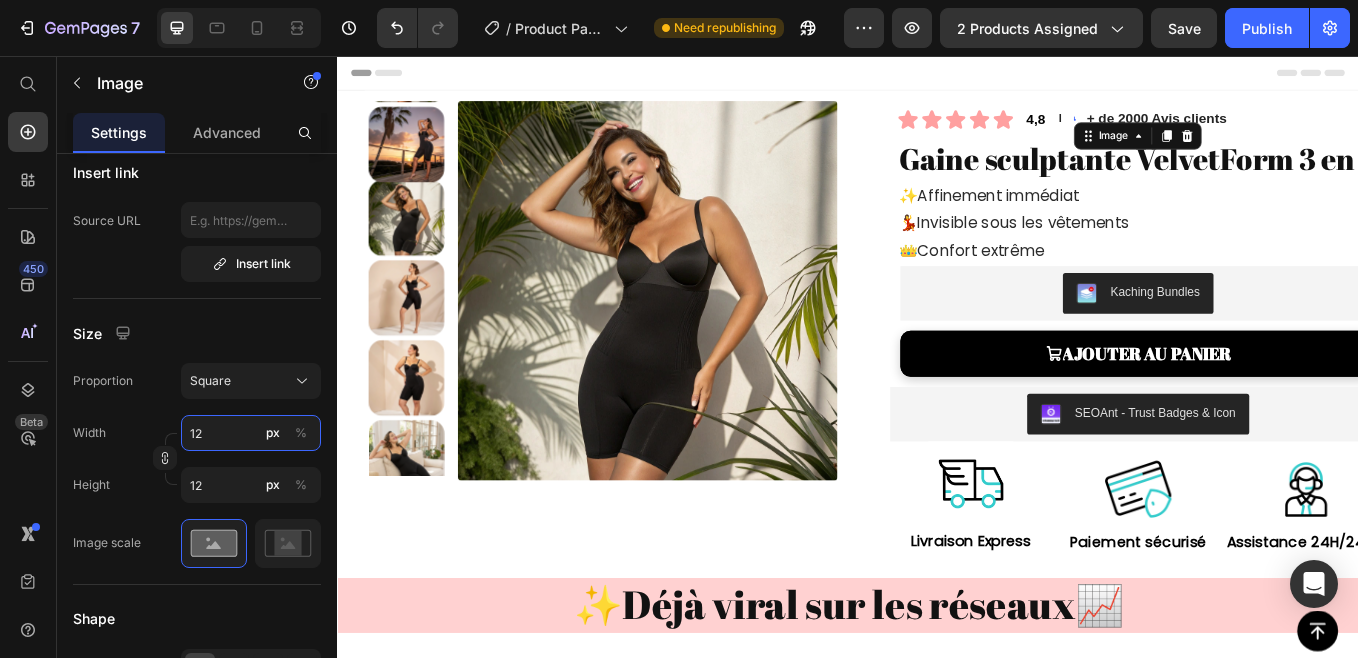 type on "1" 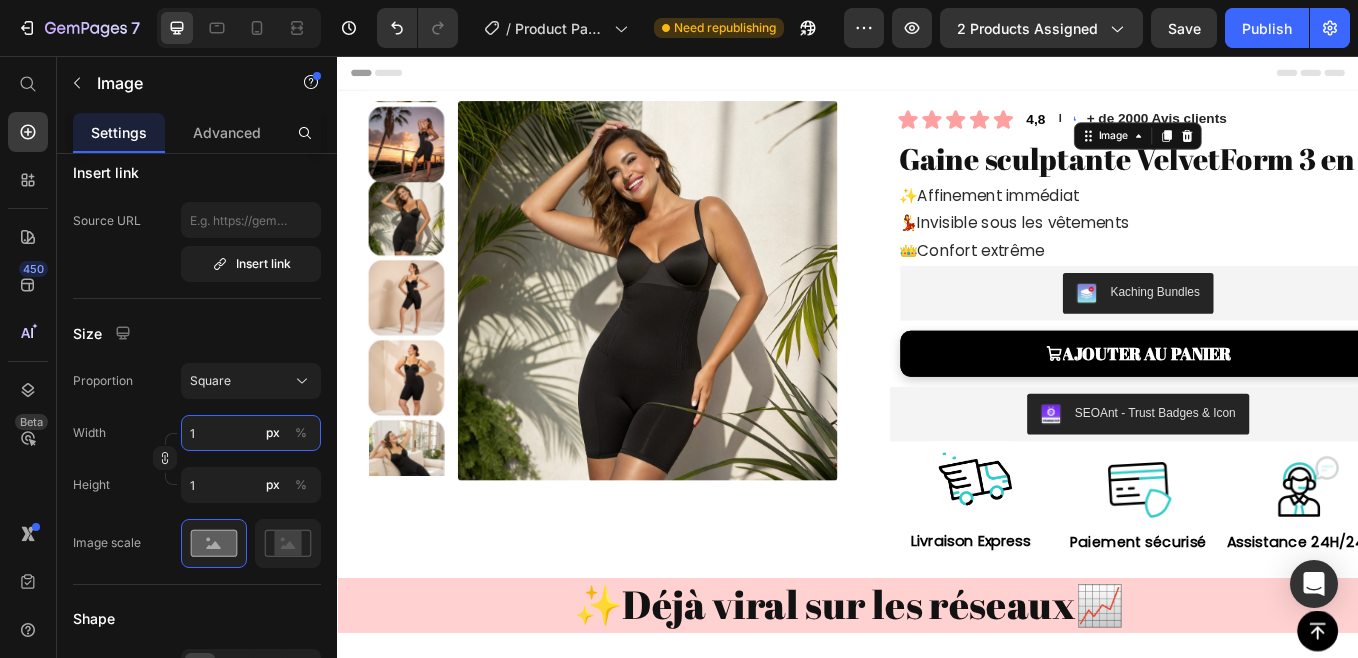 type 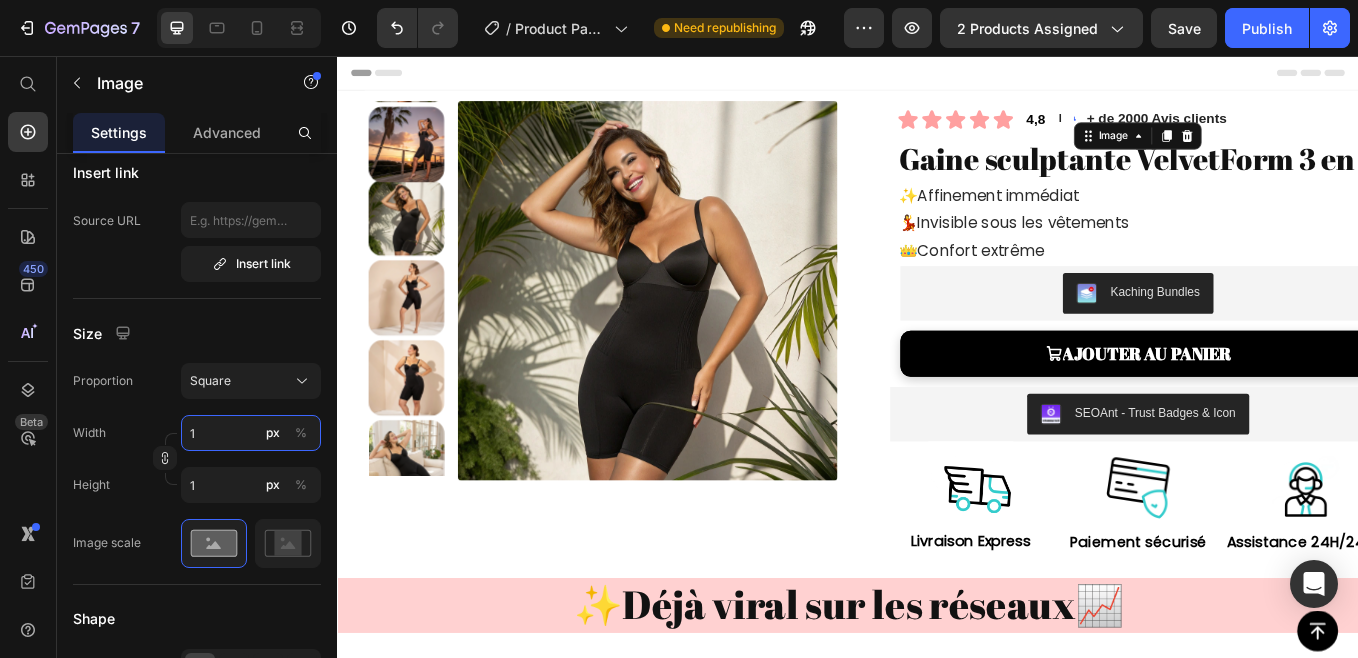type 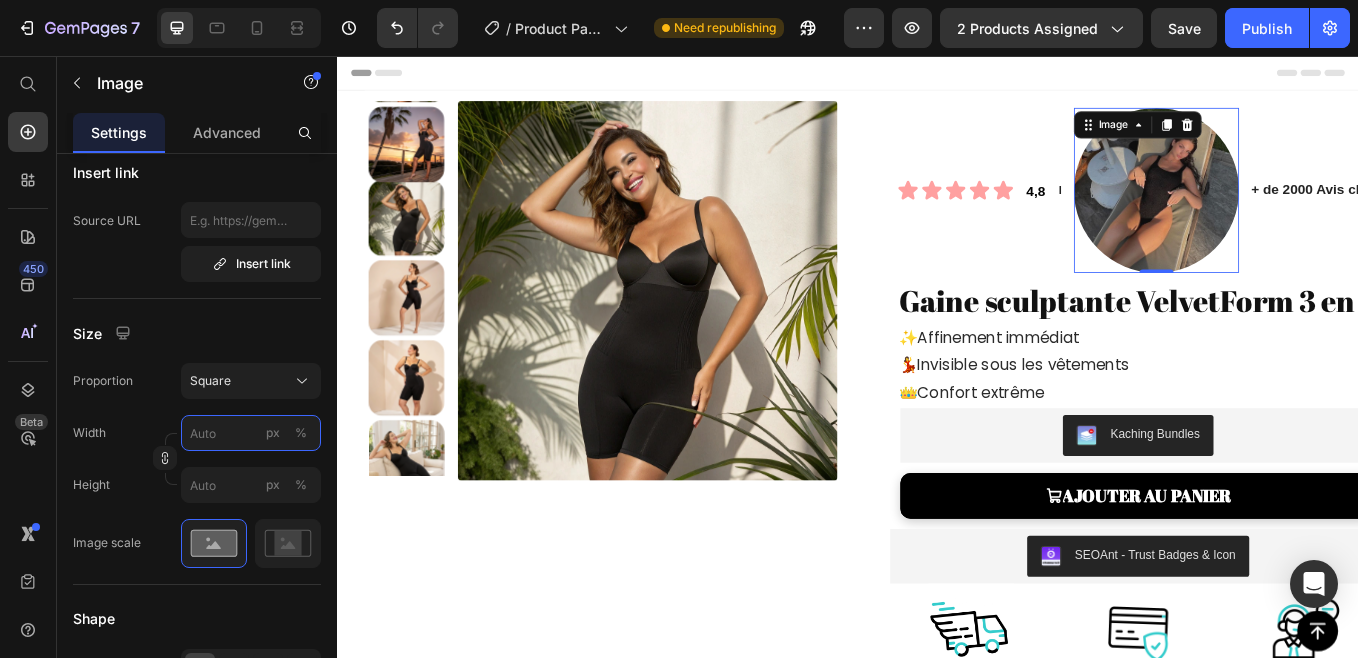 type on "4" 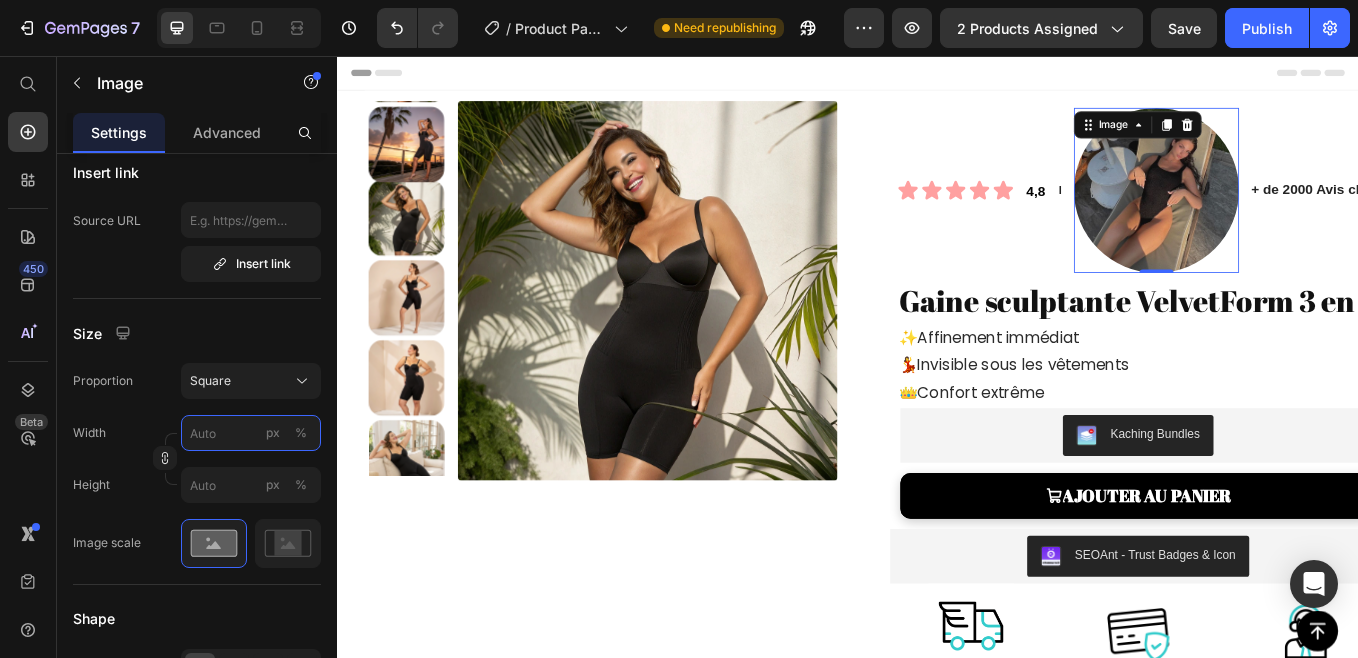 type on "4" 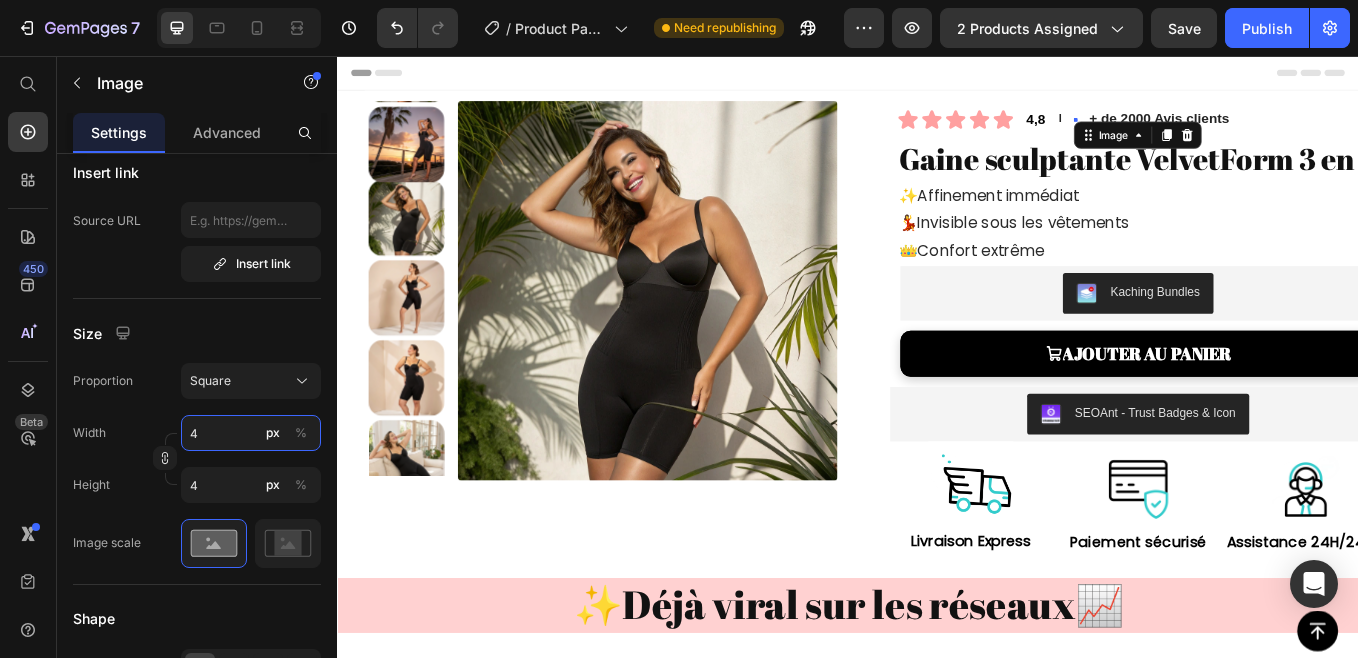 type on "40" 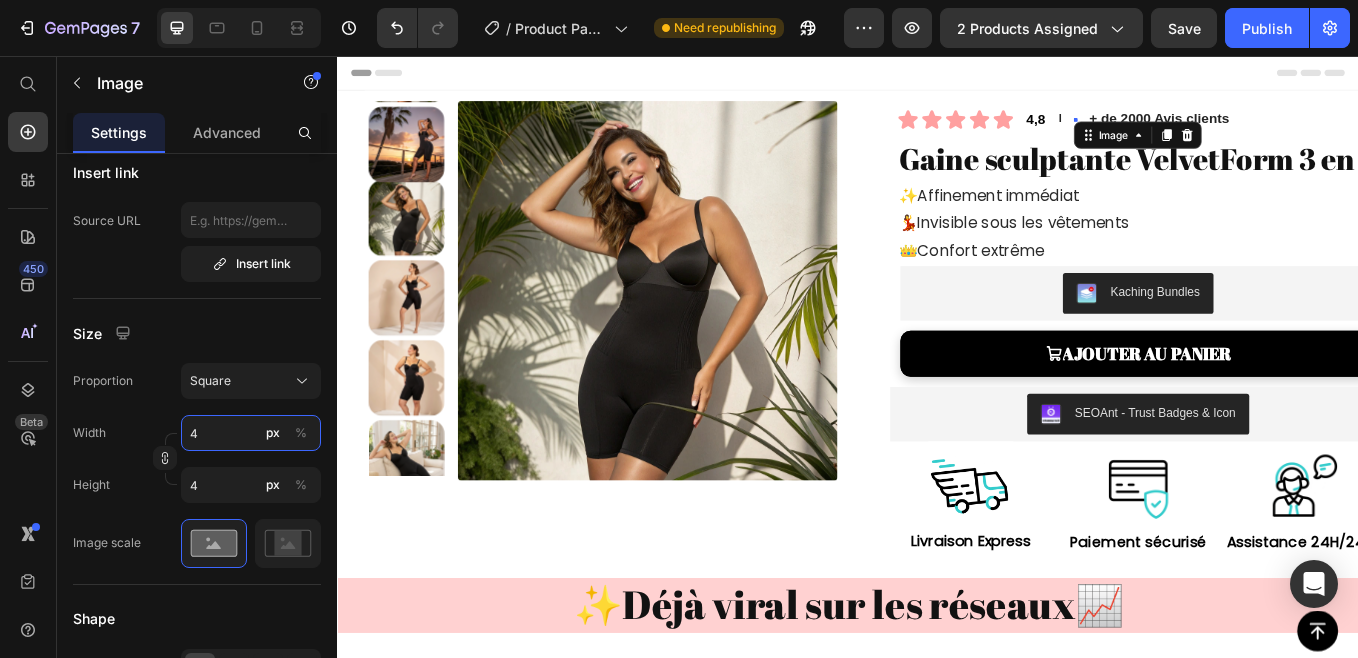 type on "40" 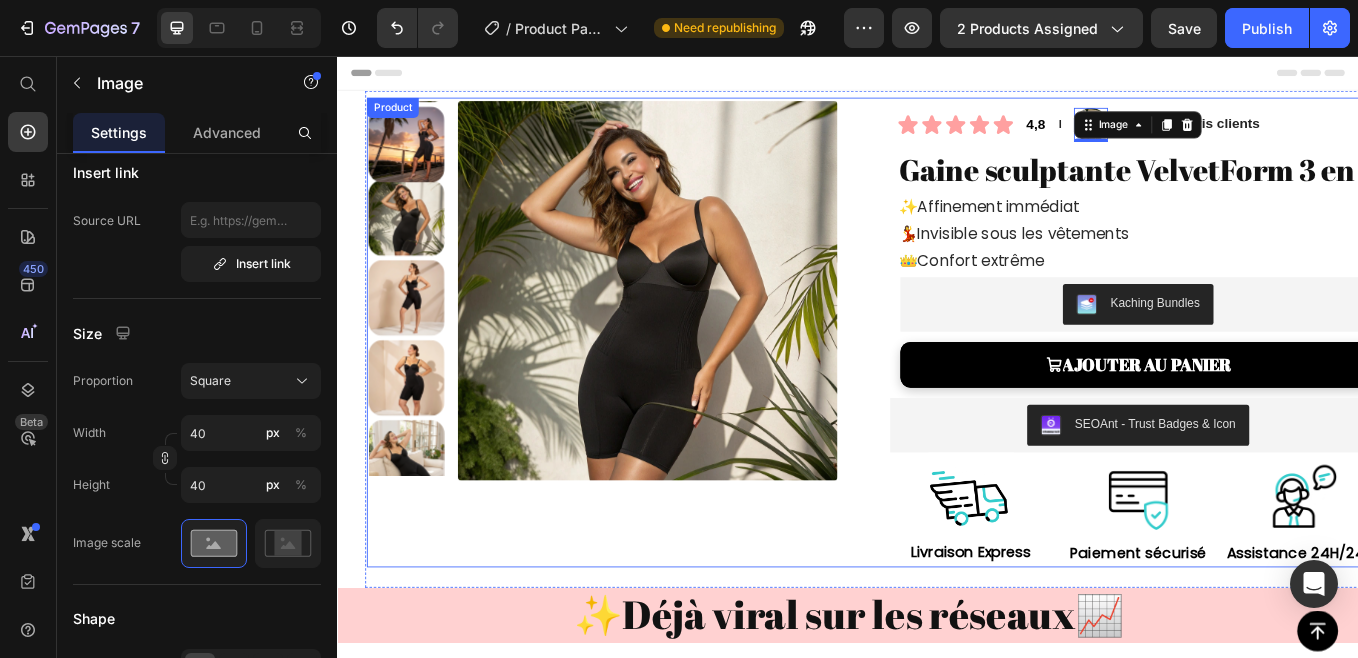 click on "Product Images" at bounding box center [664, 381] 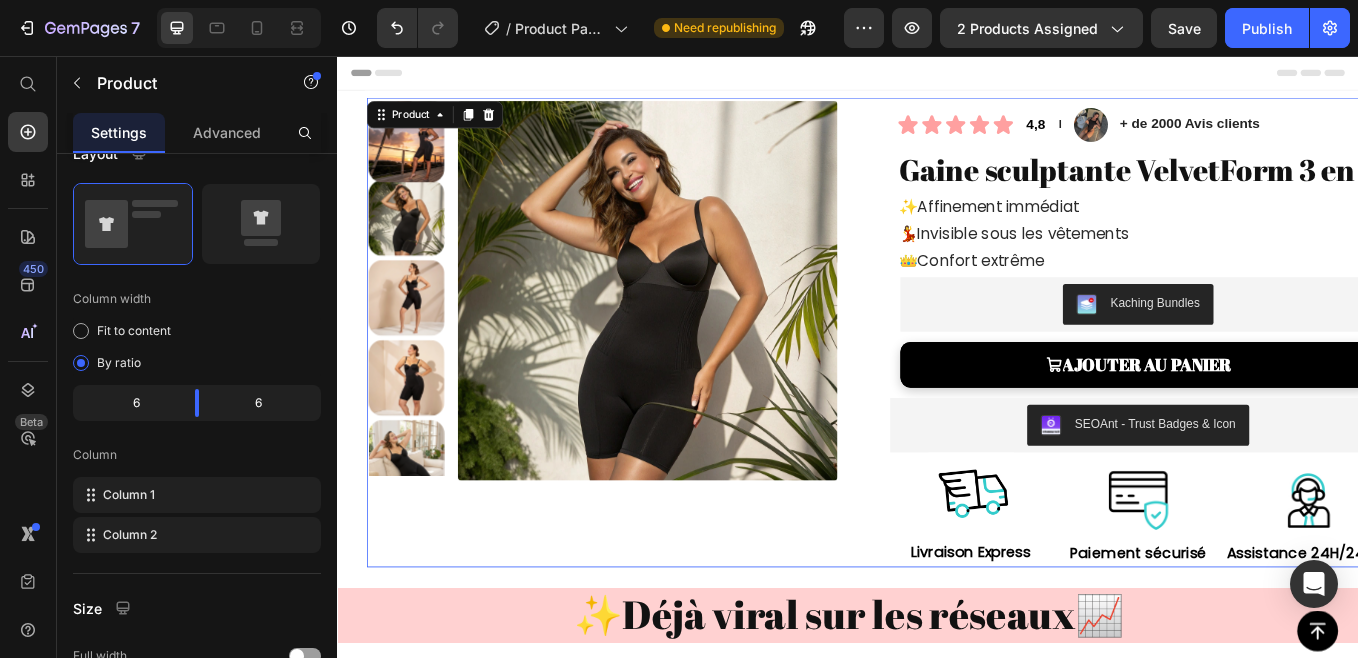 scroll, scrollTop: 0, scrollLeft: 0, axis: both 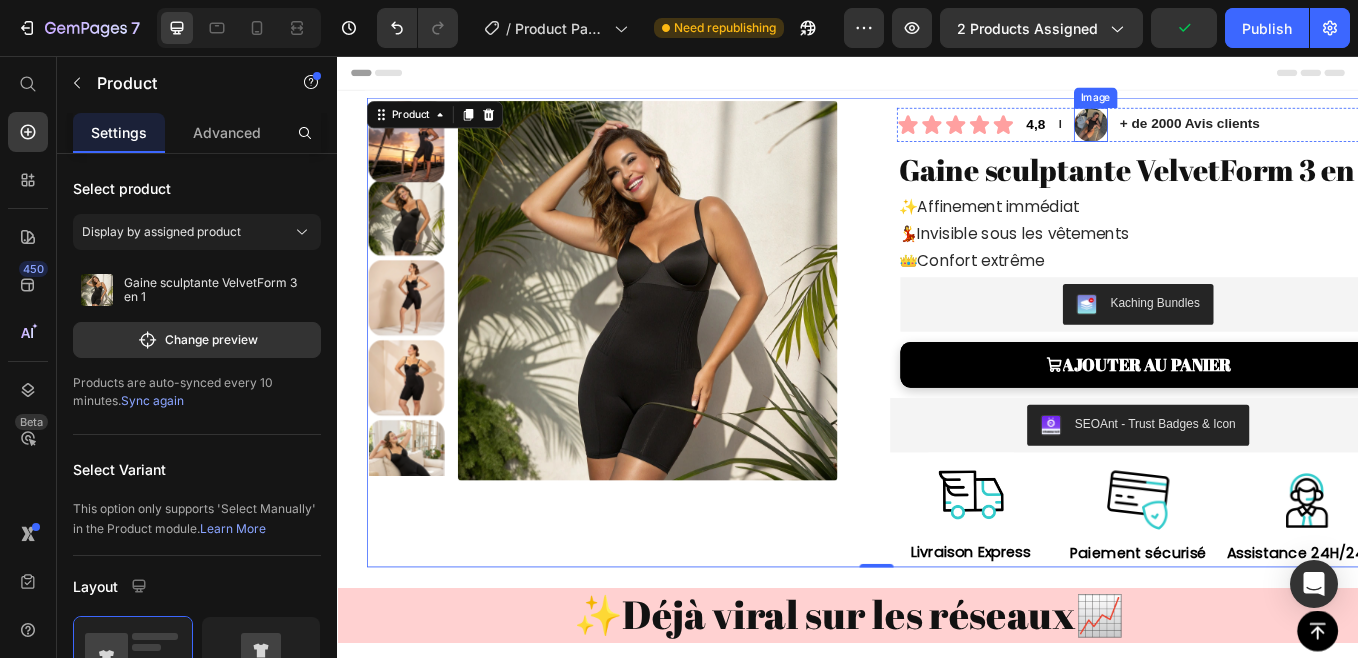click at bounding box center (1222, 137) 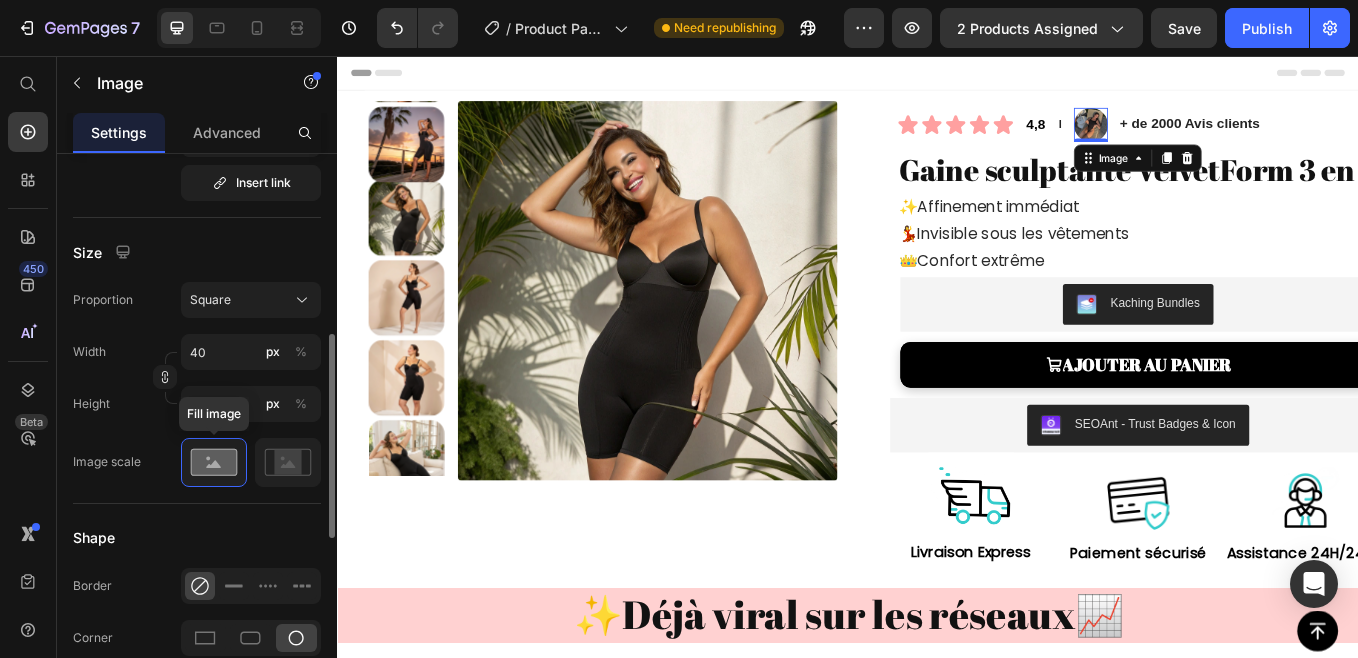 scroll, scrollTop: 521, scrollLeft: 0, axis: vertical 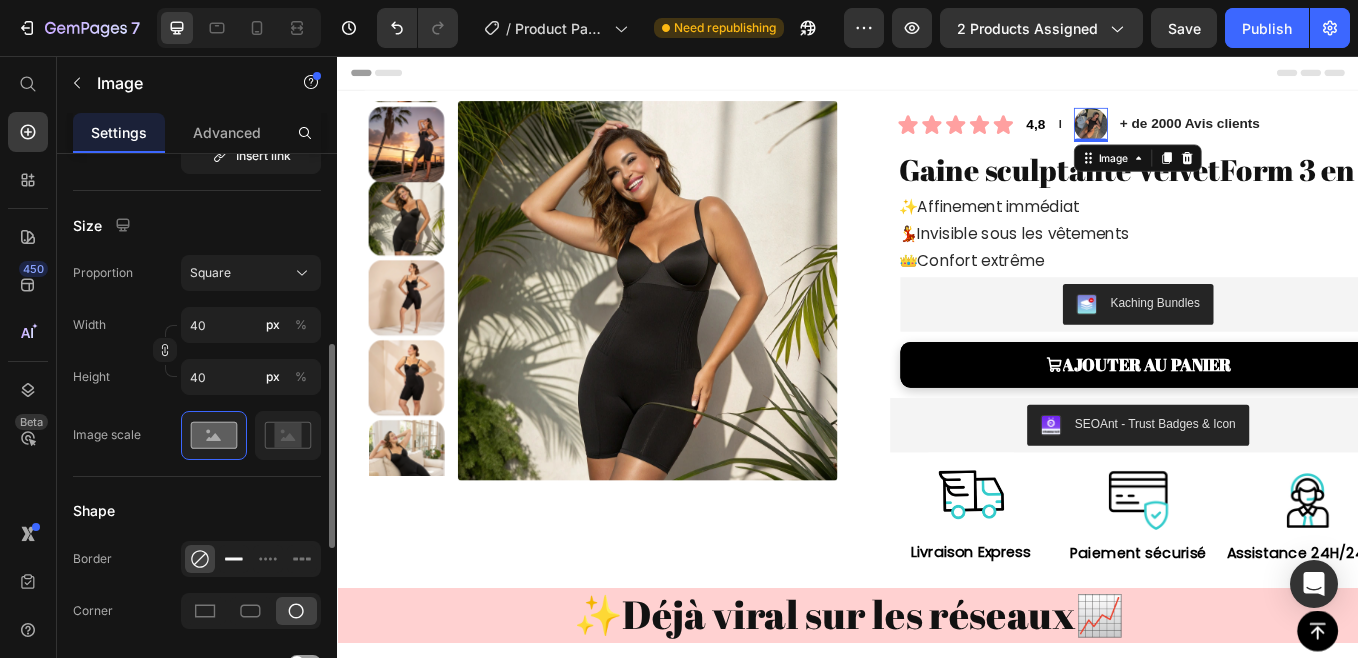 click 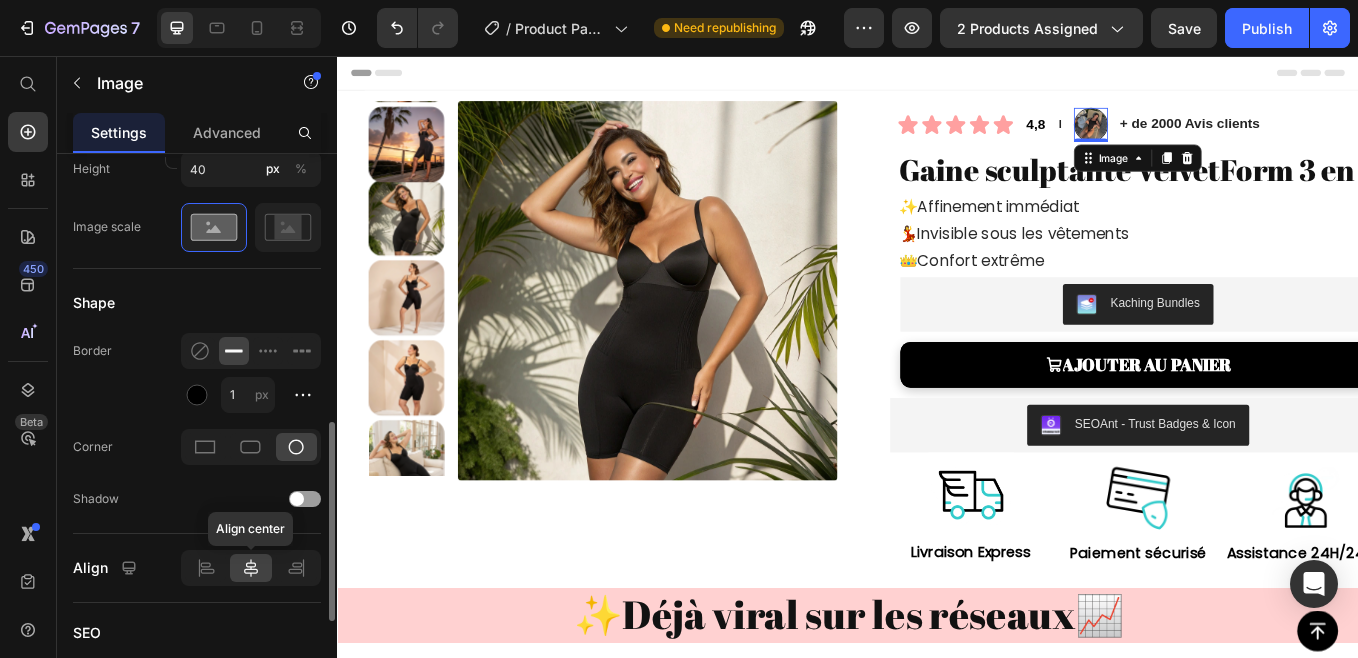 scroll, scrollTop: 736, scrollLeft: 0, axis: vertical 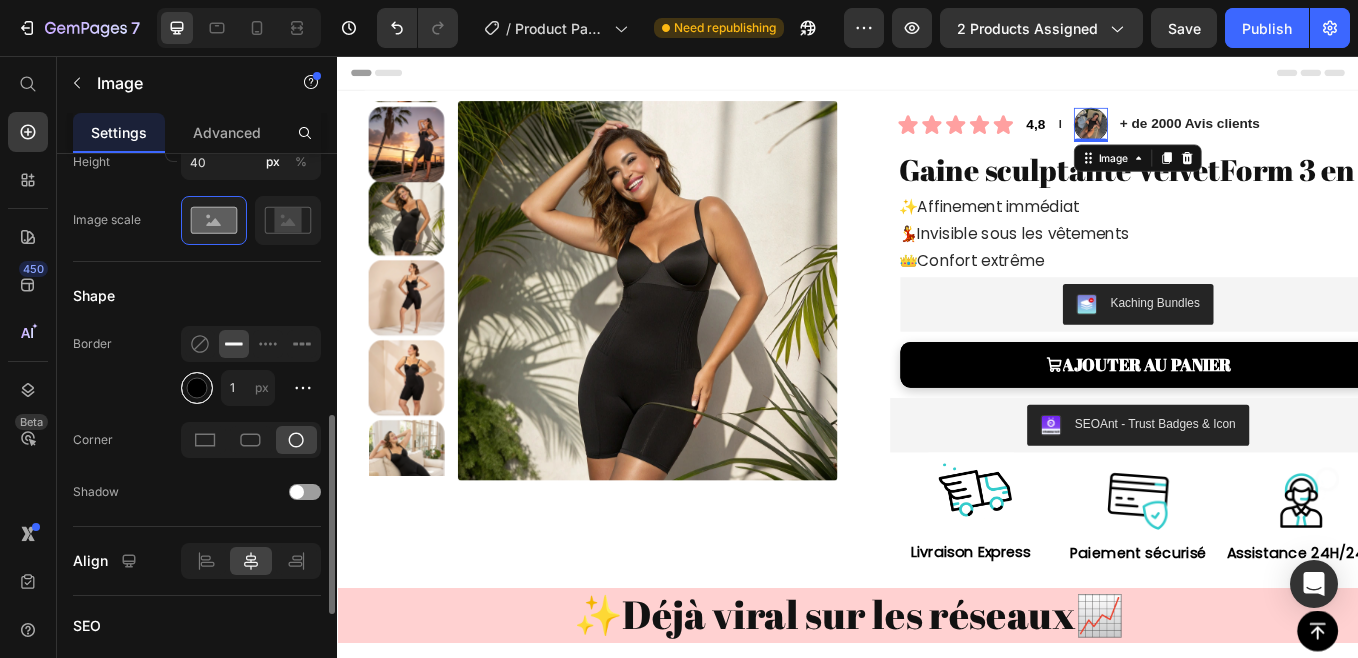 click at bounding box center [197, 387] 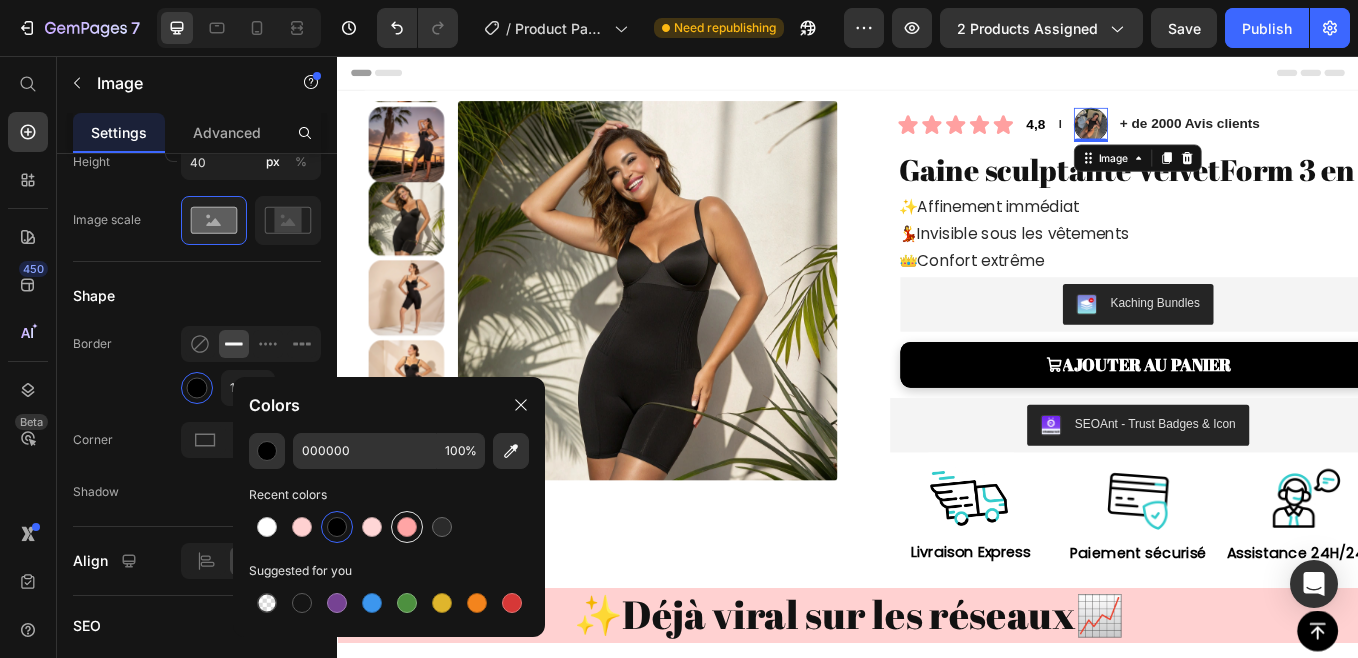 click at bounding box center (407, 527) 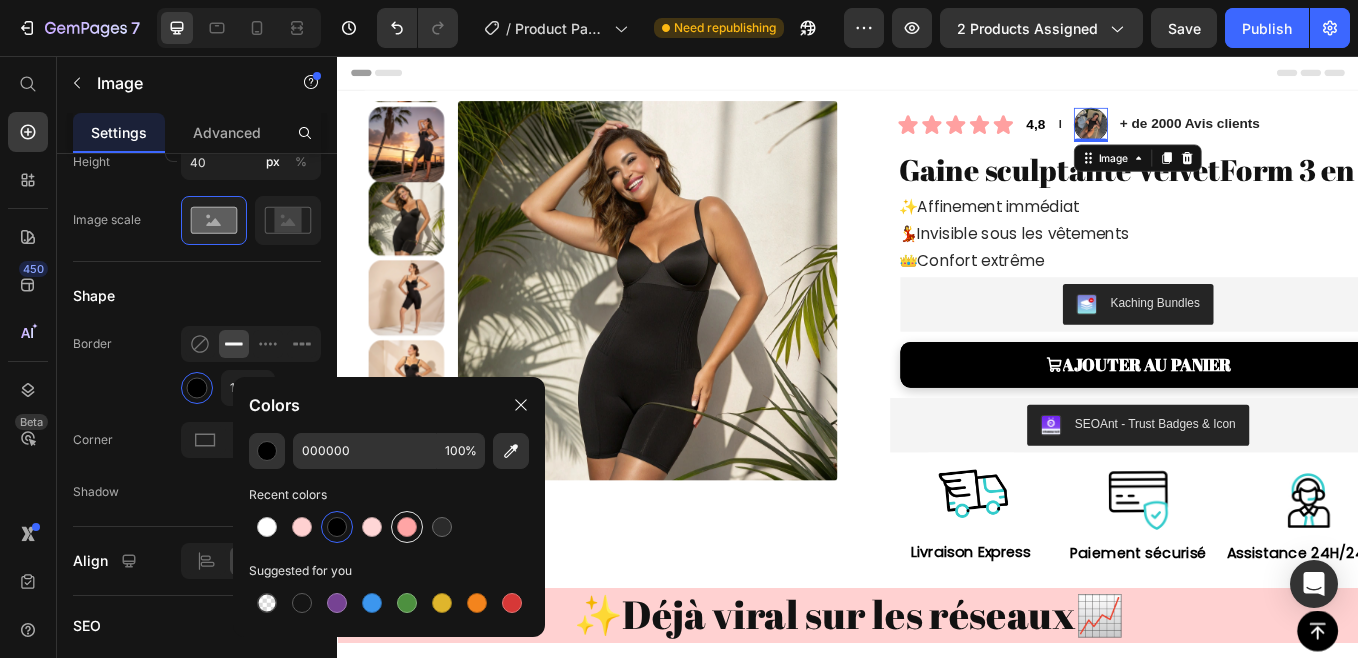 type on "FFA5A5" 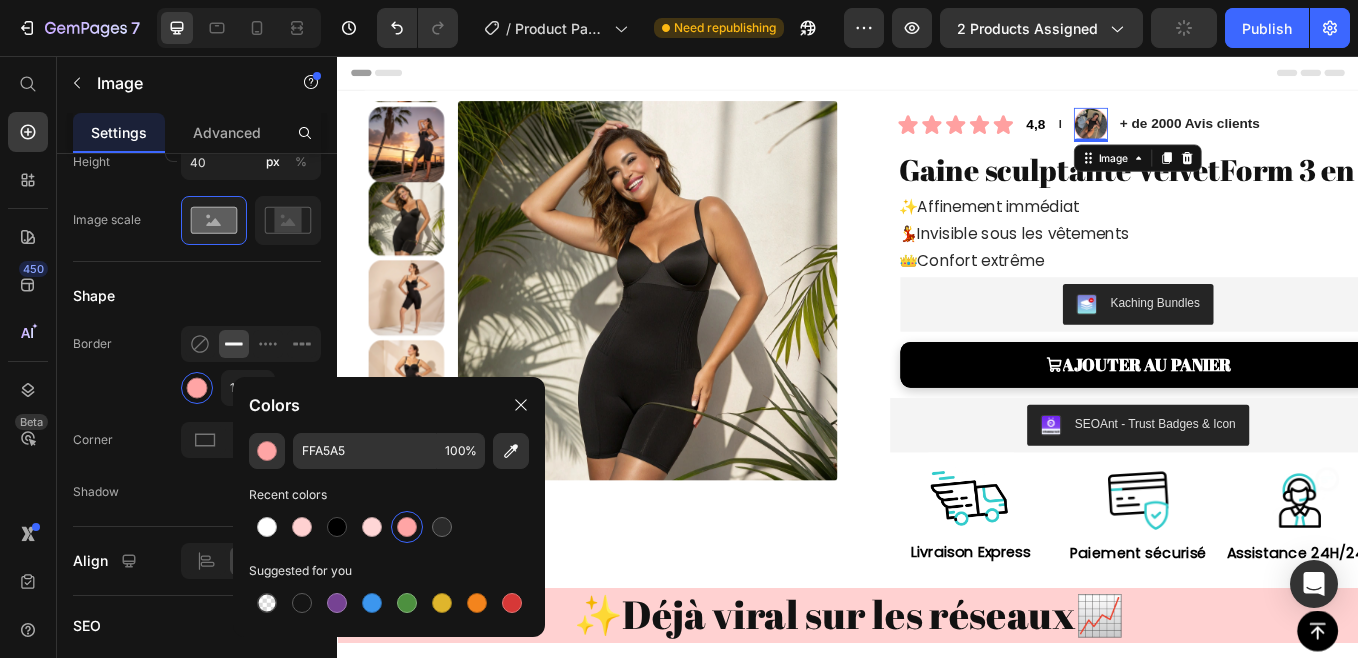 click on "Border 1 px" 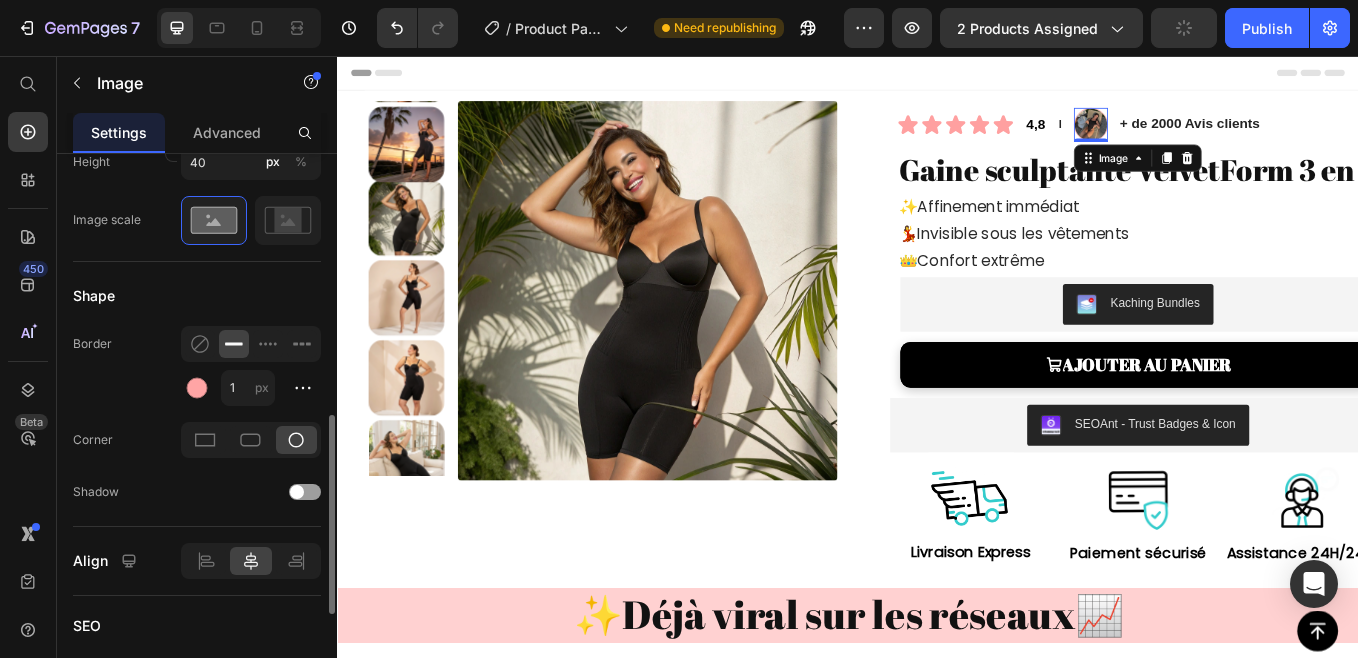 click on "Border 1 px" 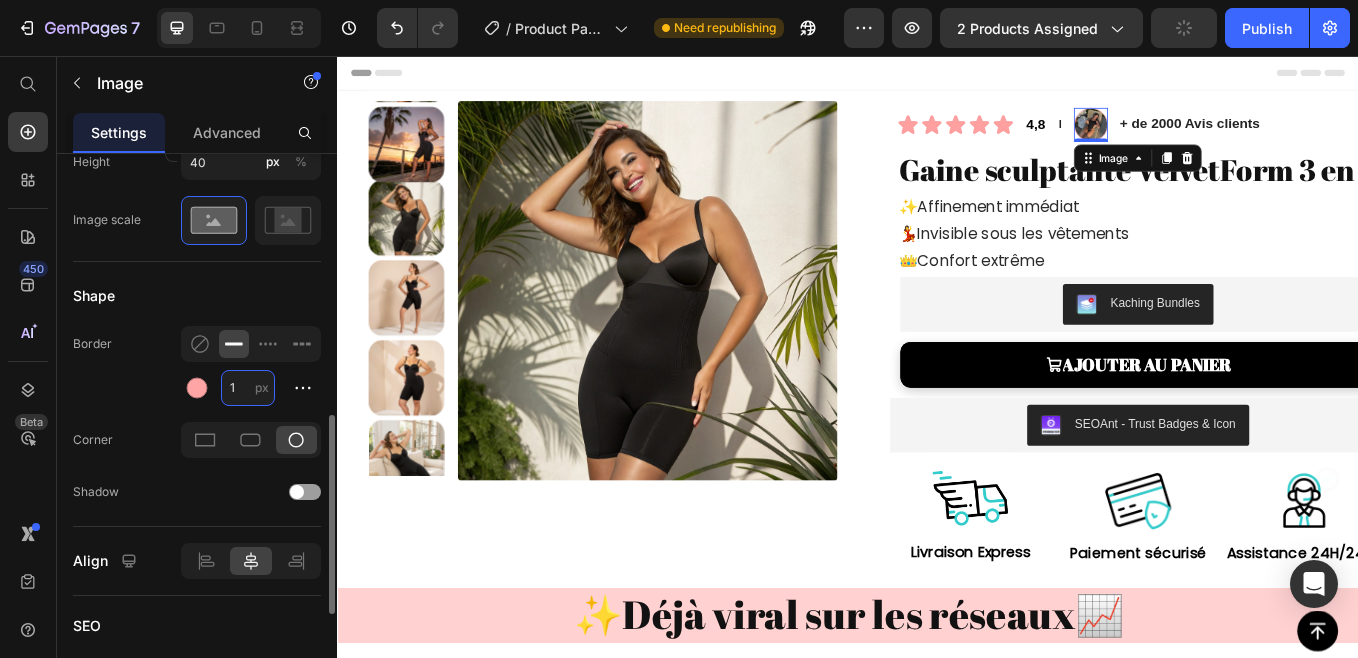 click on "1" at bounding box center (248, 388) 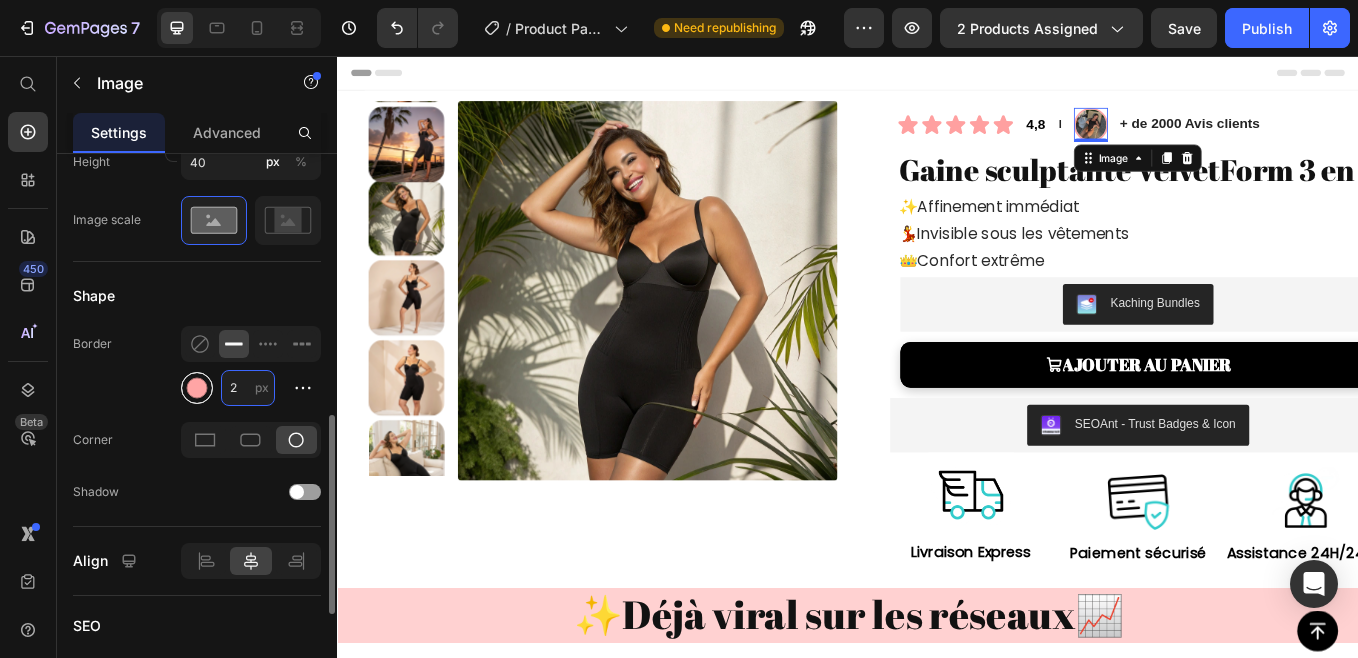 type on "2" 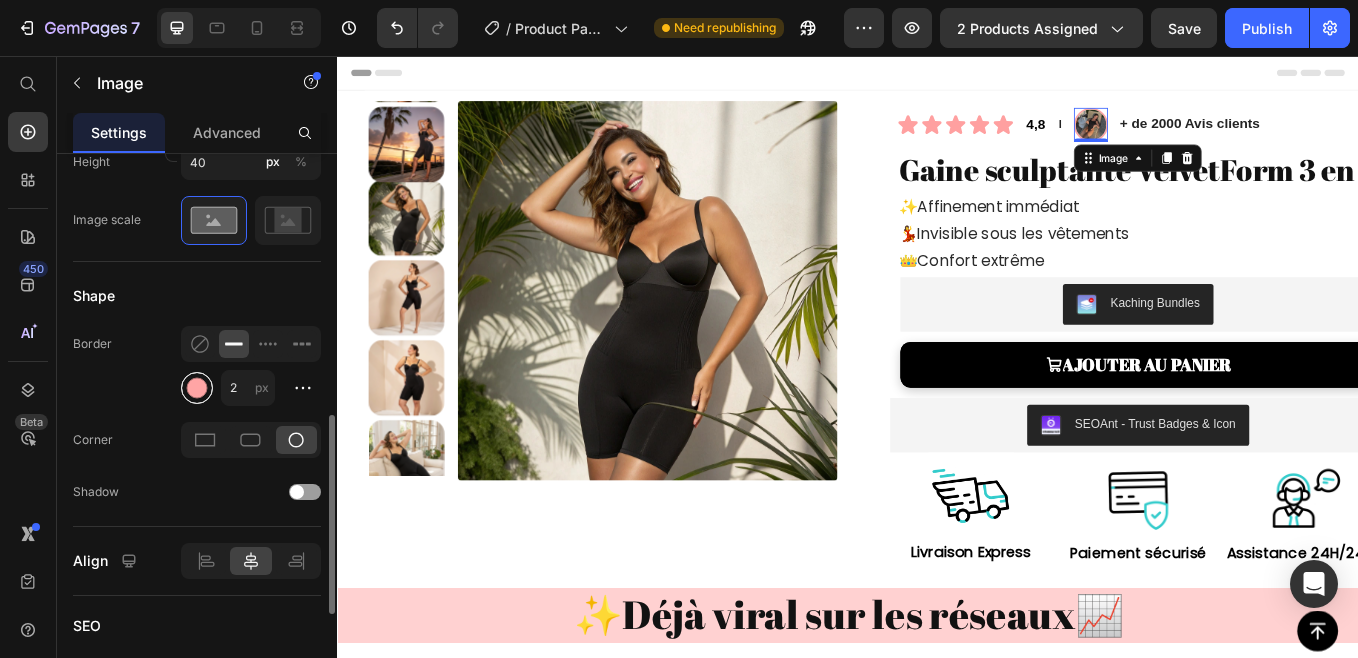 click at bounding box center (197, 387) 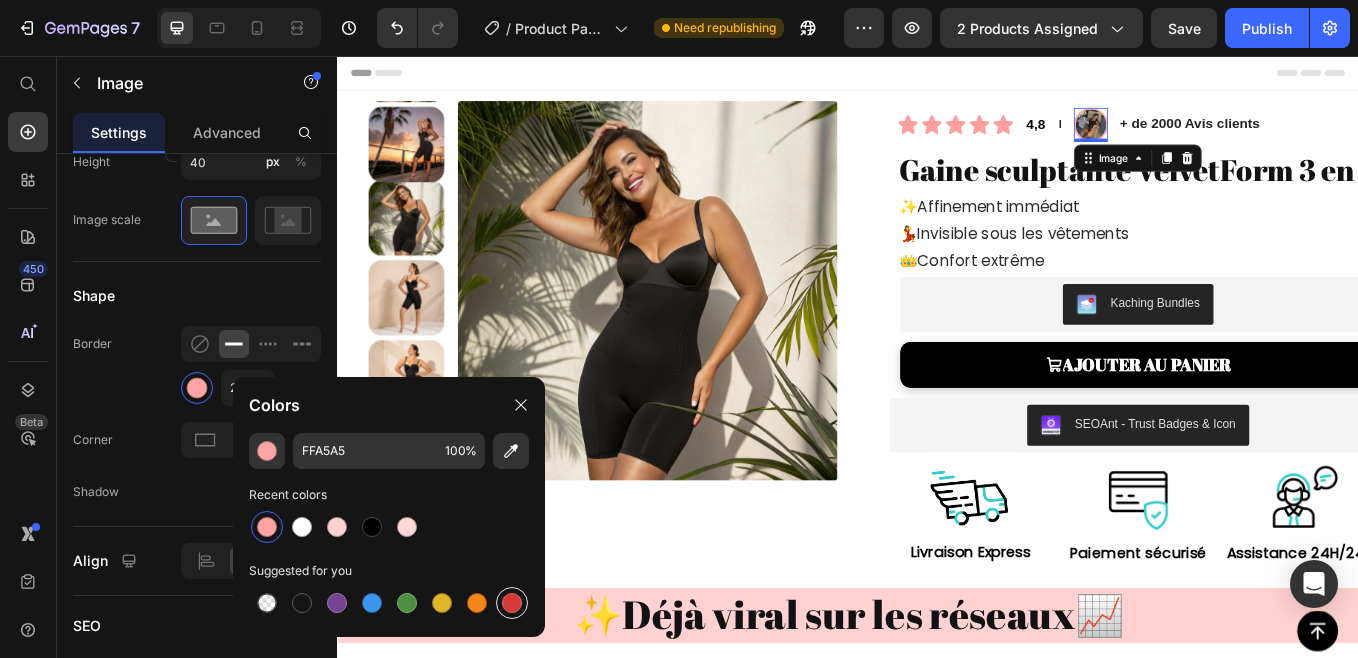 click at bounding box center (512, 603) 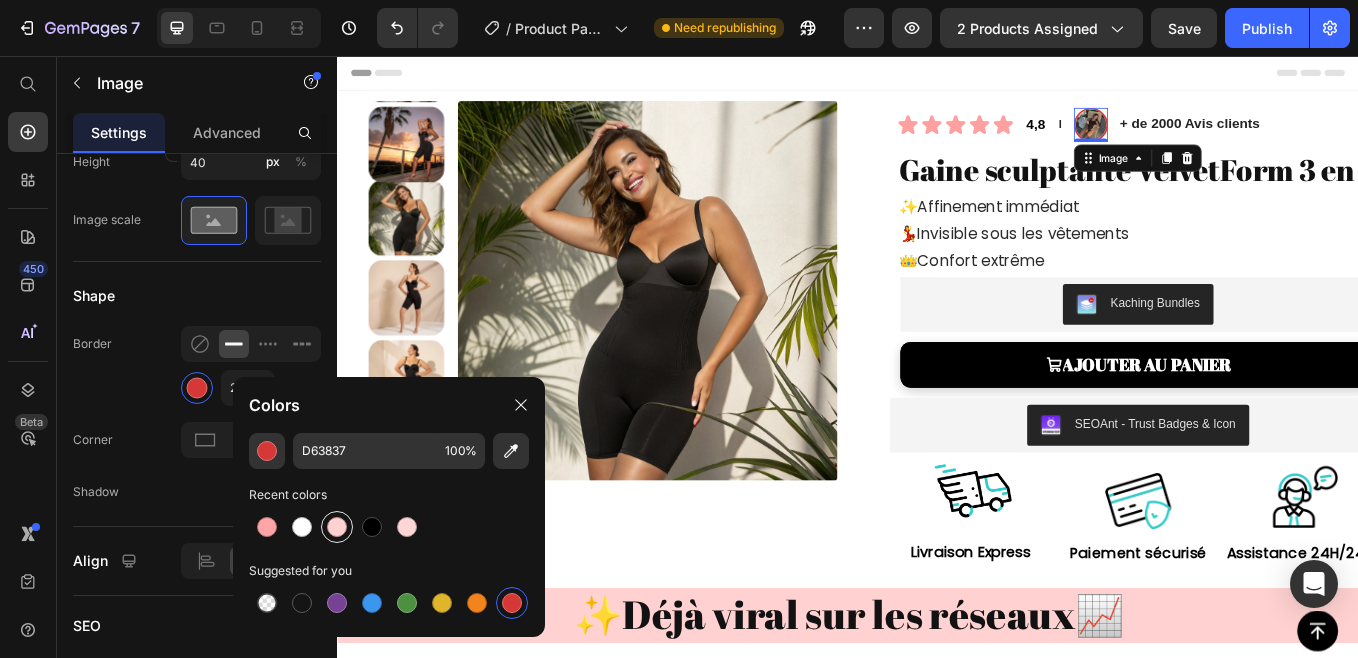 click at bounding box center [337, 527] 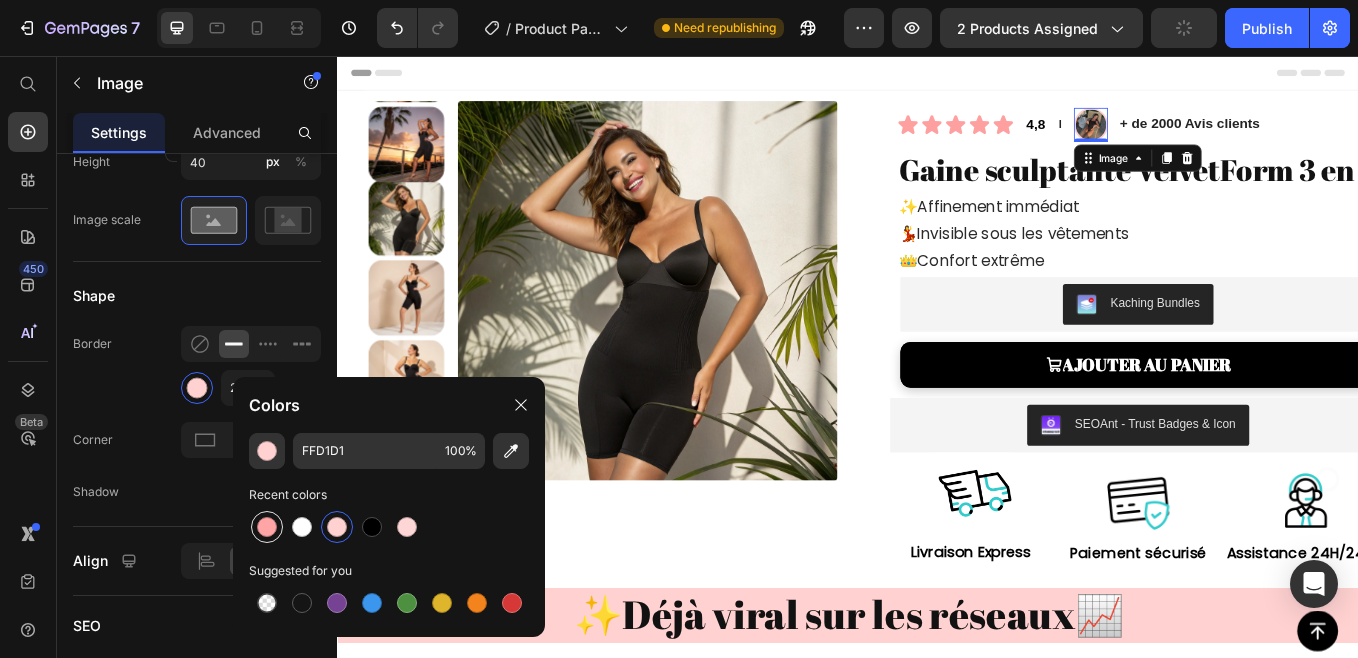 click at bounding box center (267, 527) 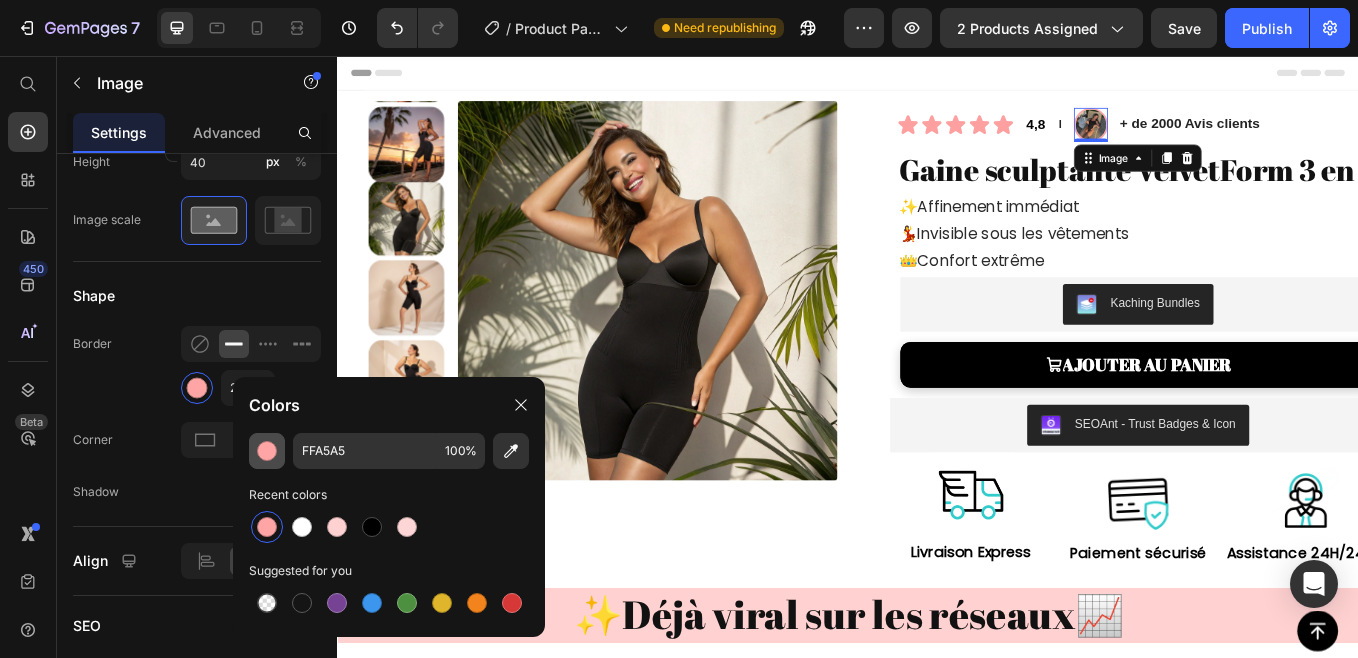 click at bounding box center [267, 451] 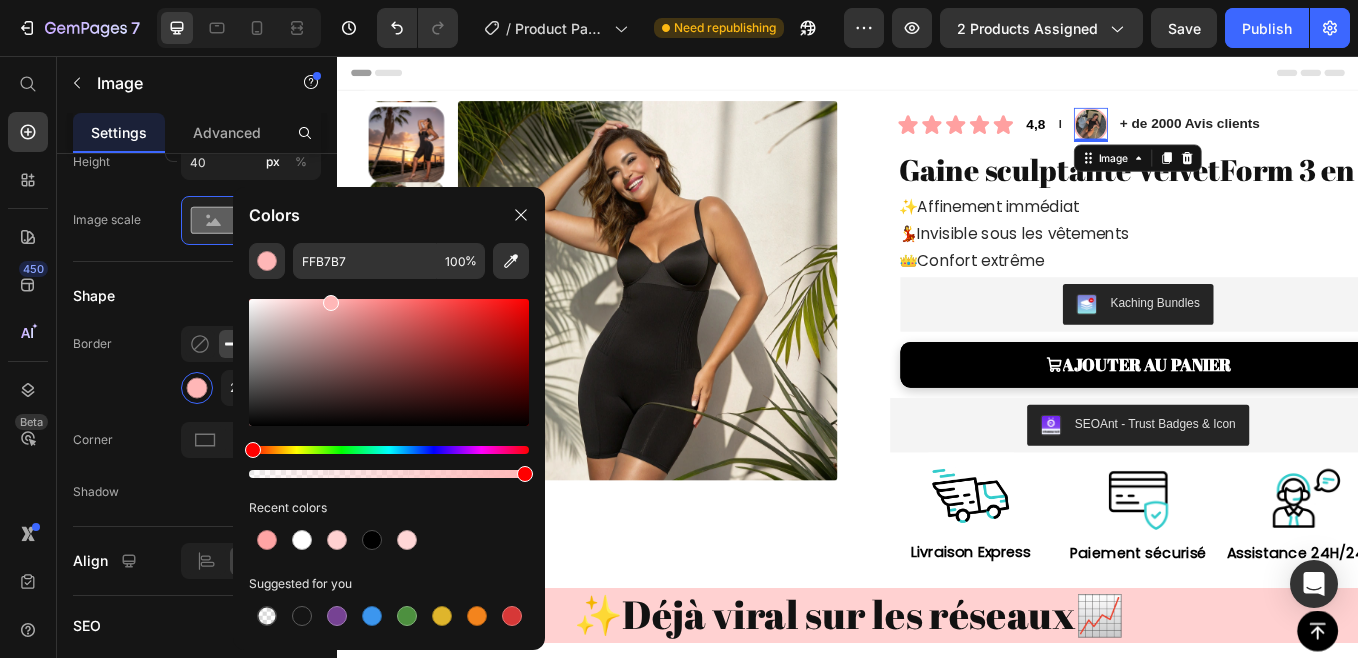 drag, startPoint x: 348, startPoint y: 302, endPoint x: 330, endPoint y: 294, distance: 19.697716 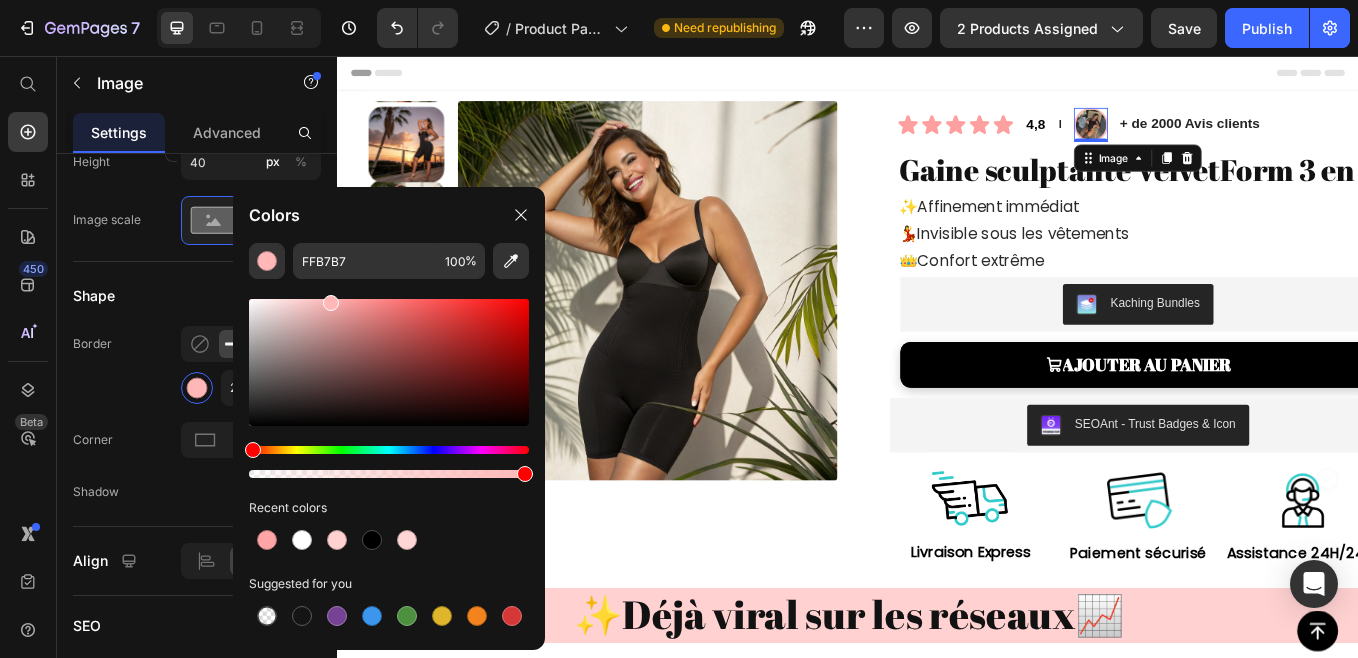 click 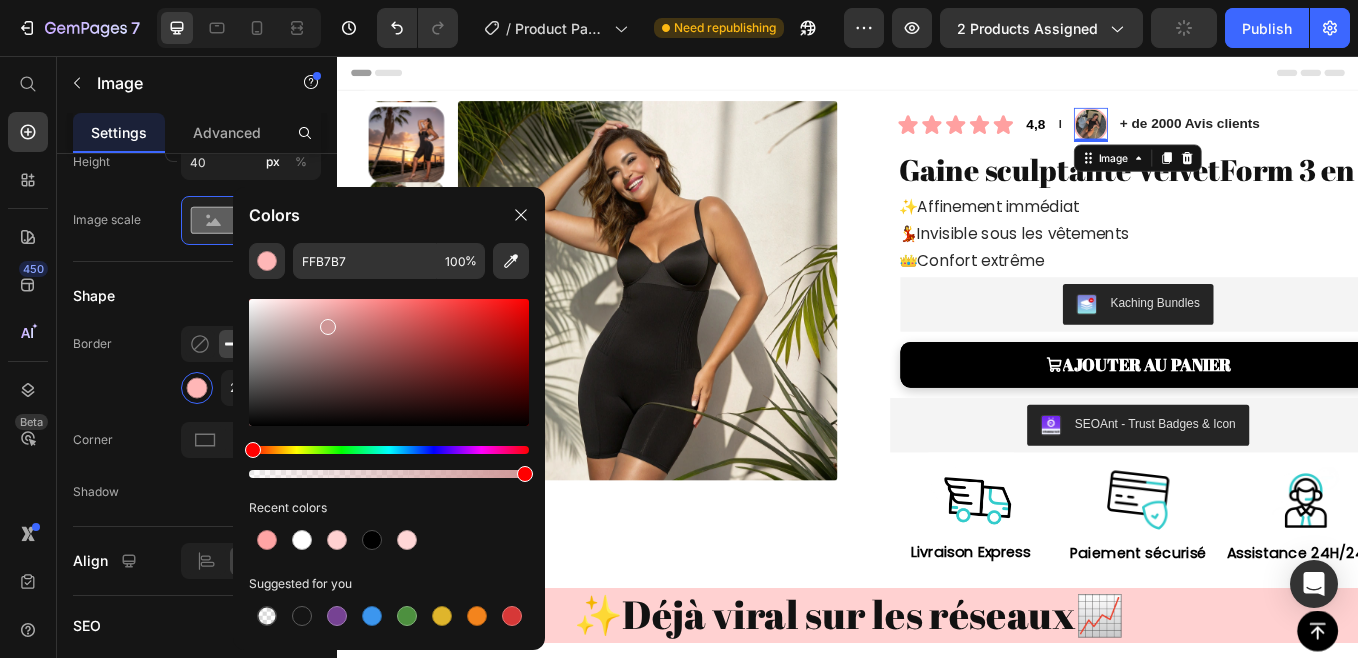 drag, startPoint x: 331, startPoint y: 302, endPoint x: 324, endPoint y: 324, distance: 23.086792 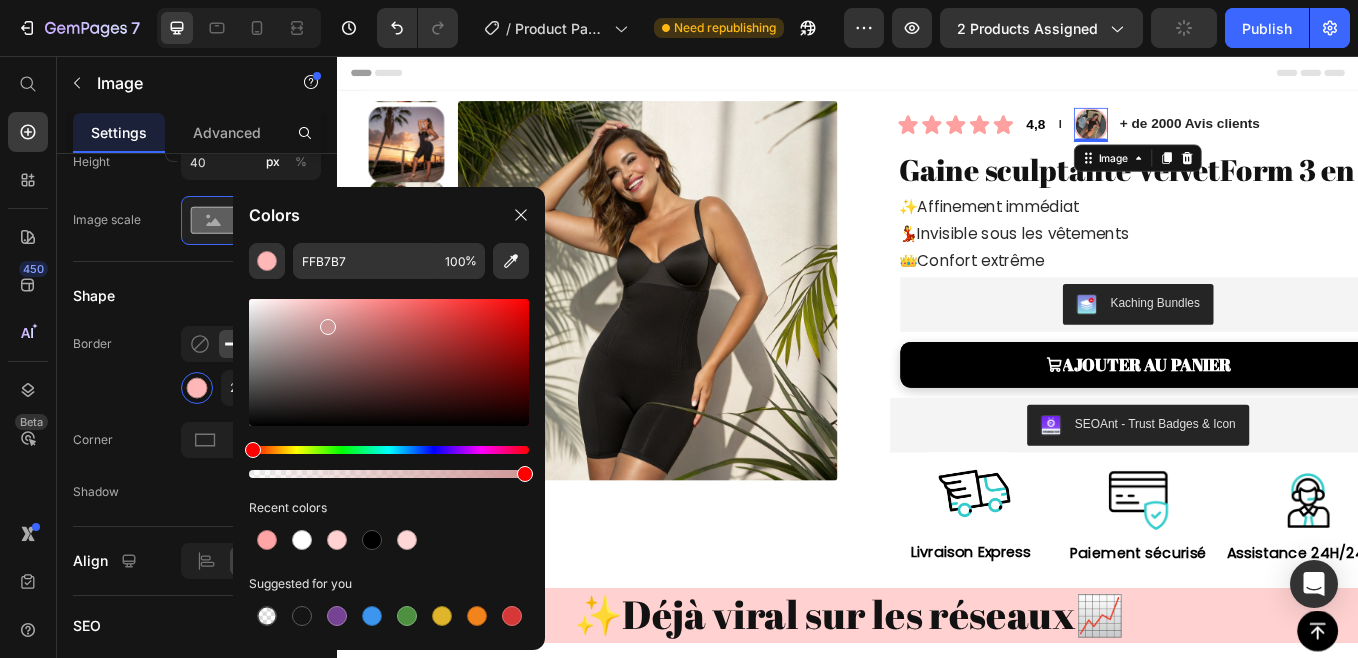 click at bounding box center [328, 327] 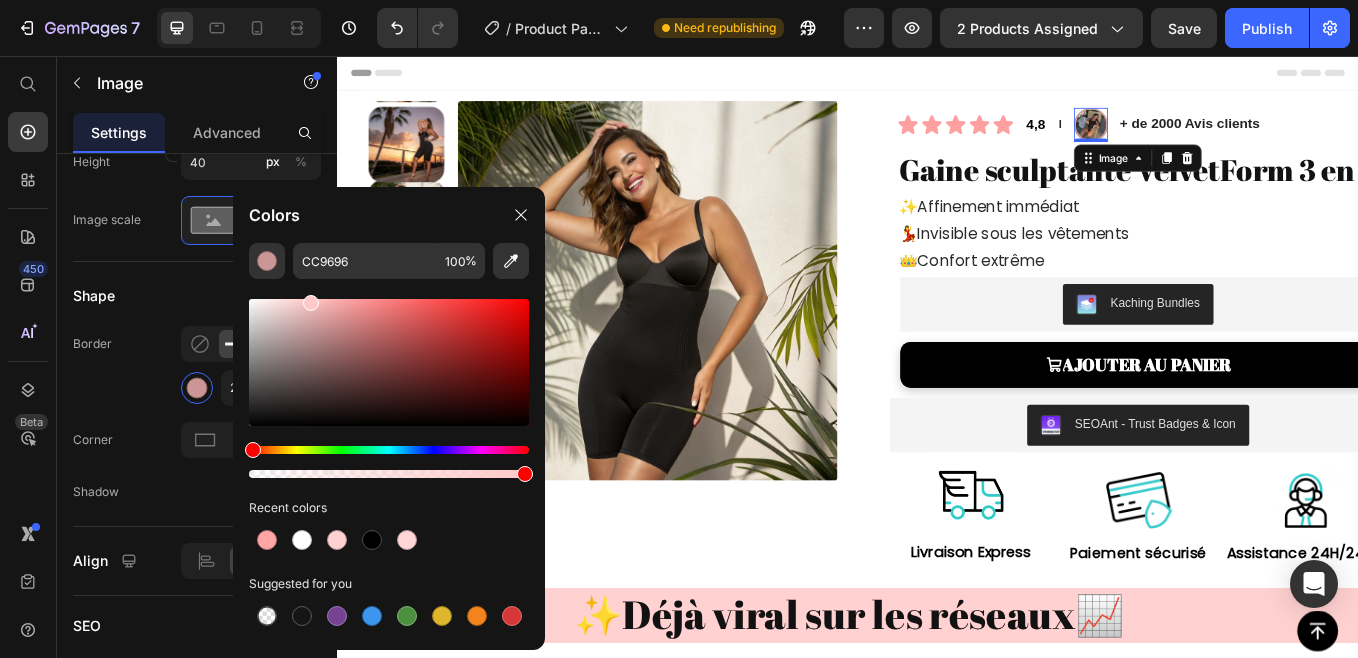 drag, startPoint x: 324, startPoint y: 324, endPoint x: 310, endPoint y: 222, distance: 102.9563 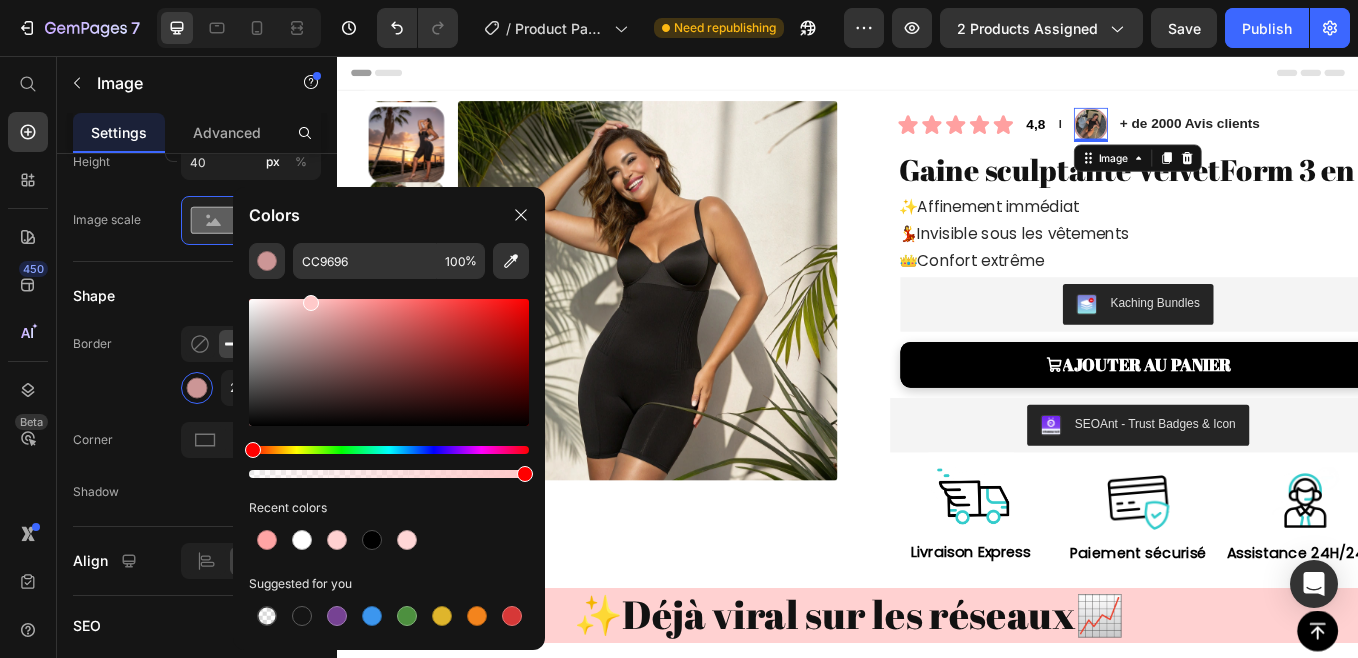 click on "Colors CC9696 100 % Recent colors Suggested for you" 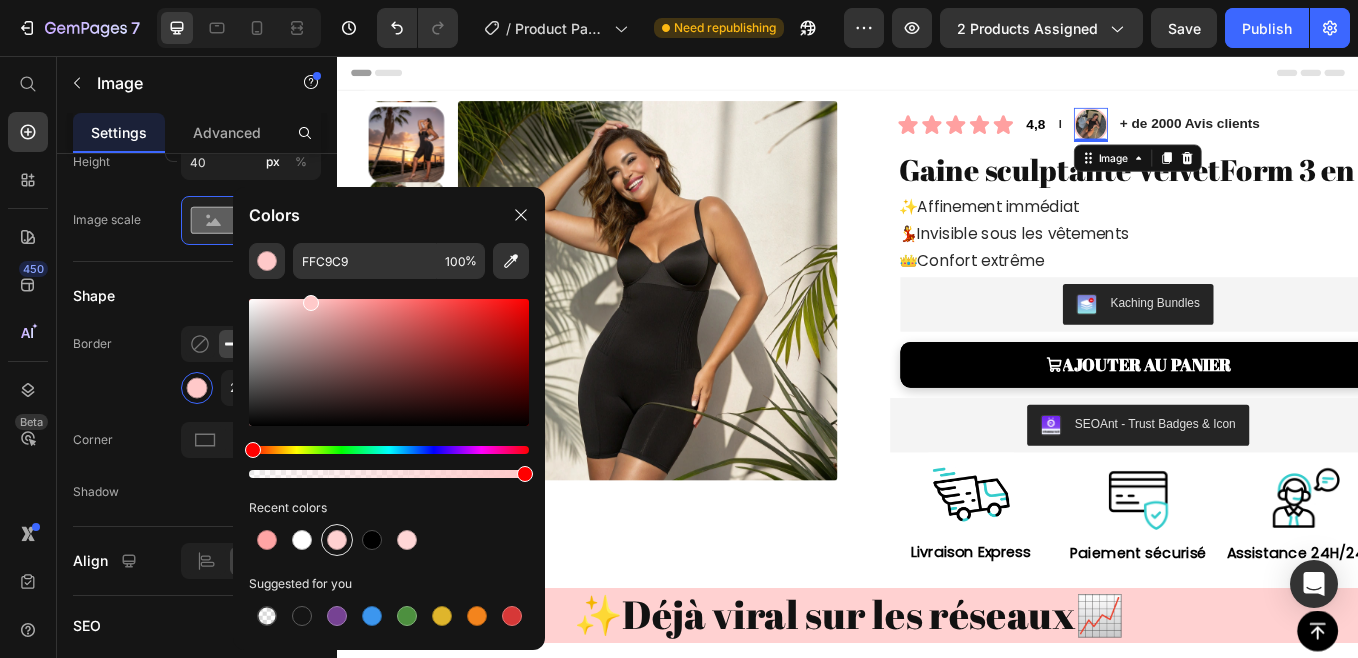 click at bounding box center [337, 540] 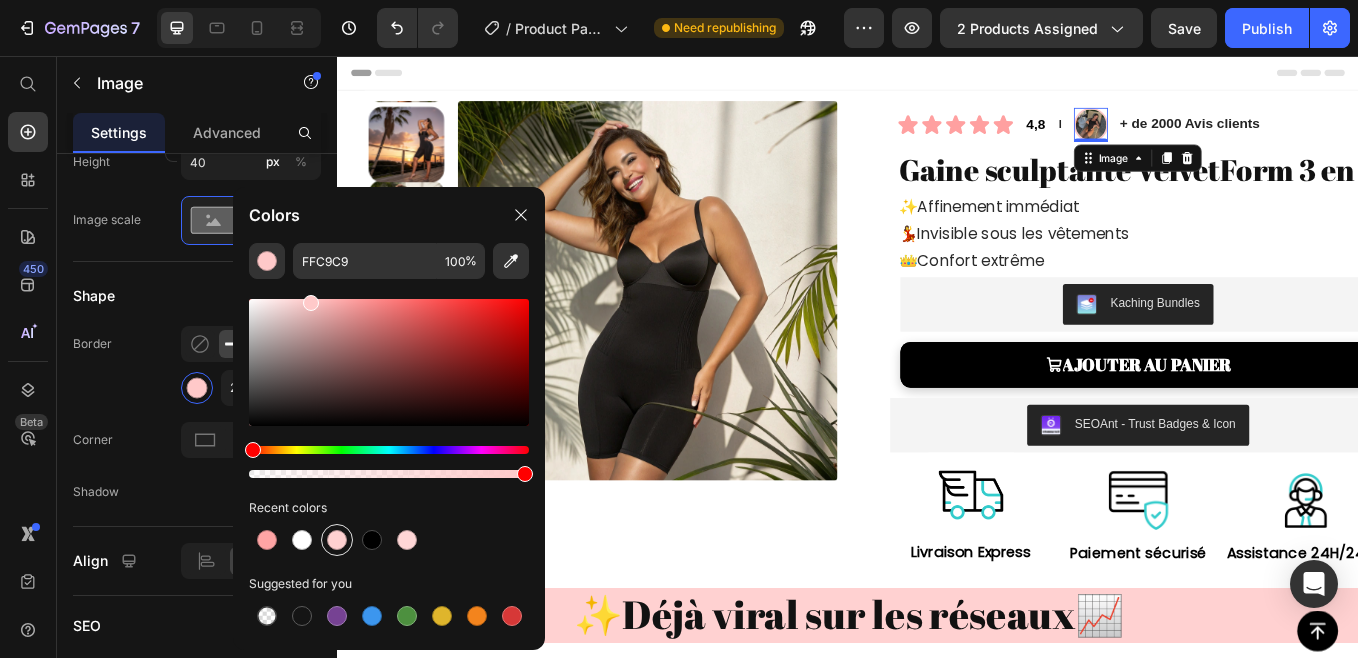 type on "FFD1D1" 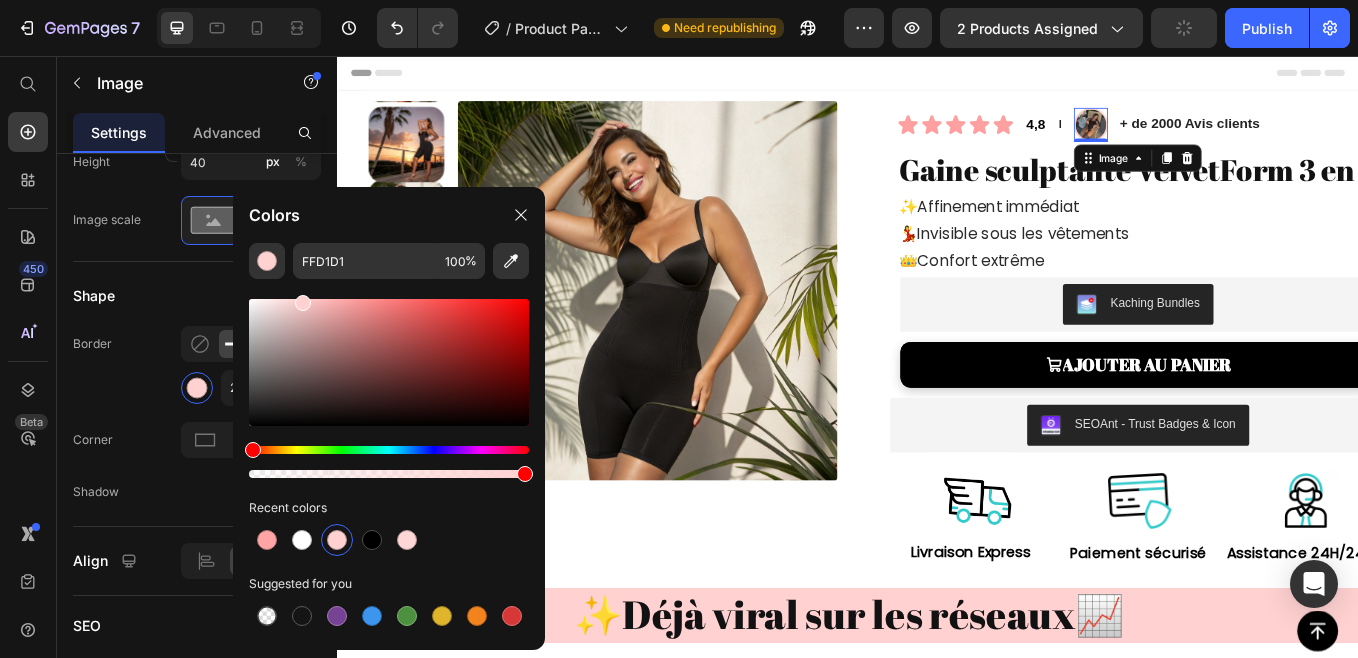 click on "Border 2 px" 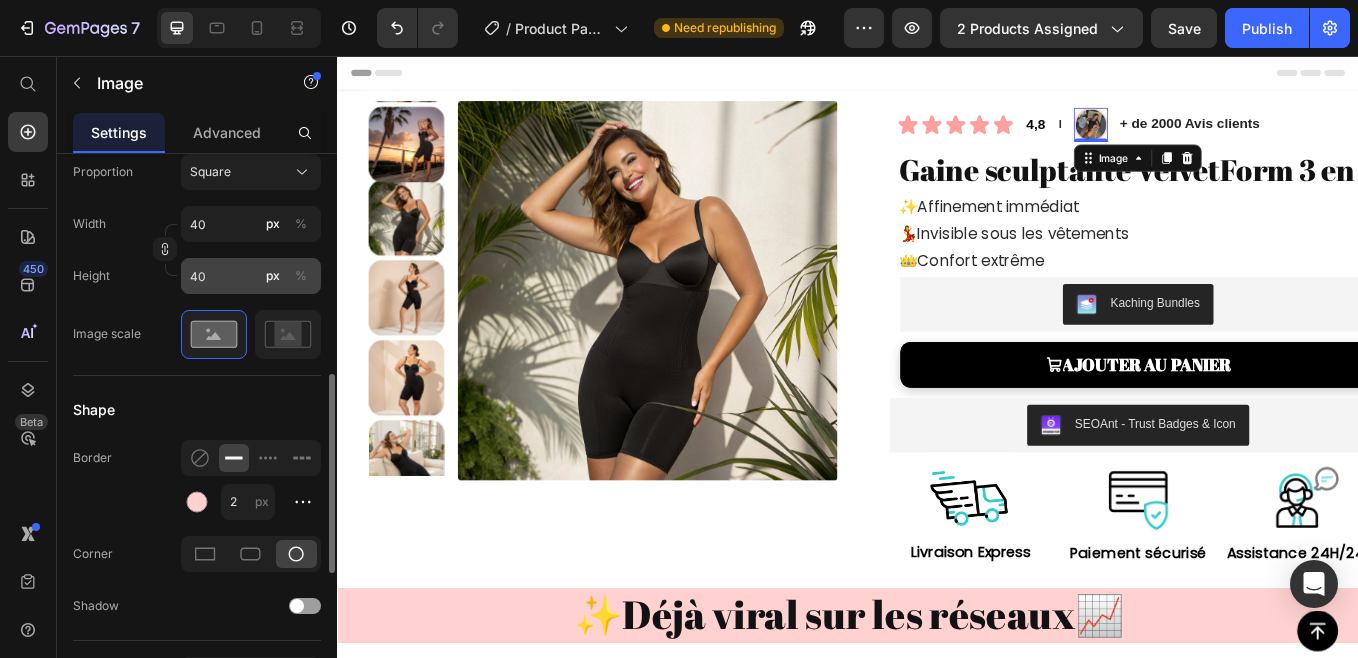 scroll, scrollTop: 615, scrollLeft: 0, axis: vertical 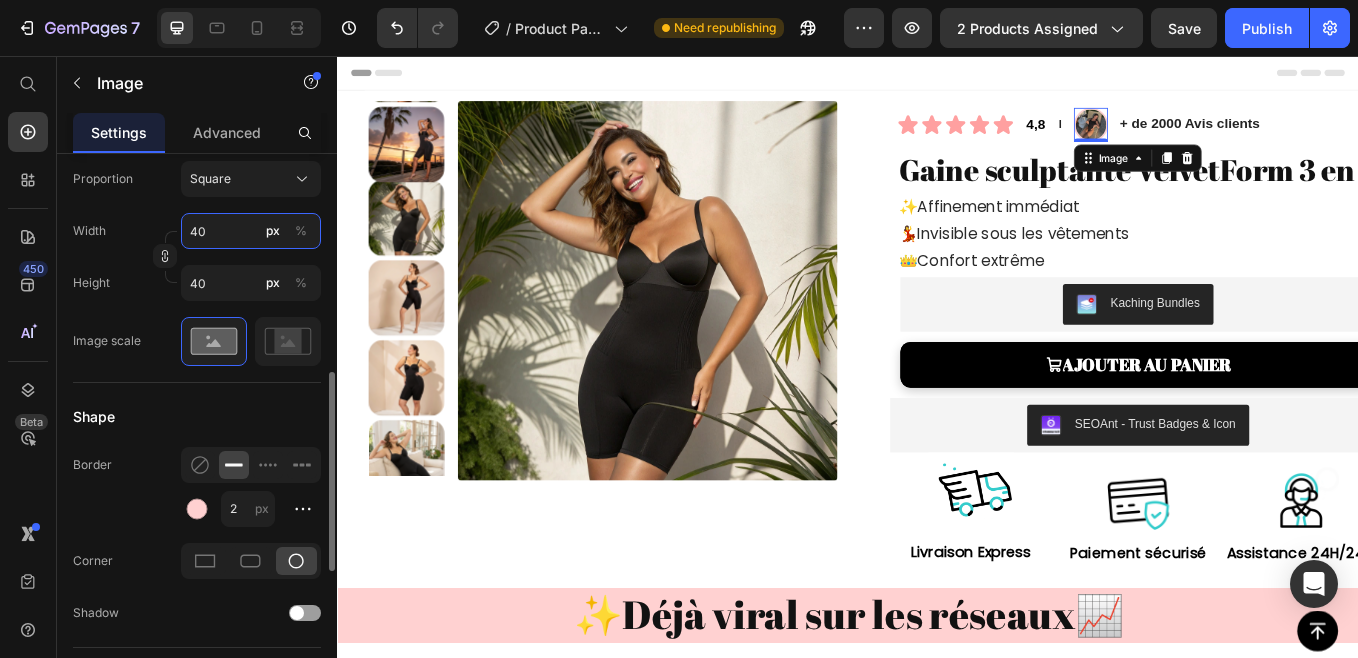 click on "40" at bounding box center [251, 231] 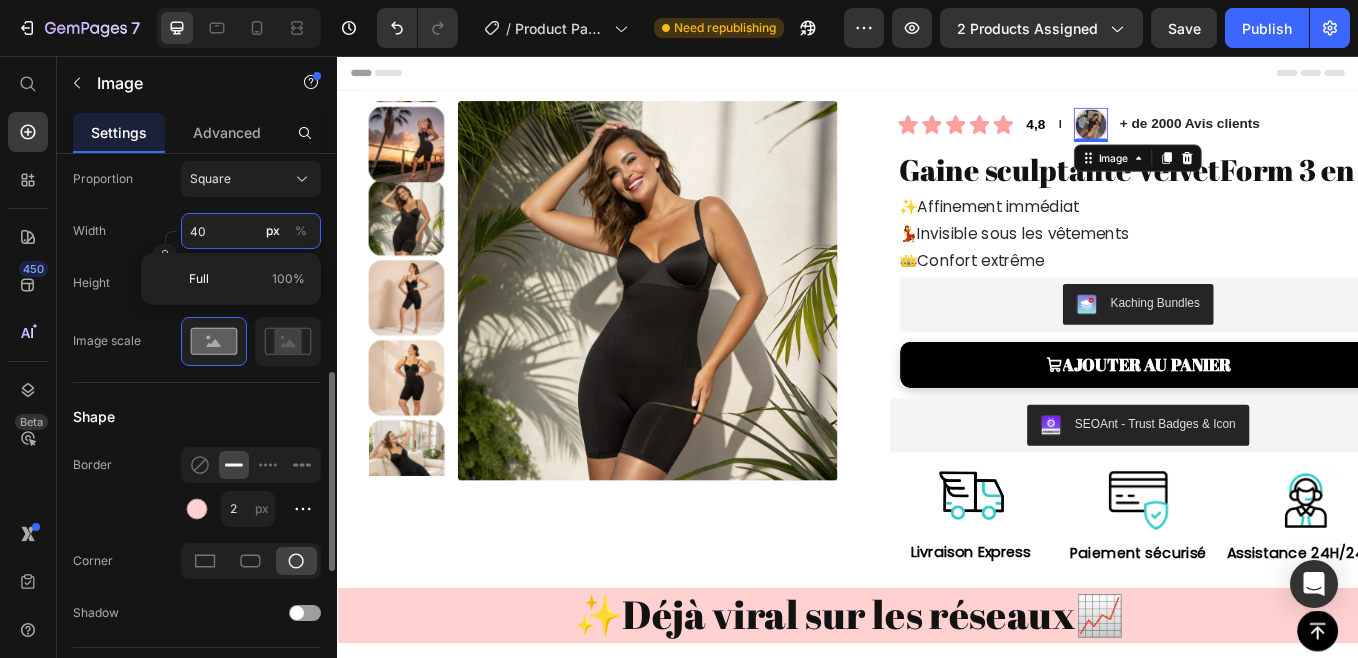 type on "3" 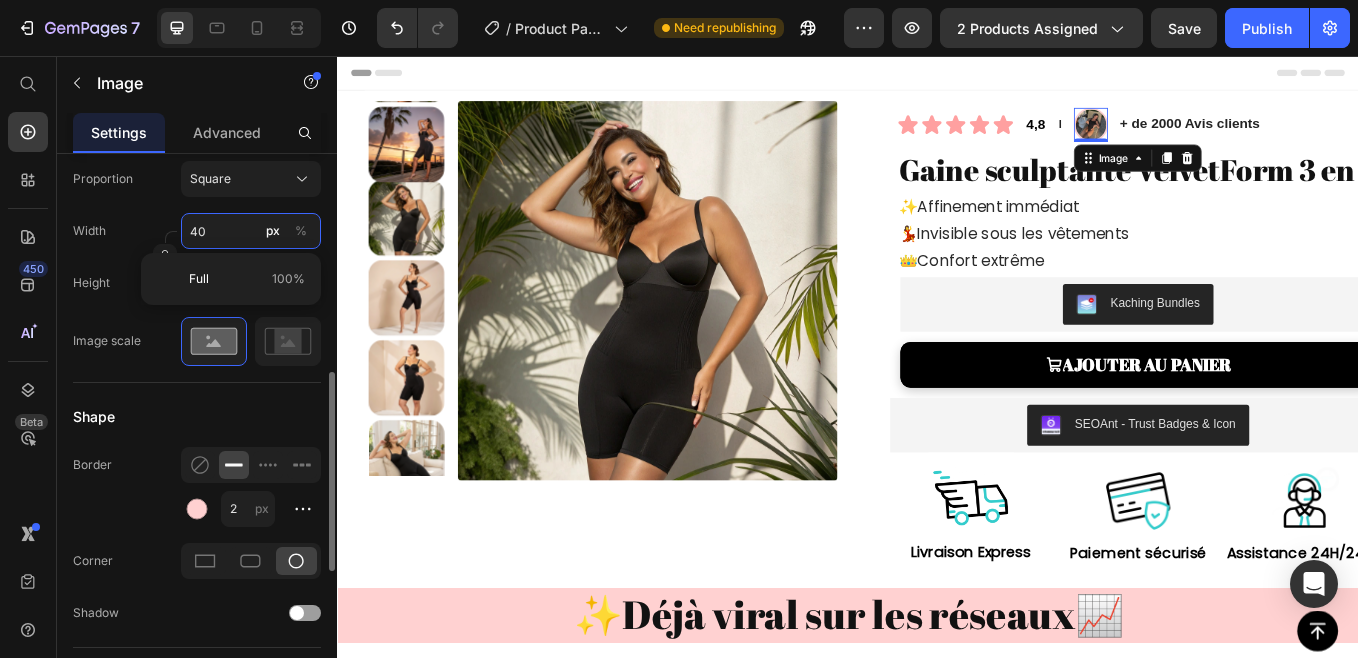 type on "3" 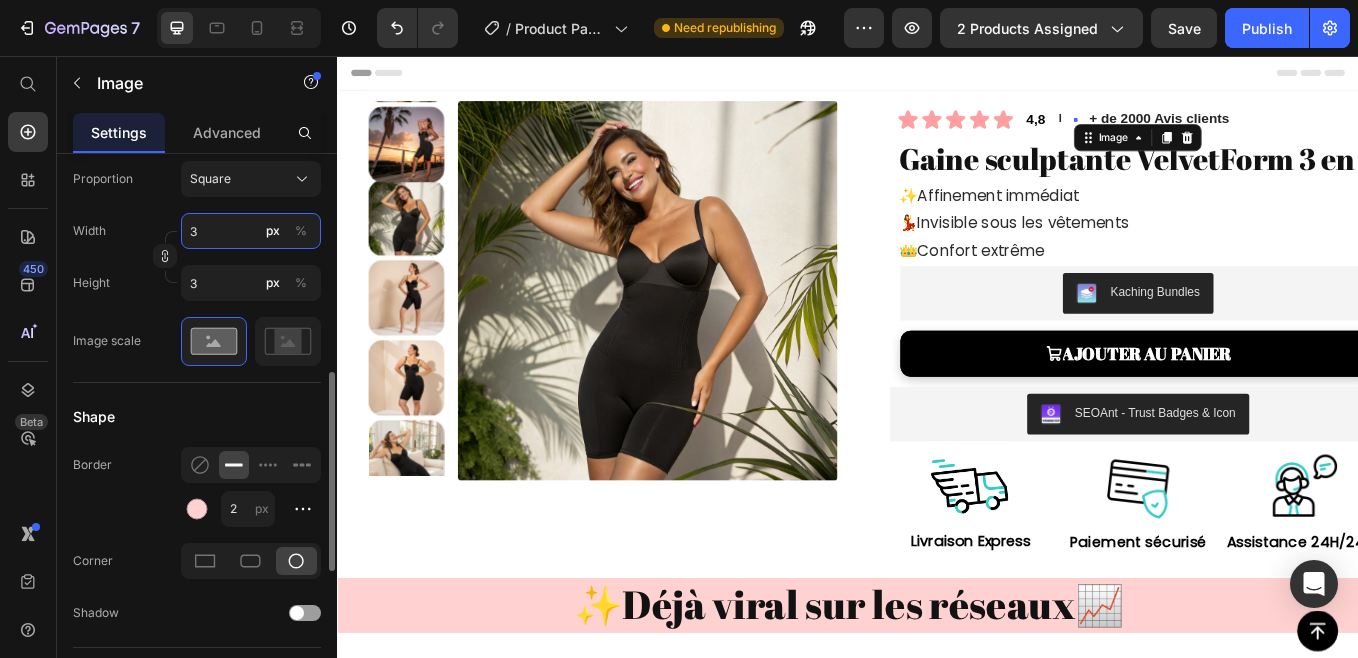 type on "35" 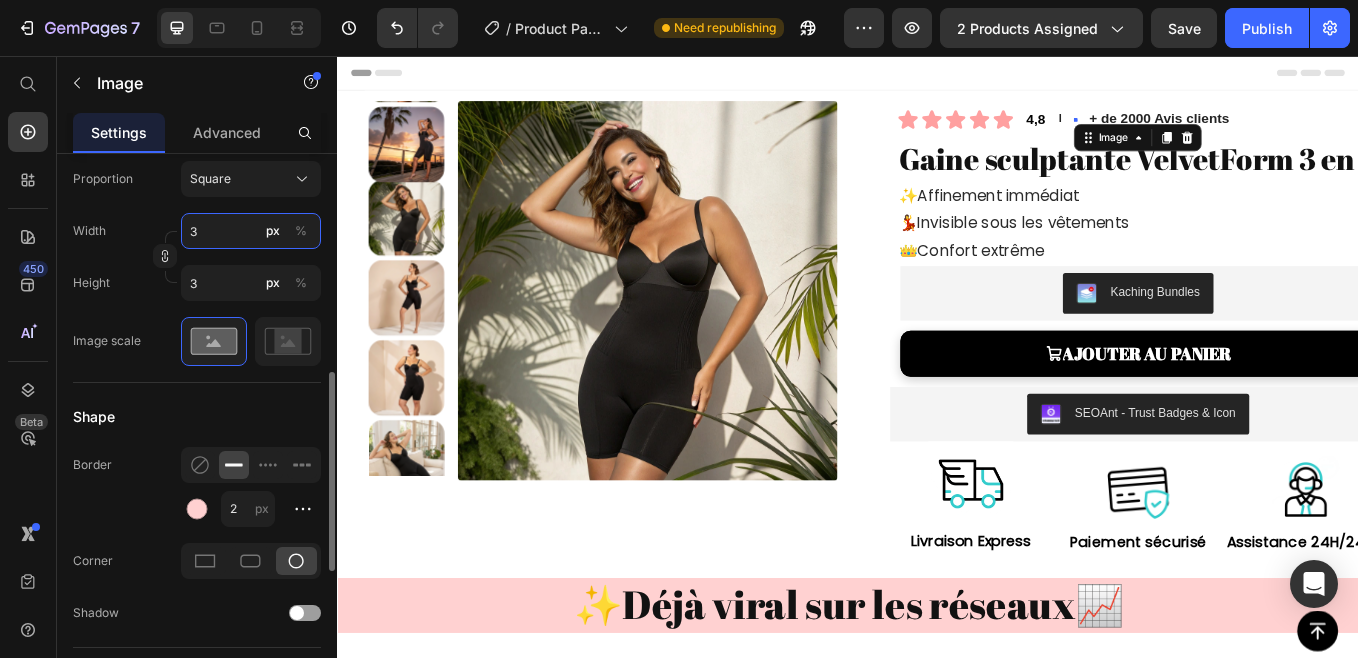 type on "35" 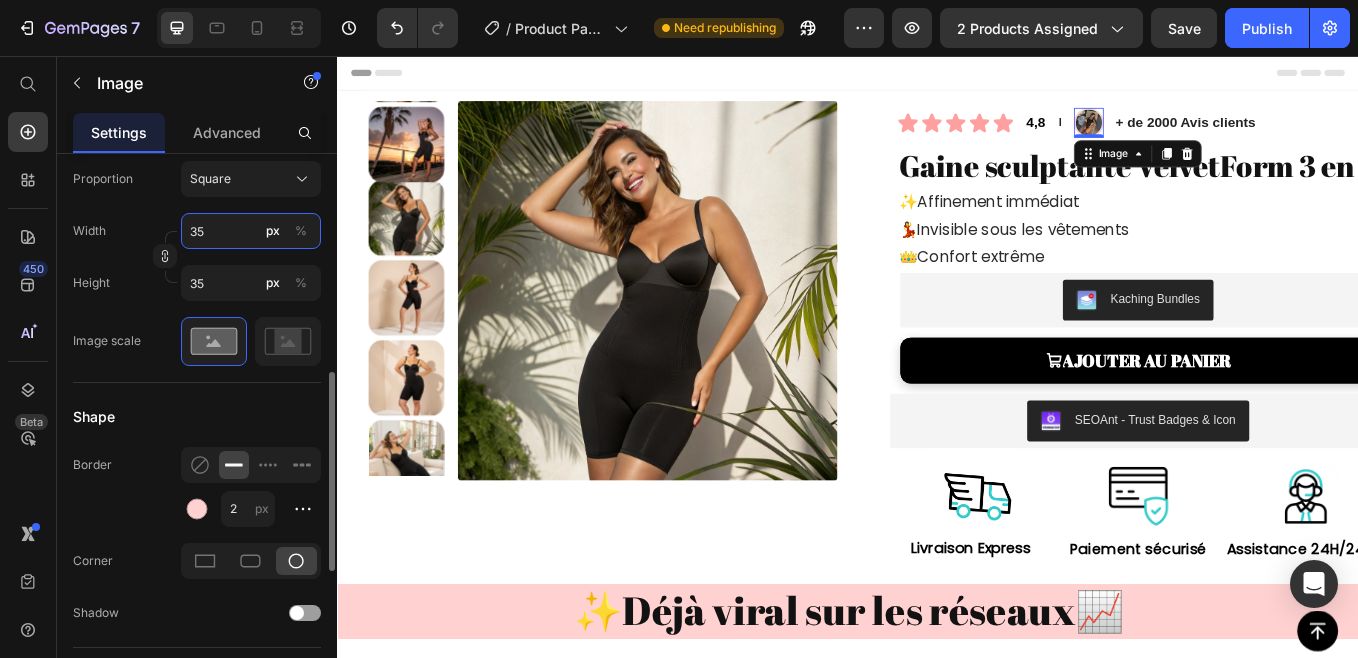 type on "3" 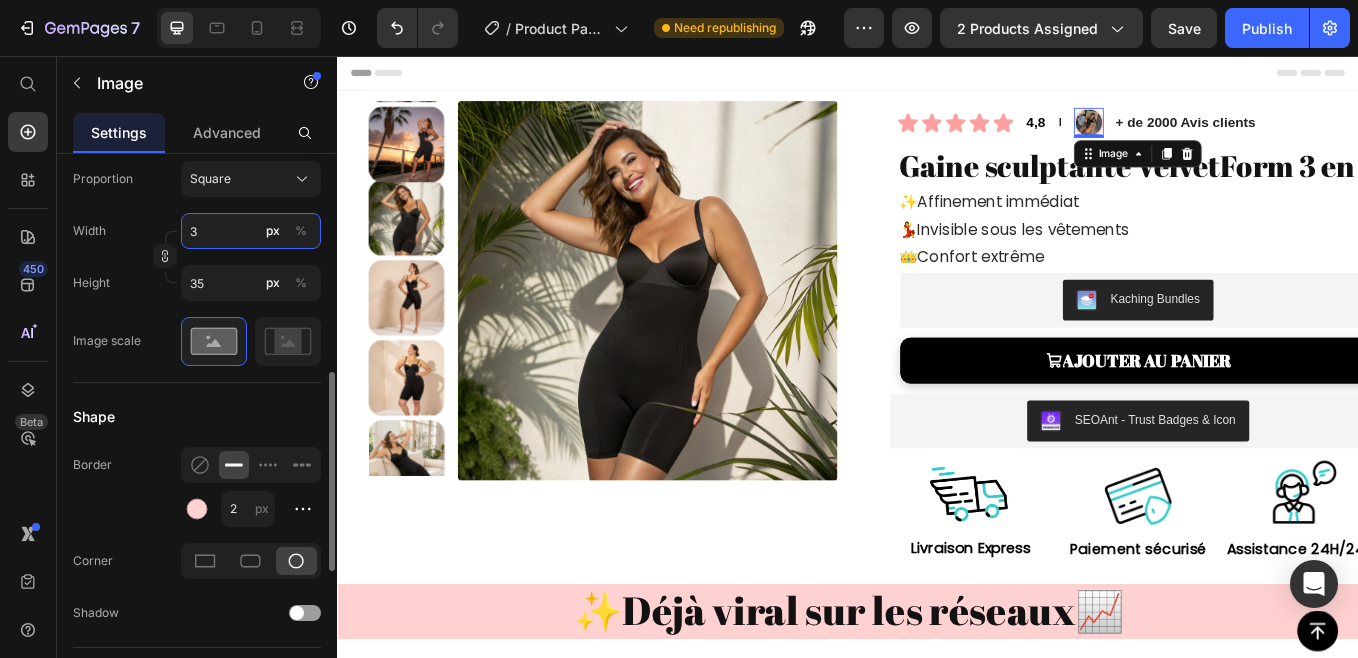 type on "3" 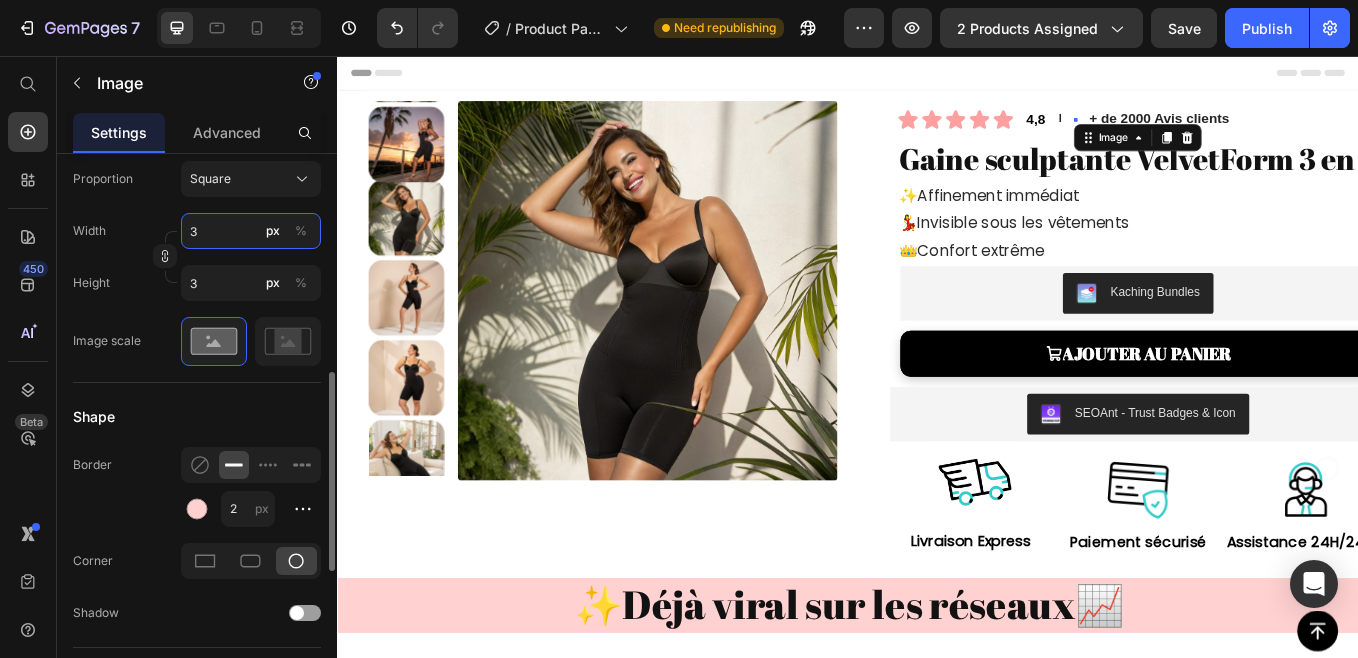 type on "39" 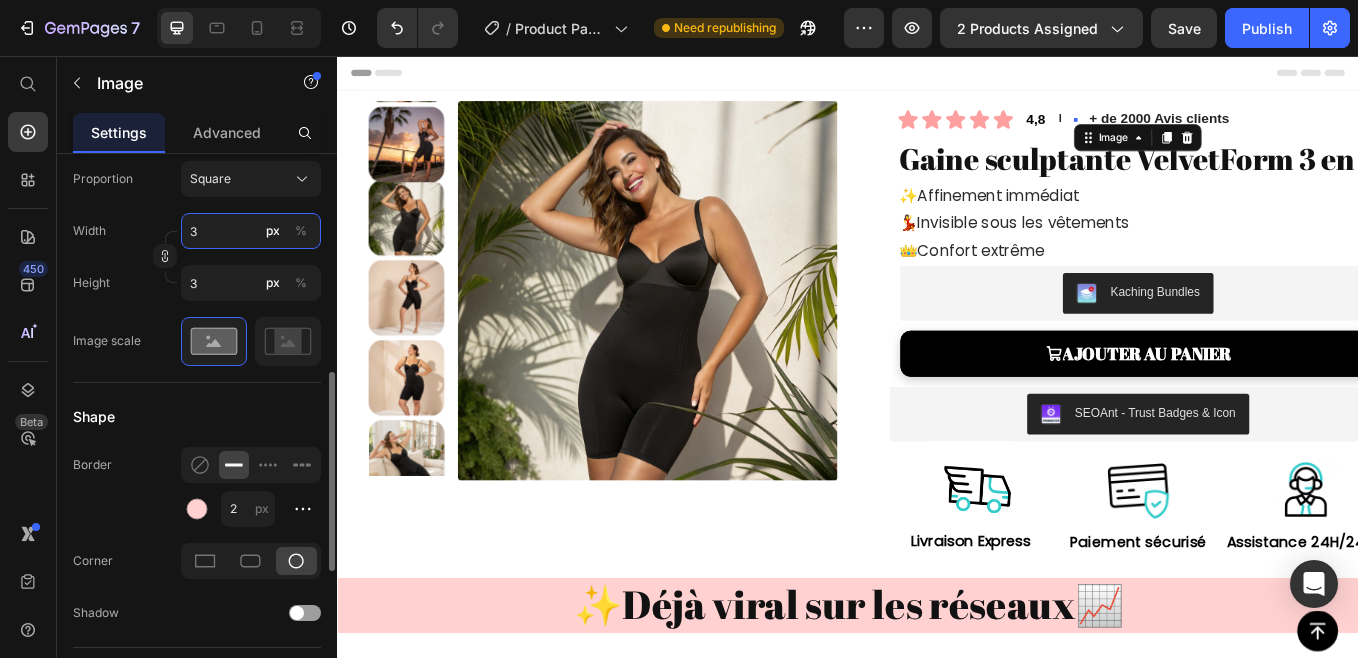 type on "39" 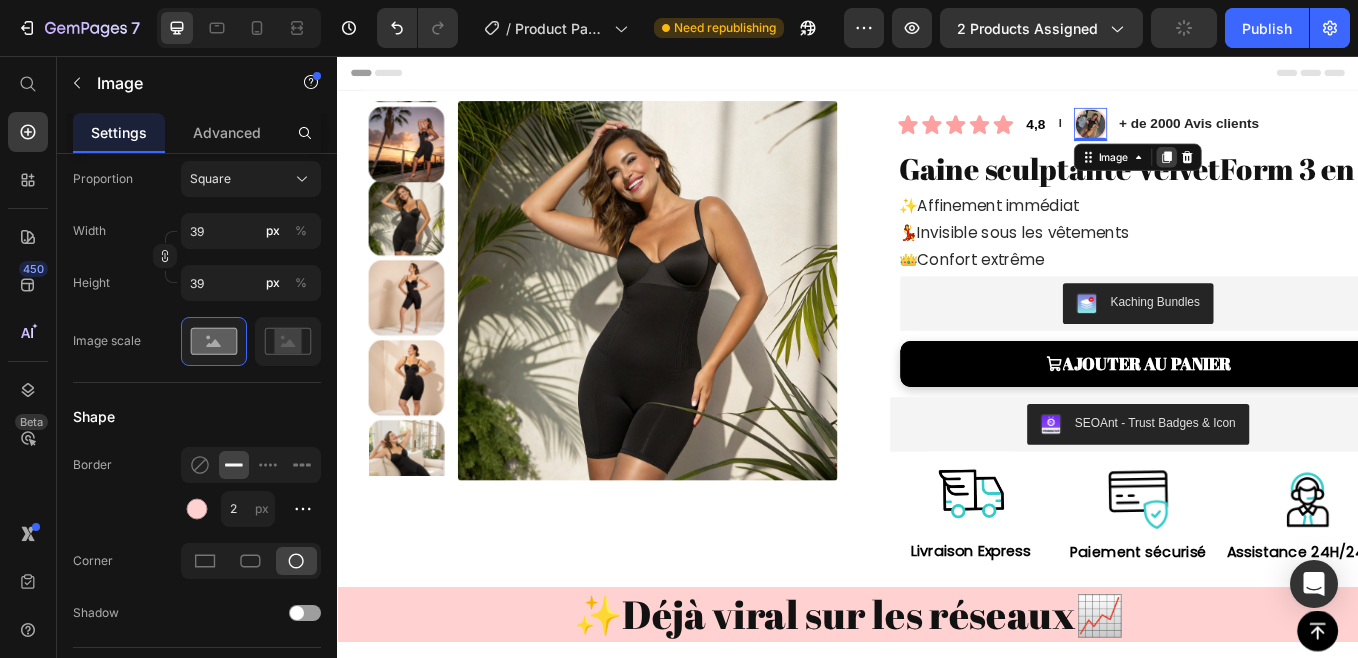 click at bounding box center [1311, 175] 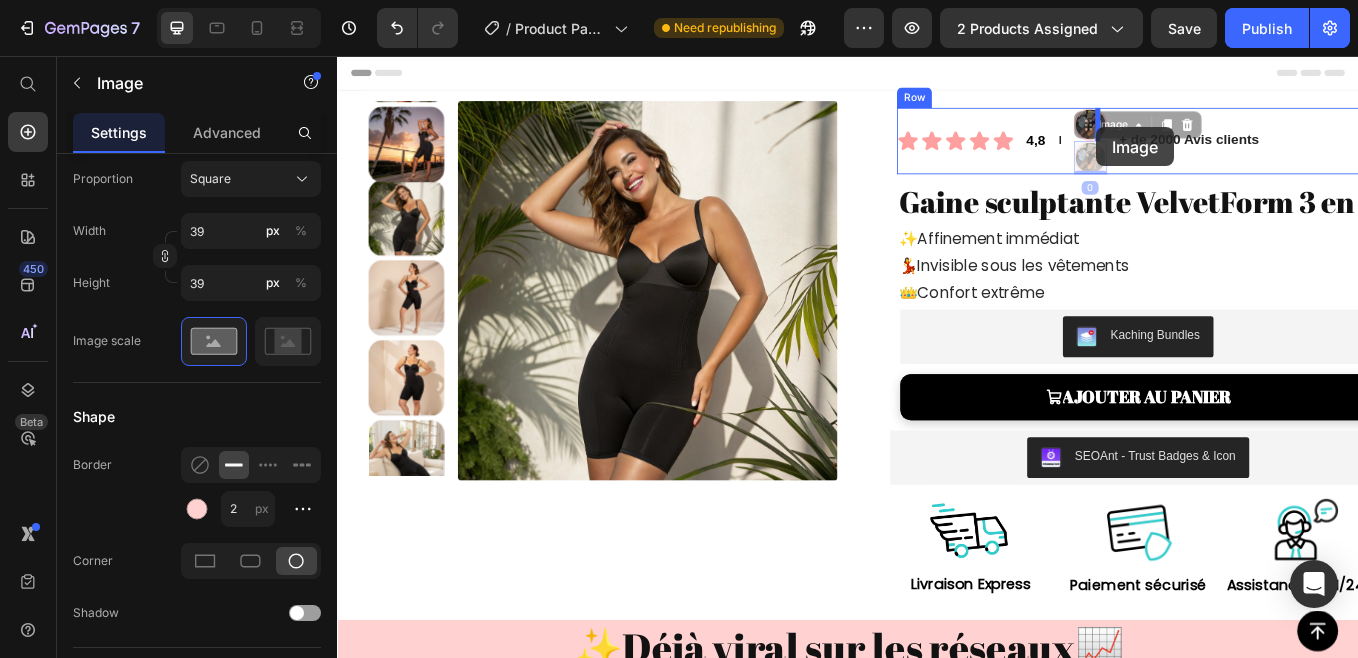 drag, startPoint x: 1216, startPoint y: 138, endPoint x: 1227, endPoint y: 141, distance: 11.401754 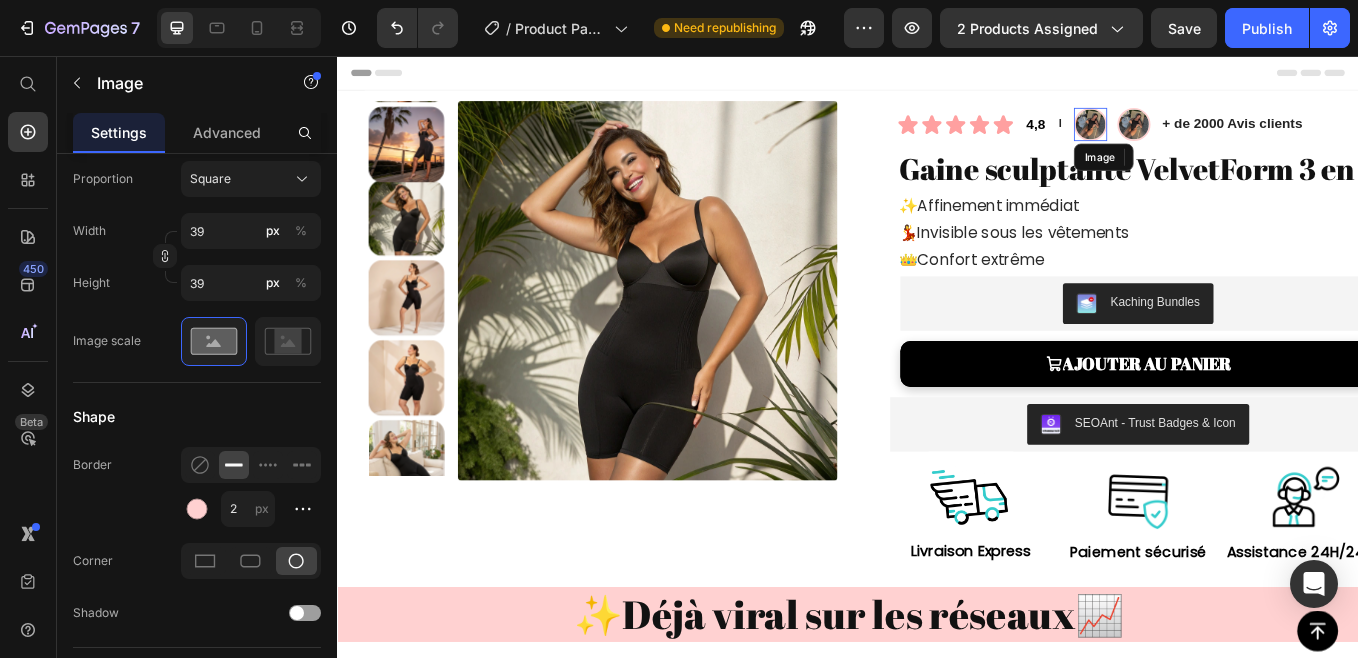 click at bounding box center [1221, 136] 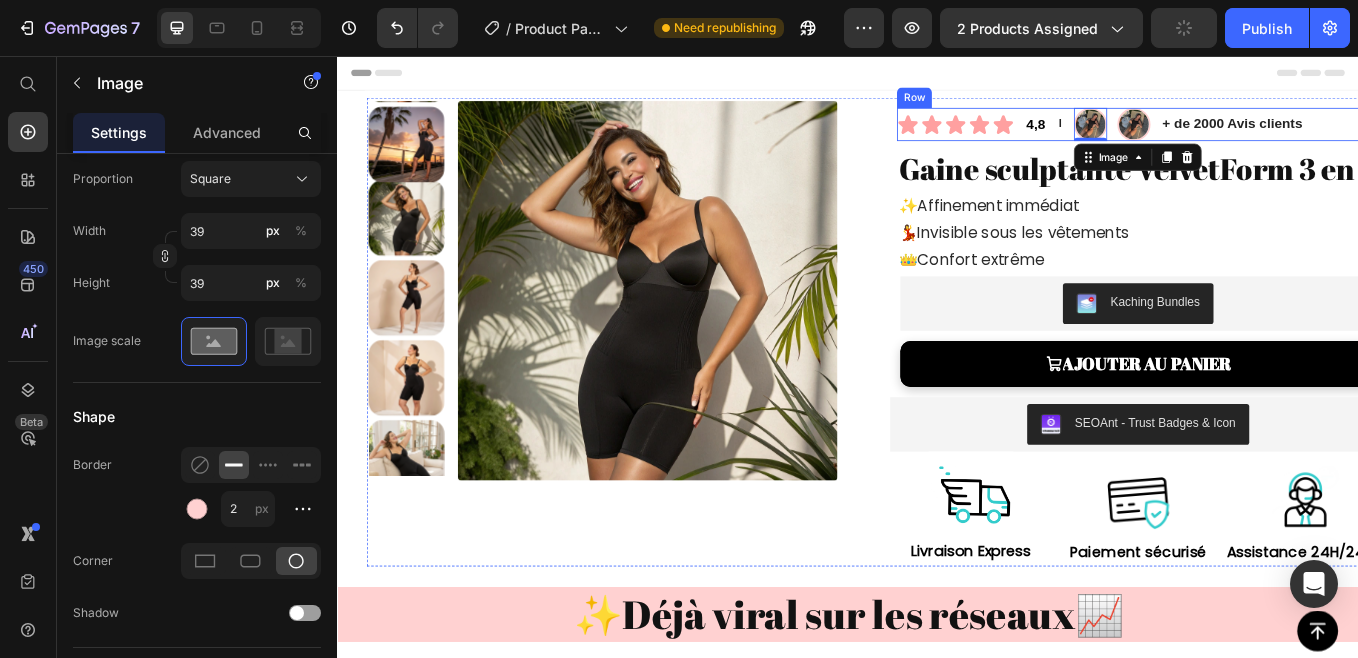 click on "Icon
Icon
Icon
Icon
Icon Icon List 4,8 Text Block l Text Block Image   0 Image + de 2000 Avis clients     Text Block Row" at bounding box center (1285, 136) 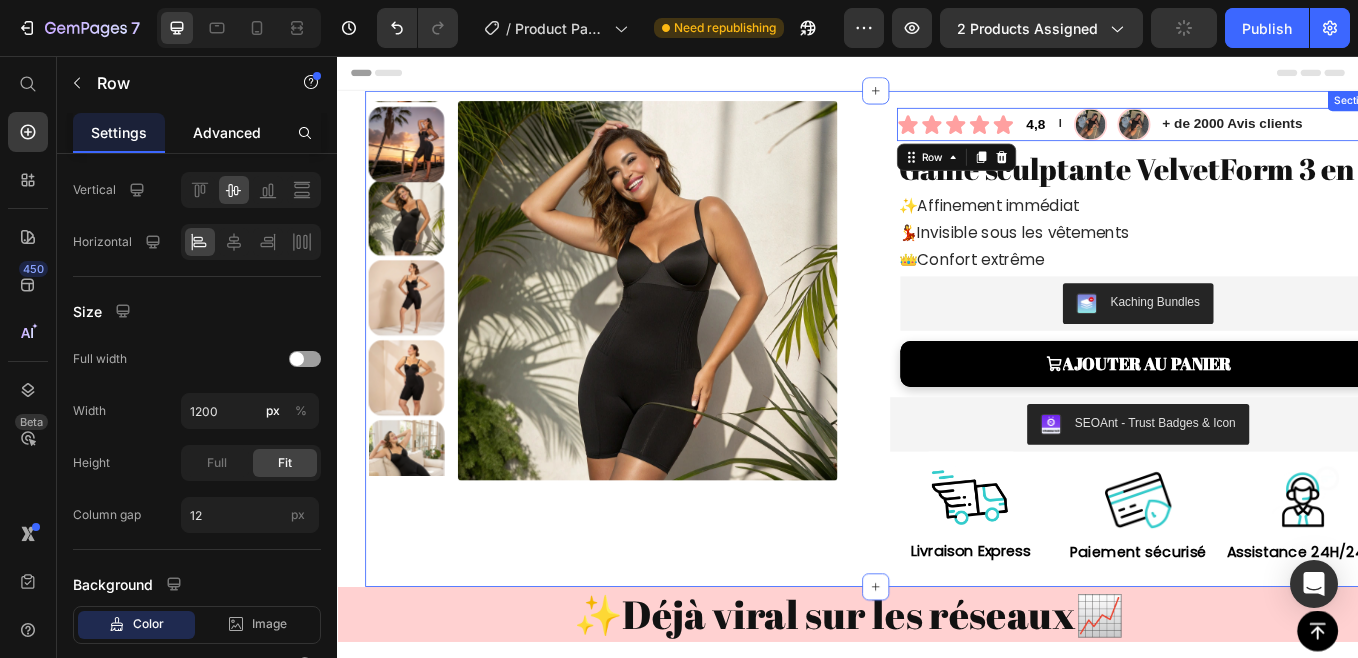 scroll, scrollTop: 0, scrollLeft: 0, axis: both 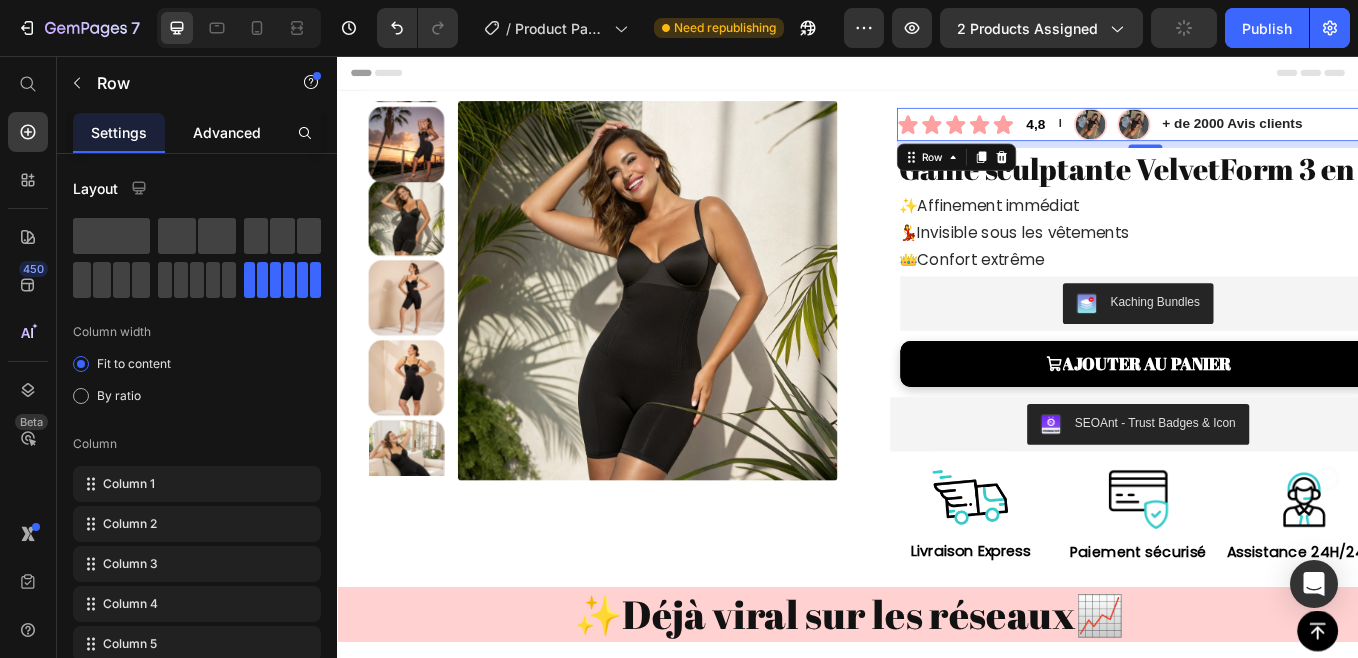 click on "Advanced" at bounding box center (227, 132) 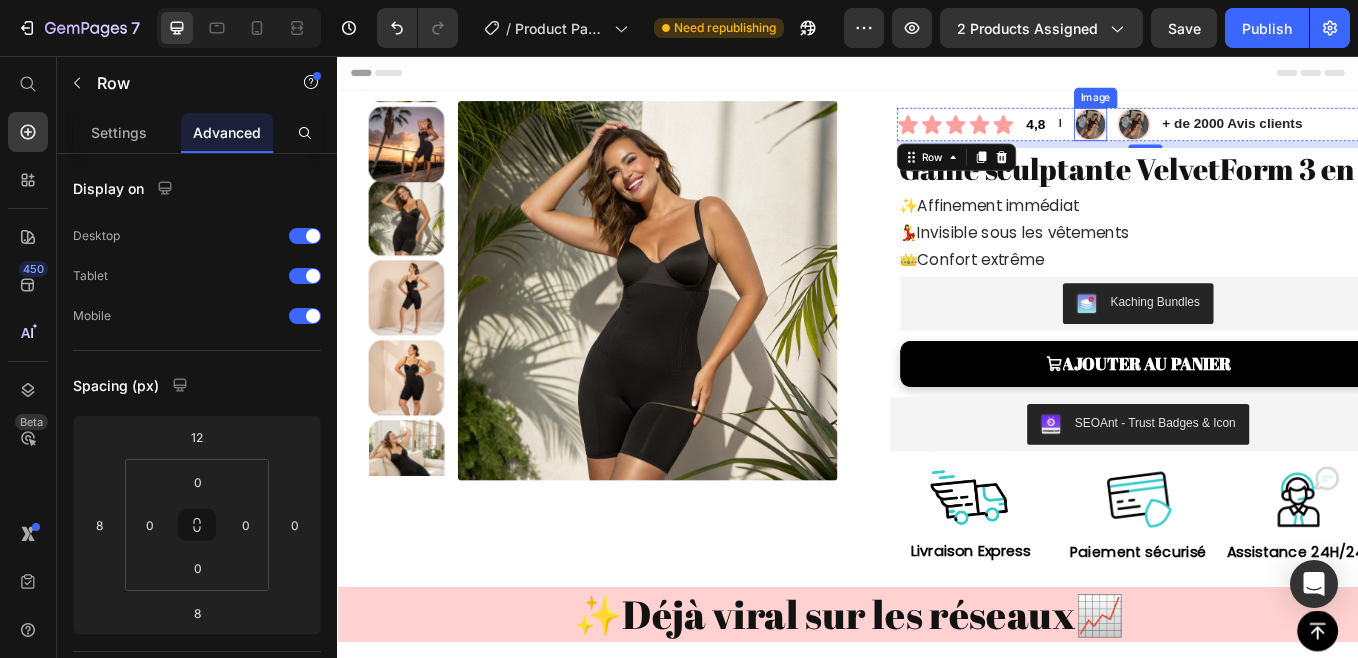 click at bounding box center [1221, 136] 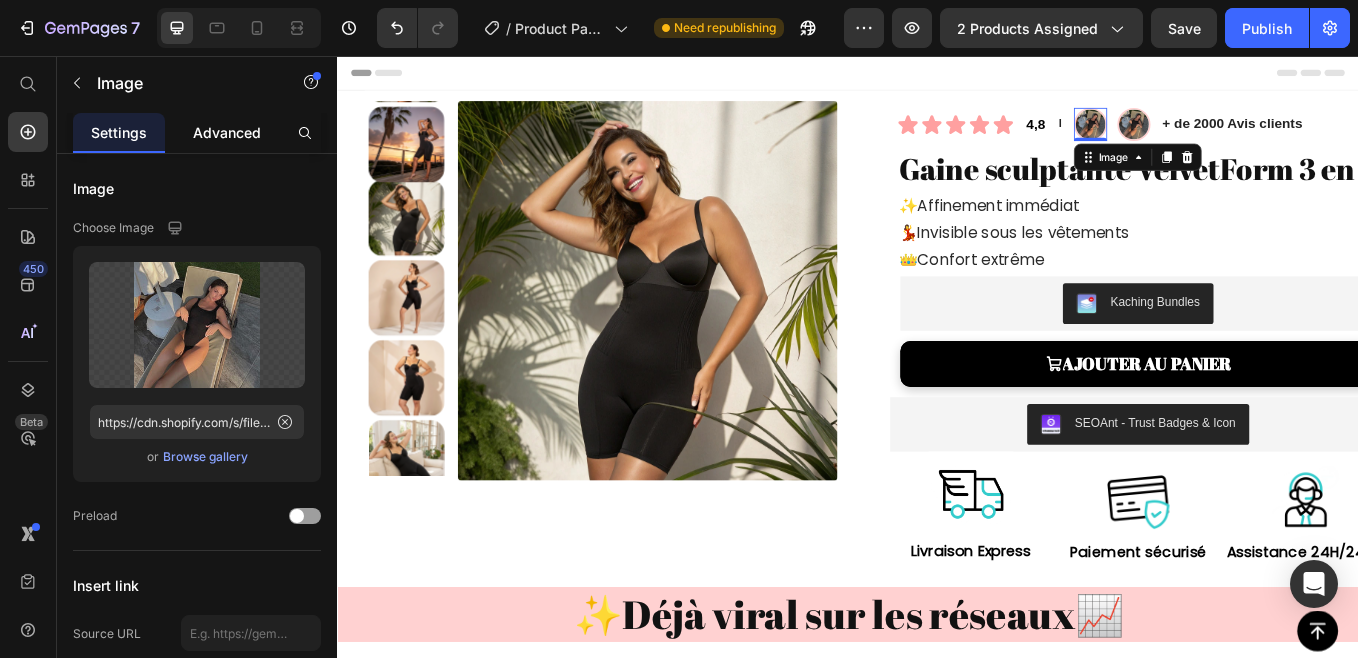 click on "Advanced" at bounding box center (227, 132) 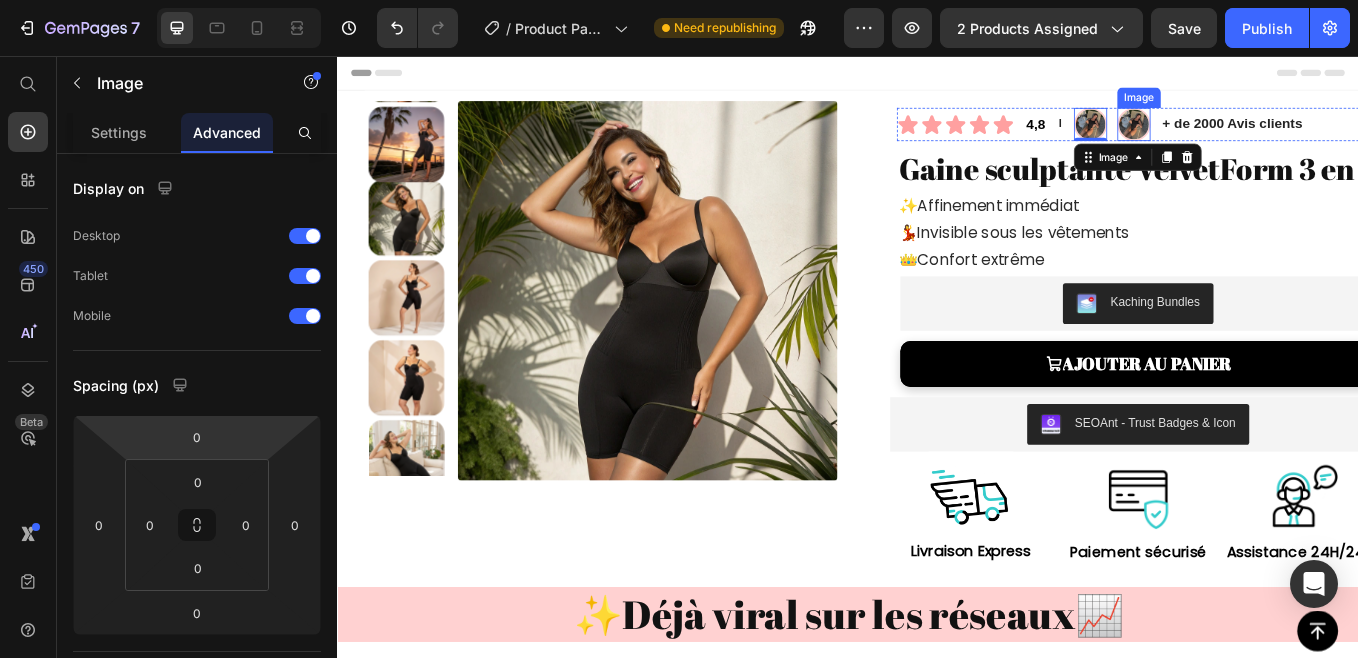 click at bounding box center [1272, 136] 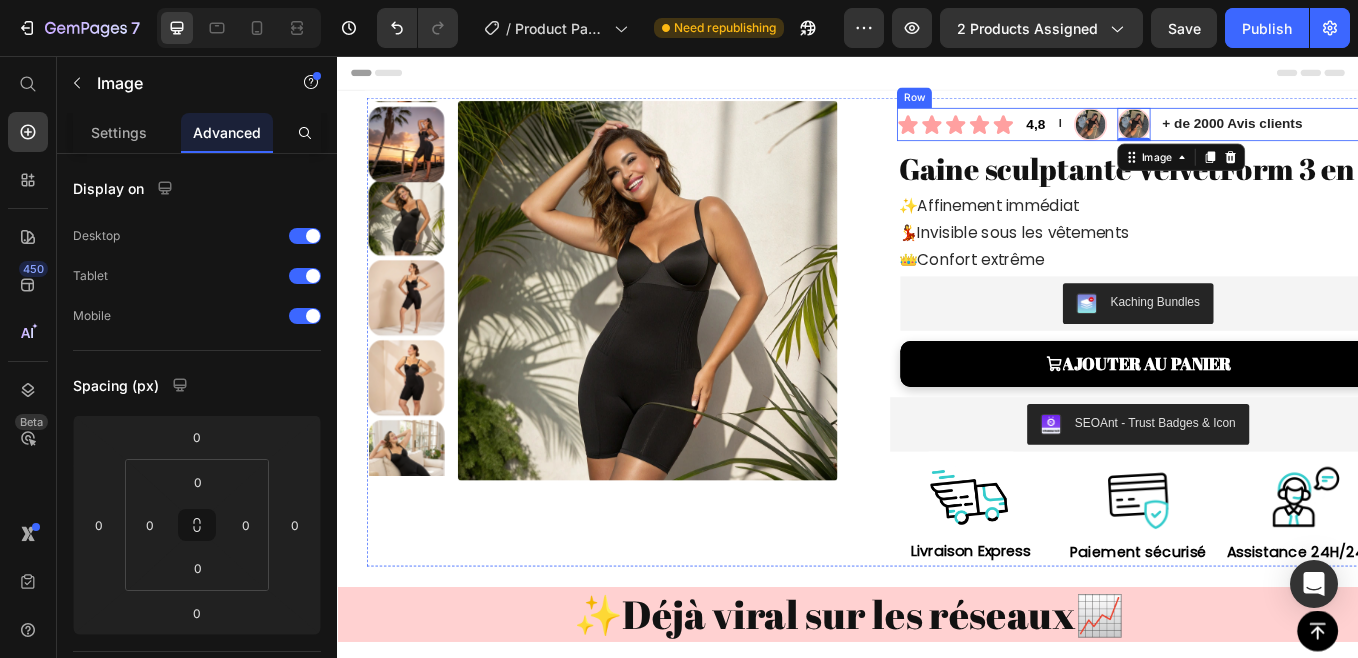 click on "Icon
Icon
Icon
Icon
Icon Icon List 4,8 Text Block l Text Block Image Image   0 + de 2000 Avis clients     Text Block Row" at bounding box center (1285, 136) 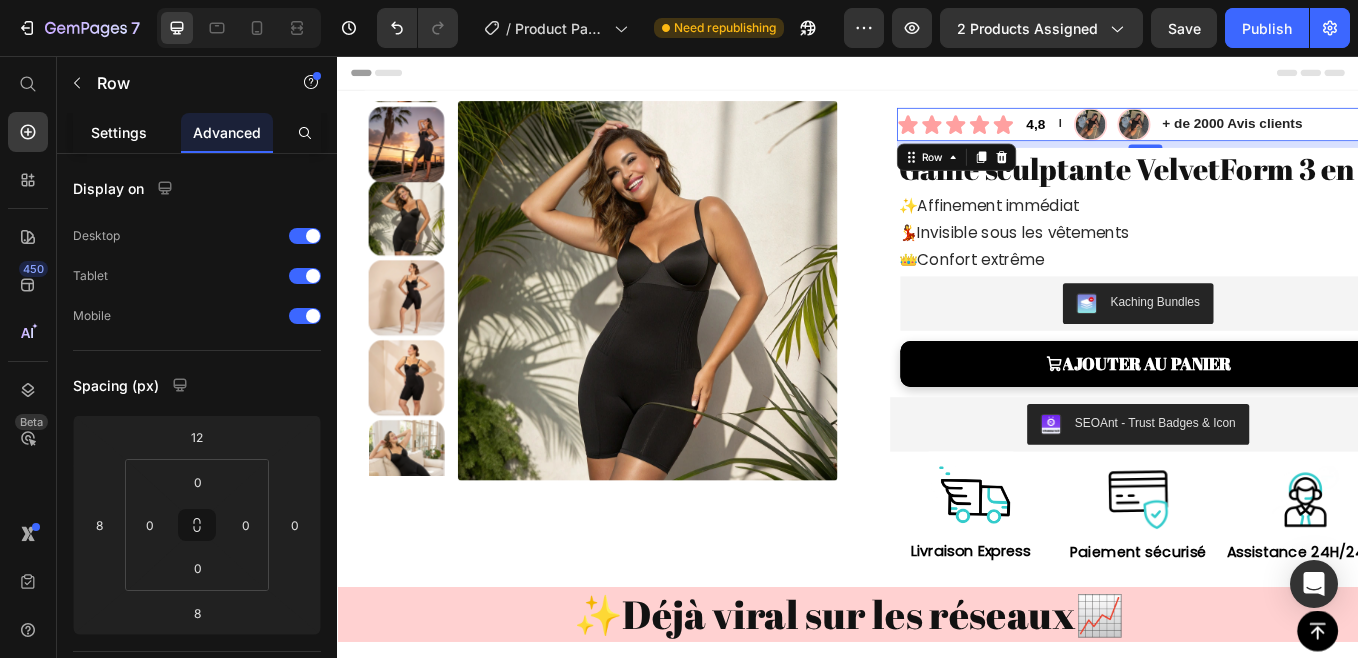 click on "Settings" 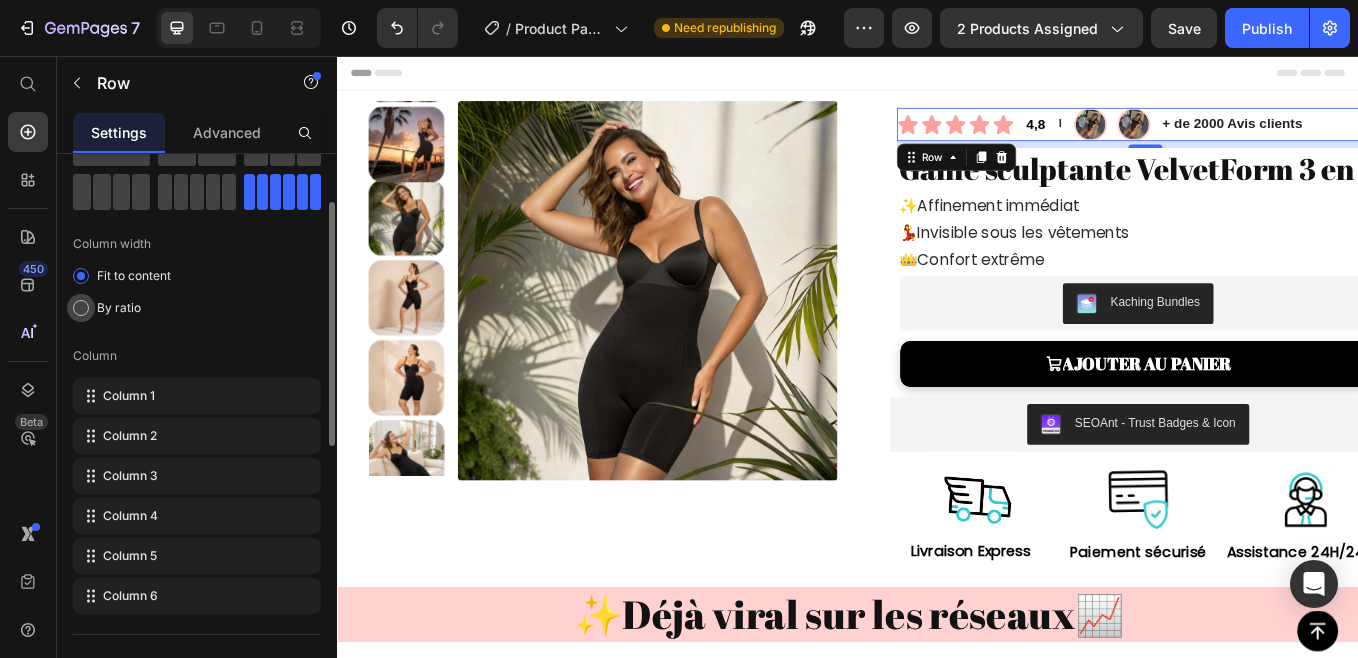 scroll, scrollTop: 95, scrollLeft: 0, axis: vertical 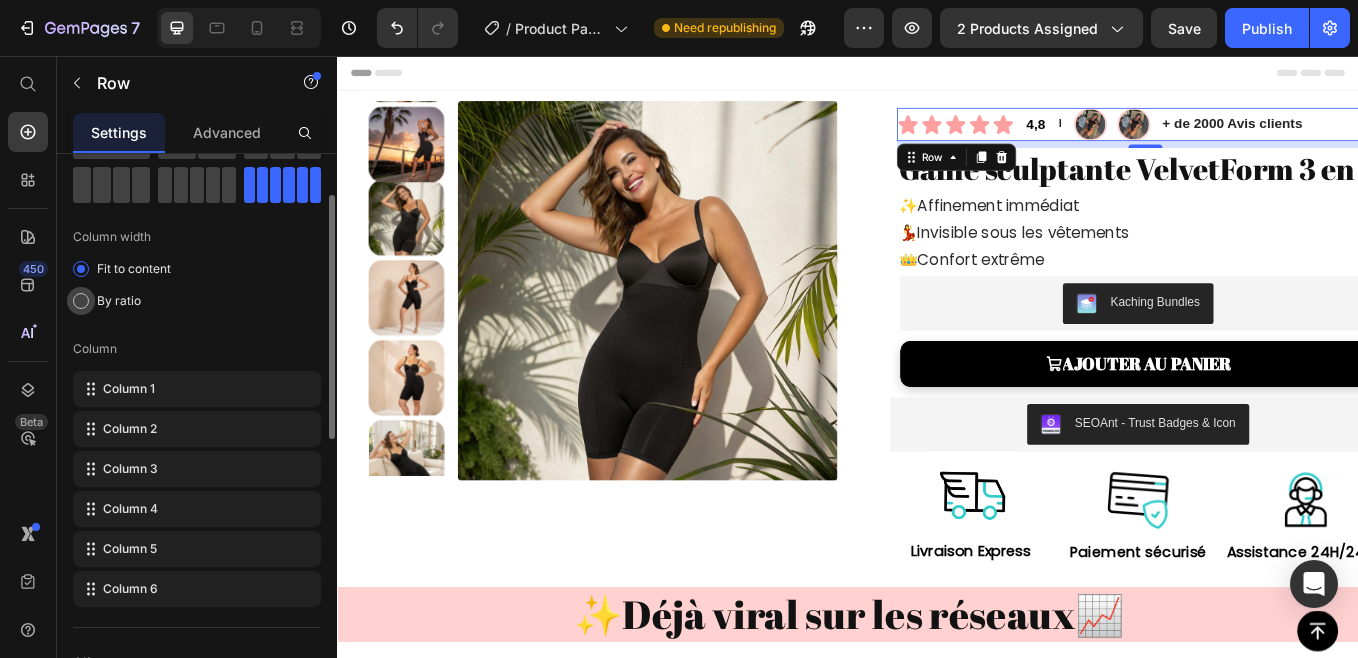click at bounding box center (81, 301) 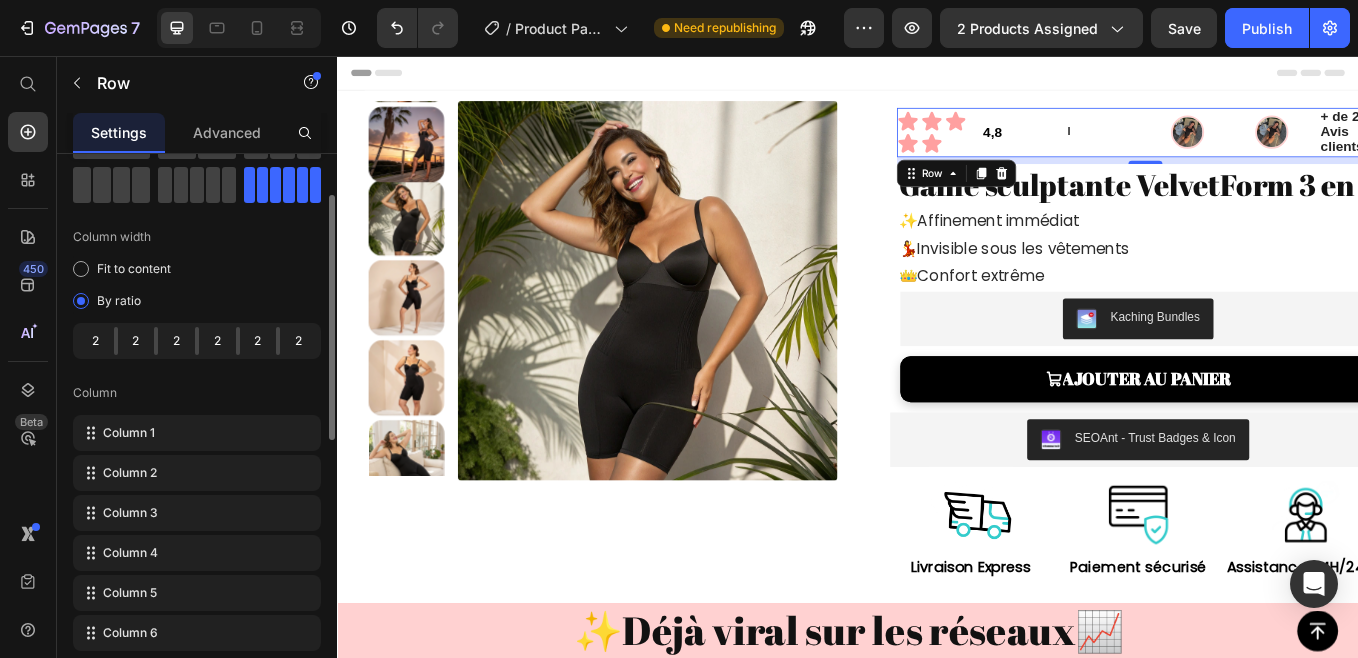 drag, startPoint x: 115, startPoint y: 346, endPoint x: 192, endPoint y: 348, distance: 77.02597 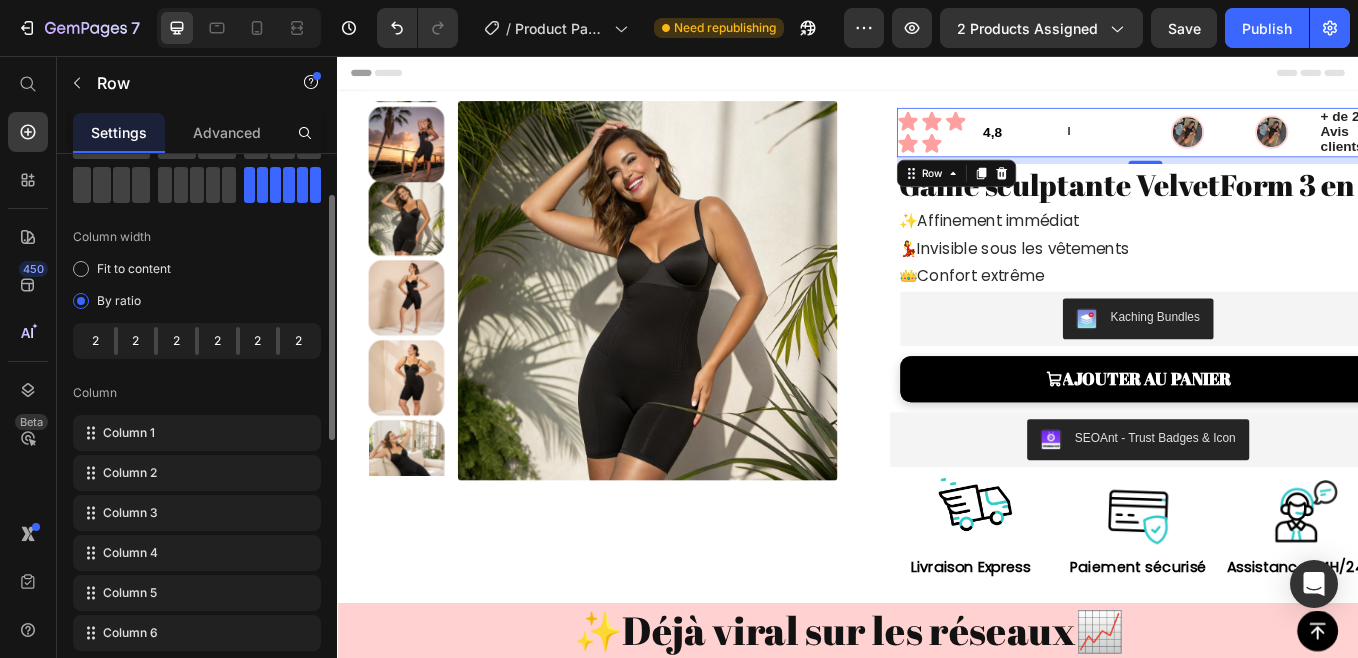 click on "2 2 2 2 2 2" at bounding box center [197, 341] 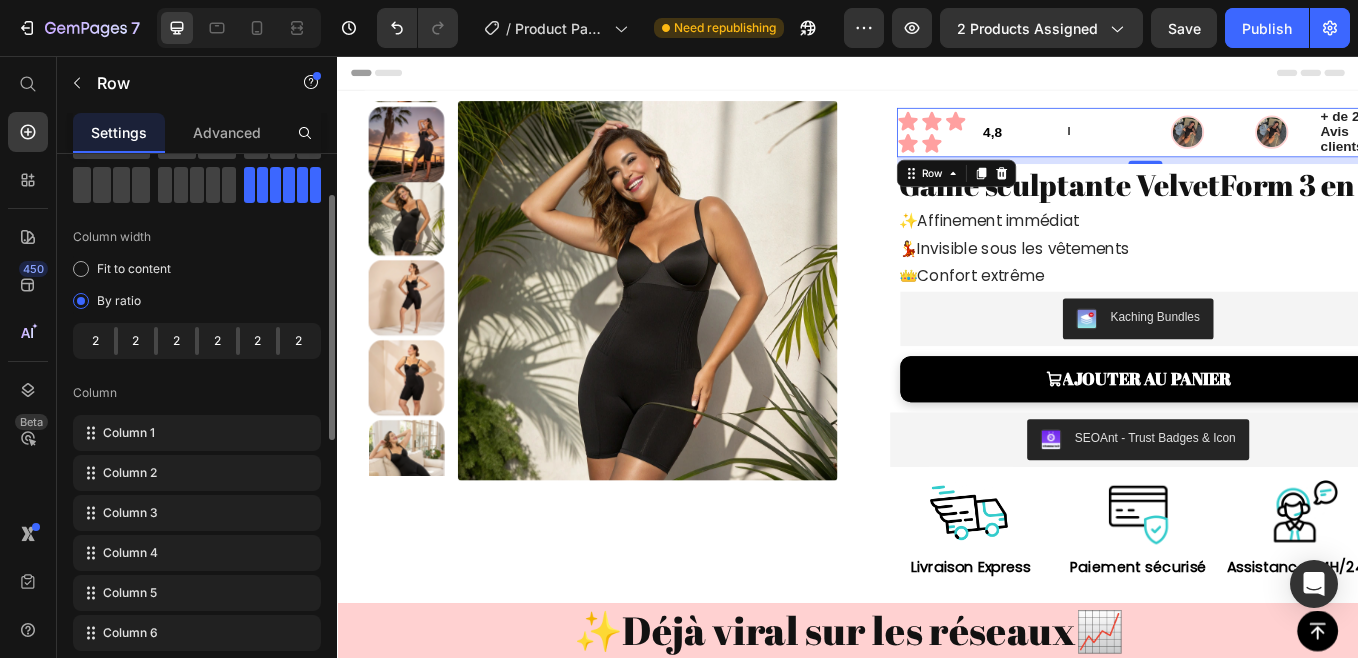 drag, startPoint x: 192, startPoint y: 348, endPoint x: 300, endPoint y: 348, distance: 108 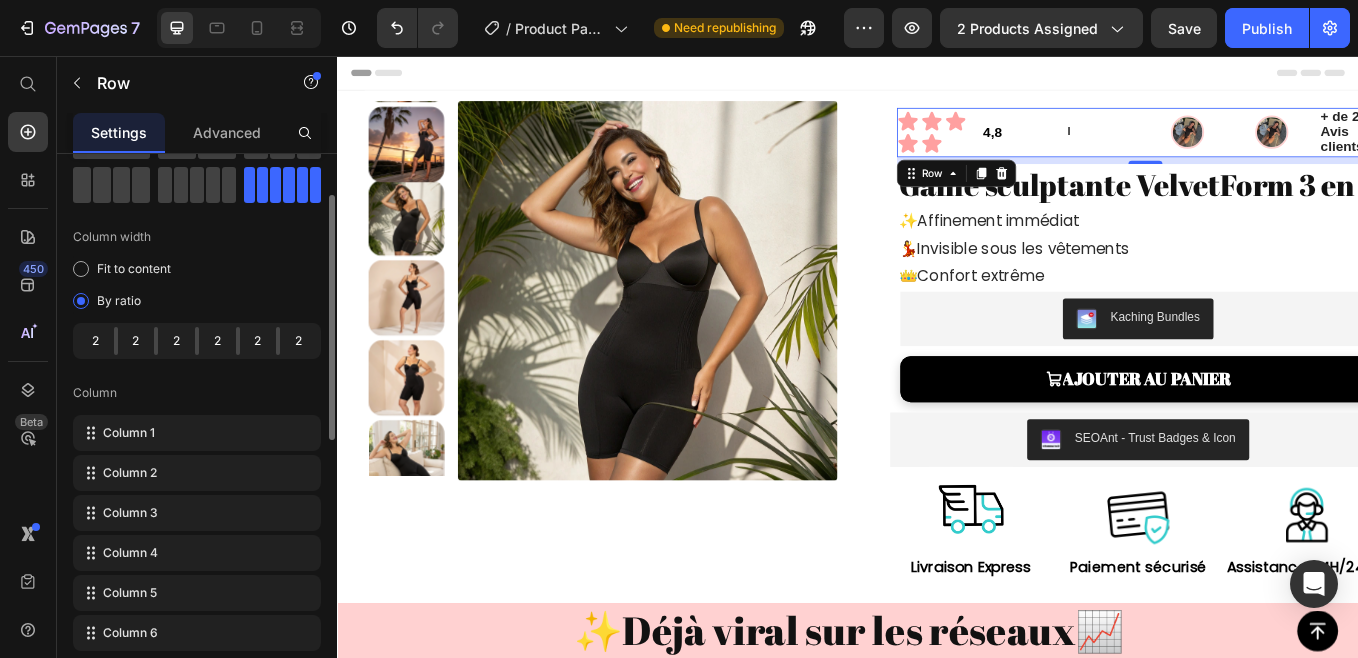 click on "2 2 2 2 2 2" at bounding box center [197, 341] 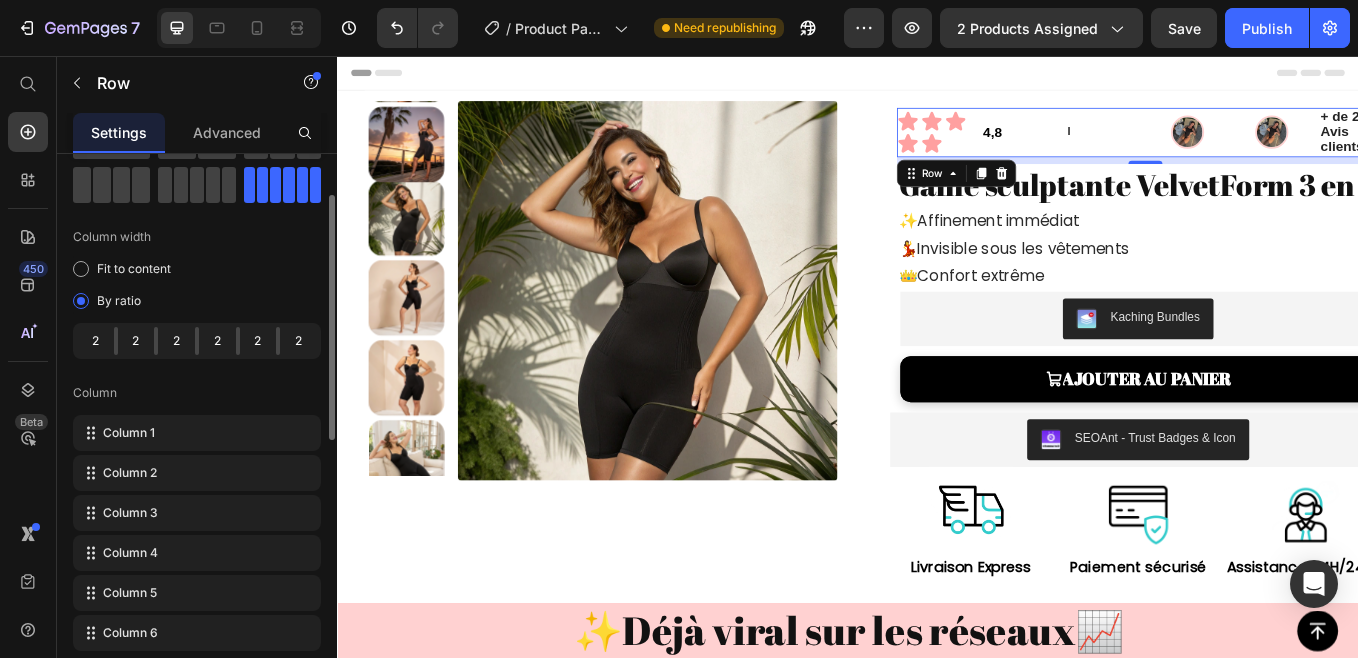 click on "2" 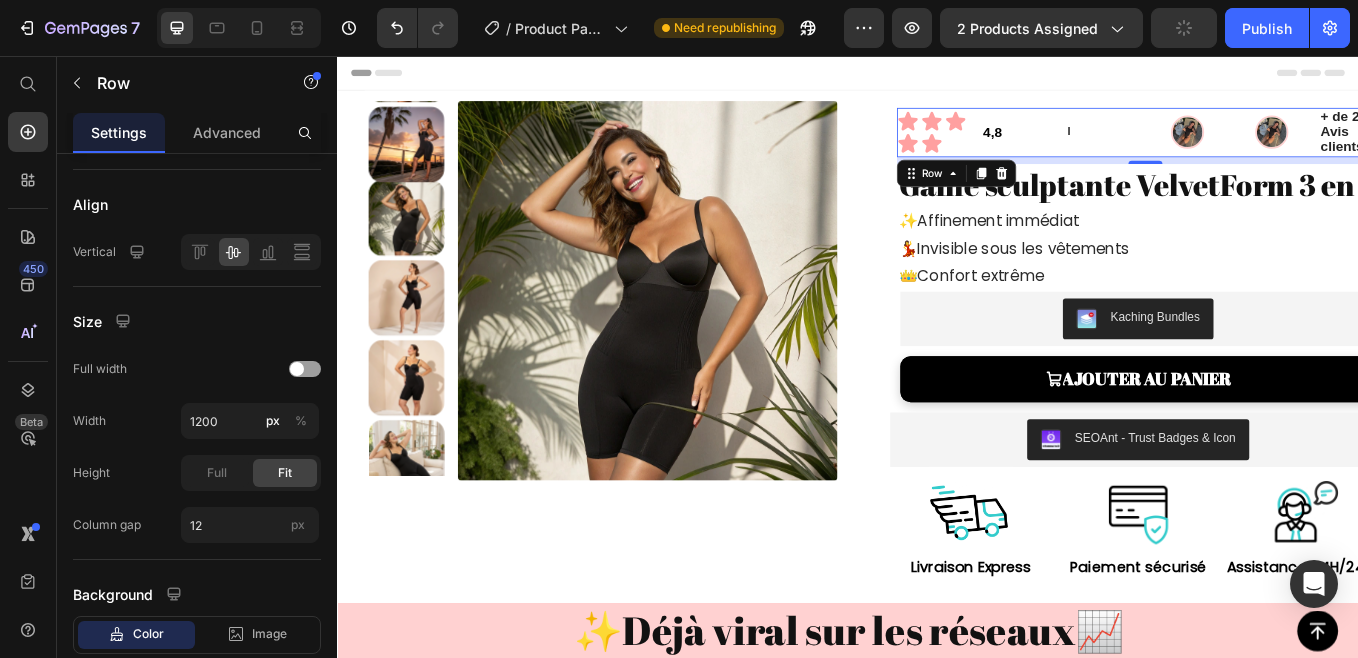 scroll, scrollTop: 0, scrollLeft: 0, axis: both 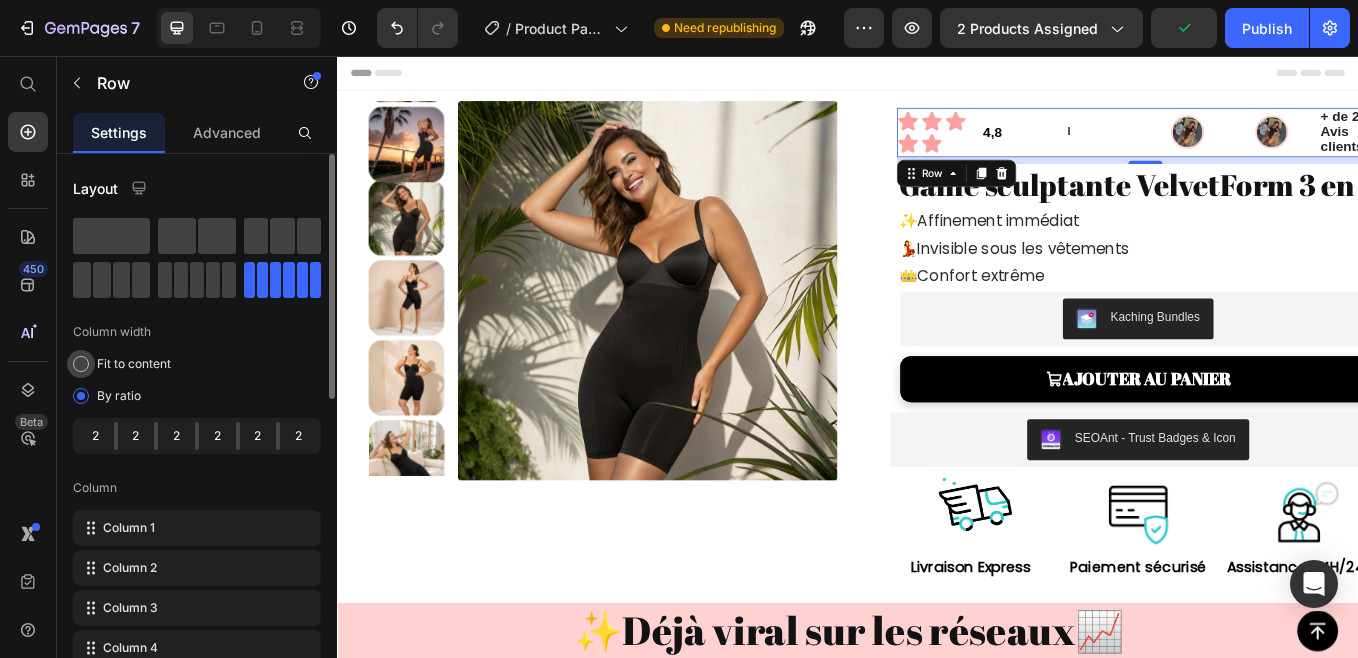 click at bounding box center [81, 364] 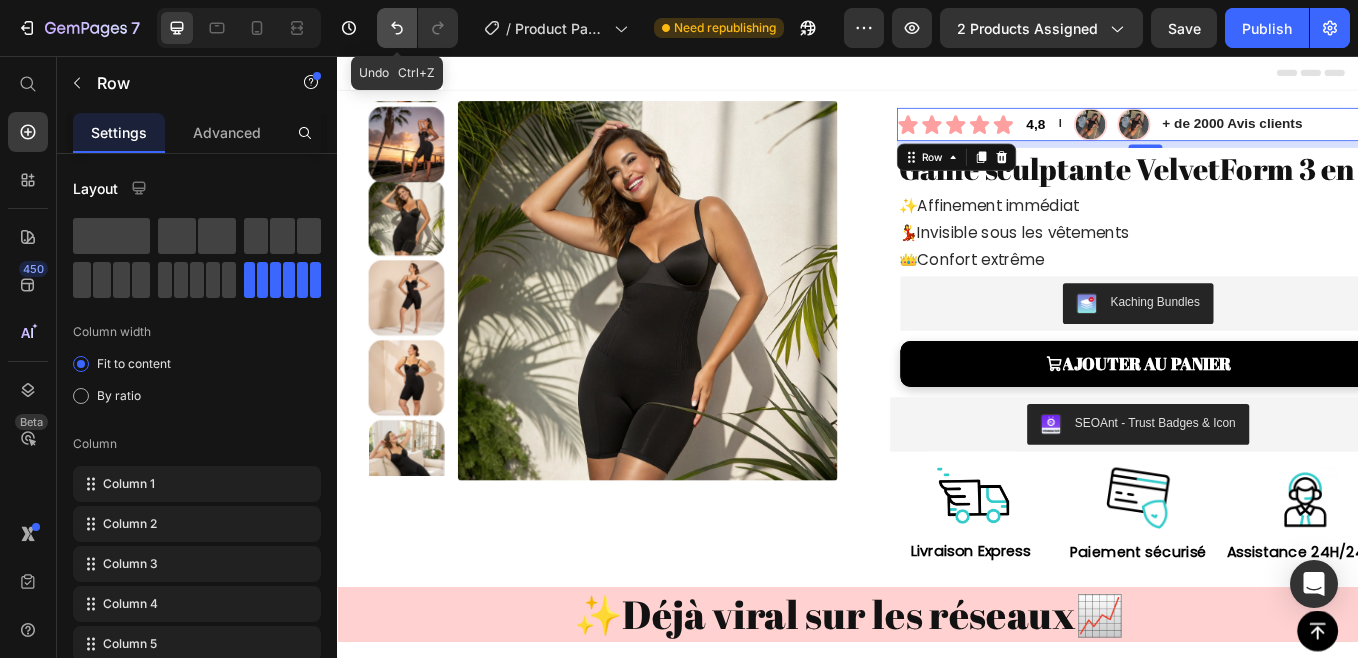 click 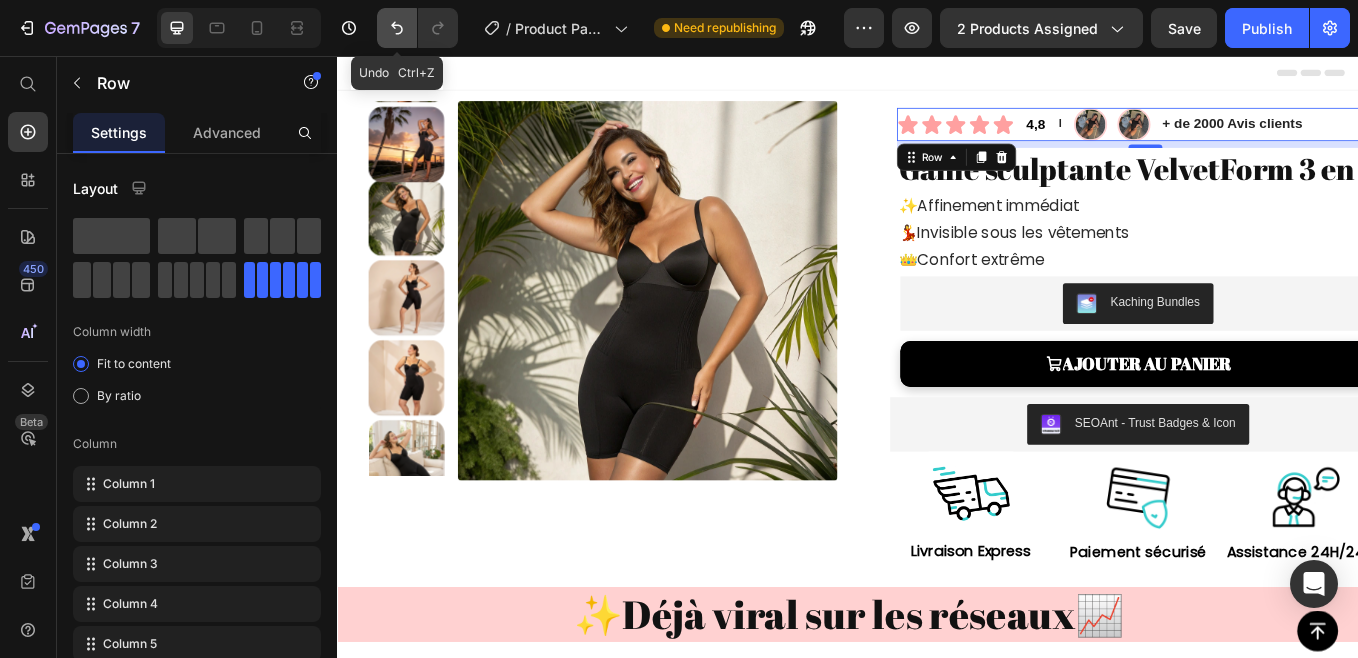 click 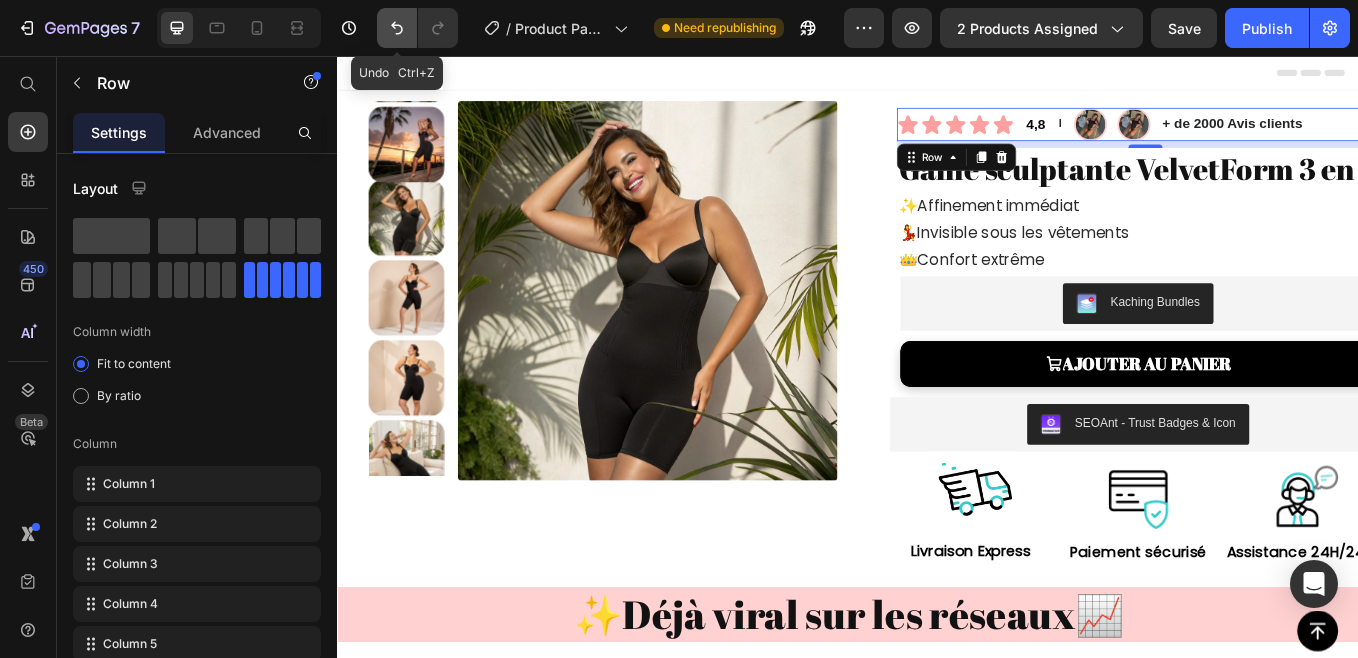 click 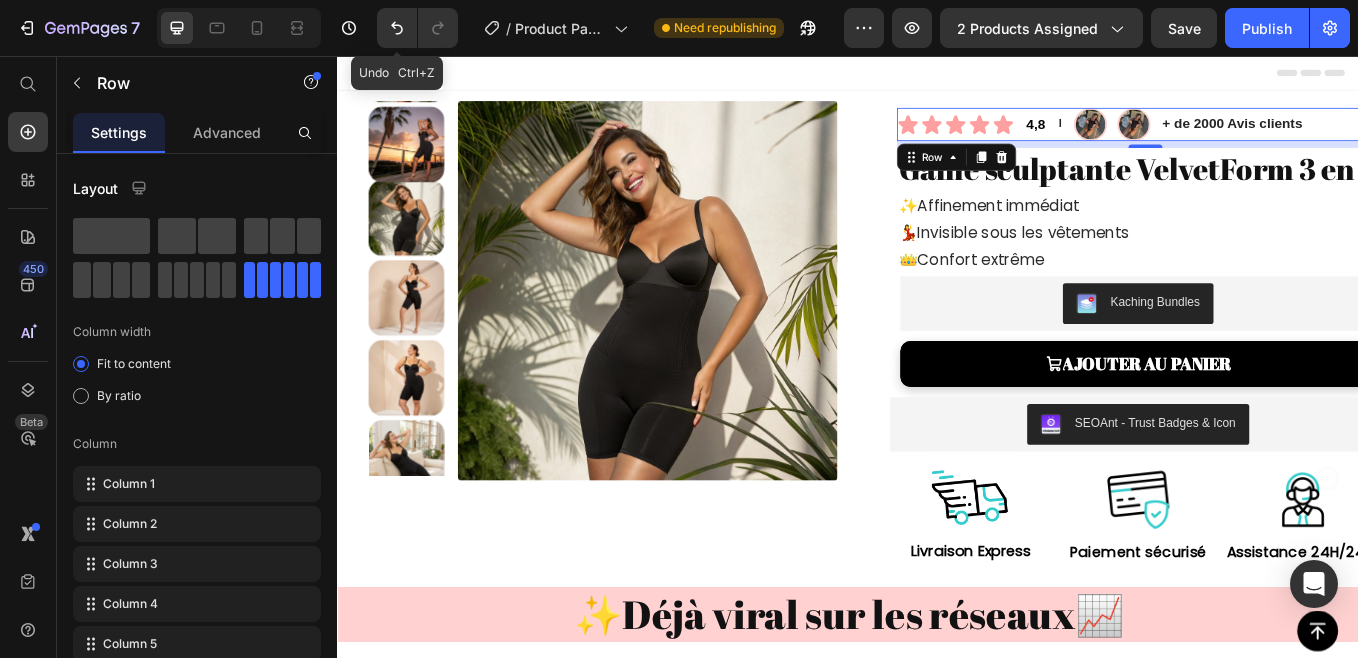 click 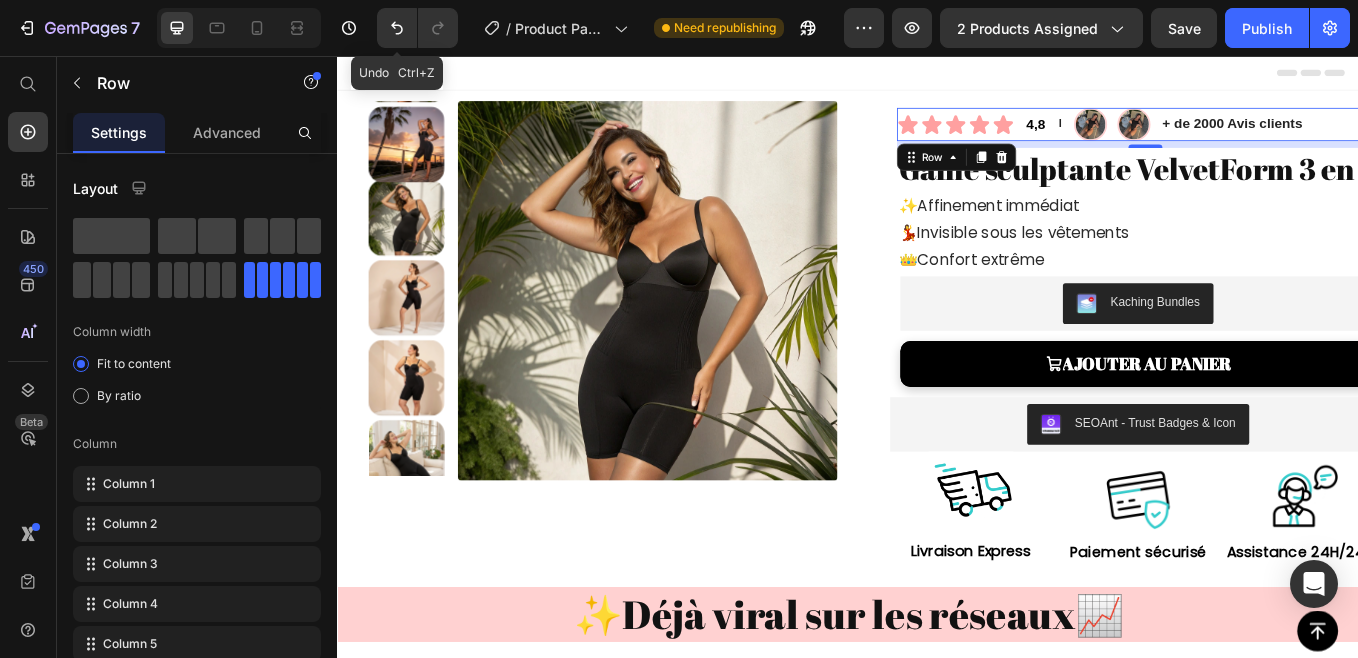 click 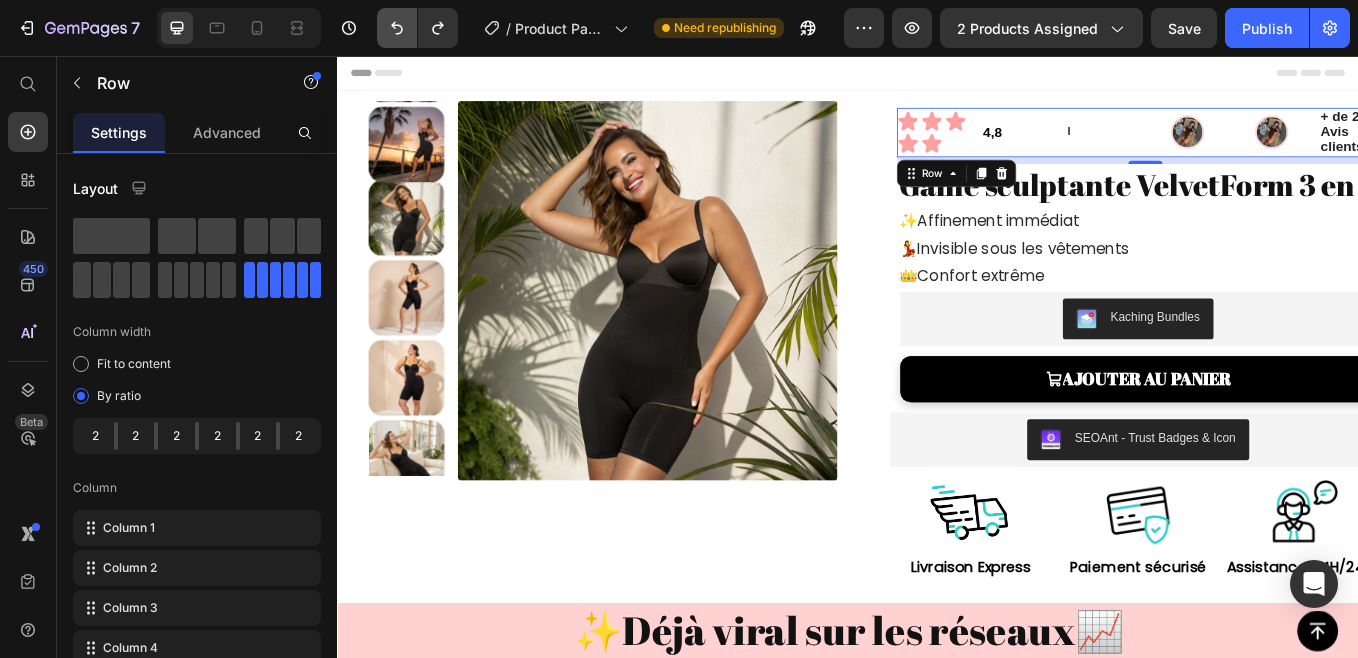 drag, startPoint x: 422, startPoint y: 29, endPoint x: 394, endPoint y: 30, distance: 28.01785 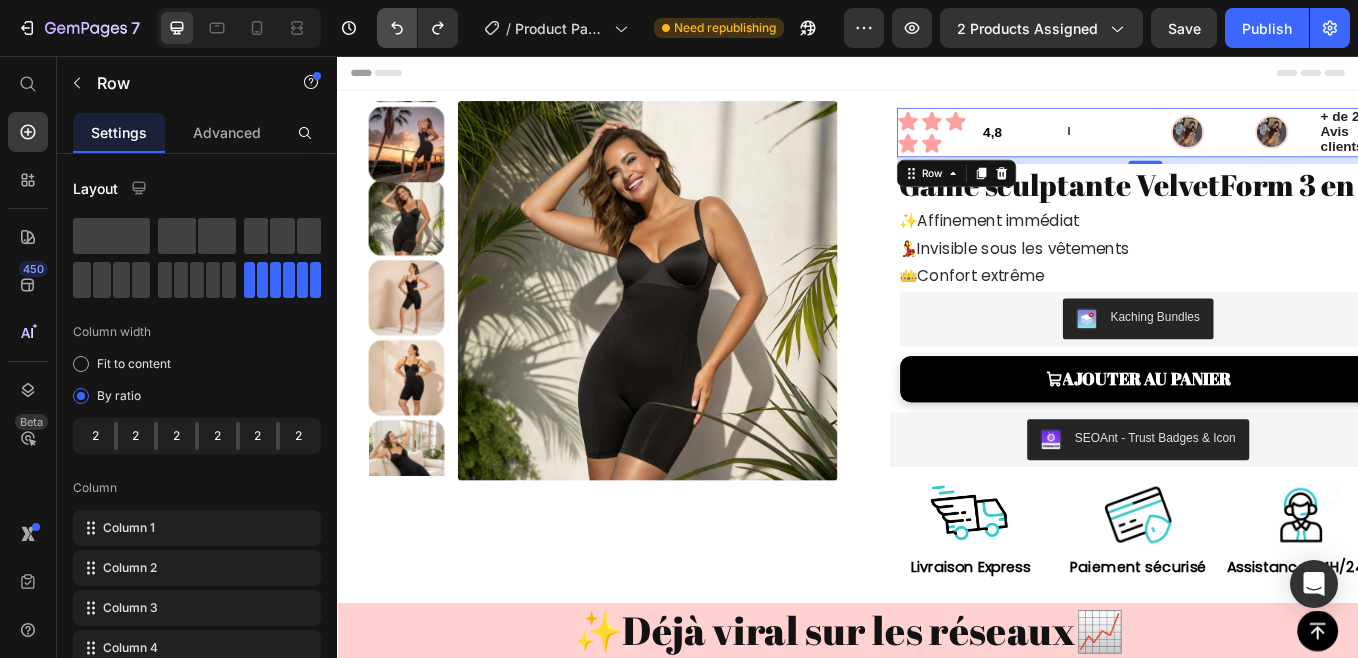 click 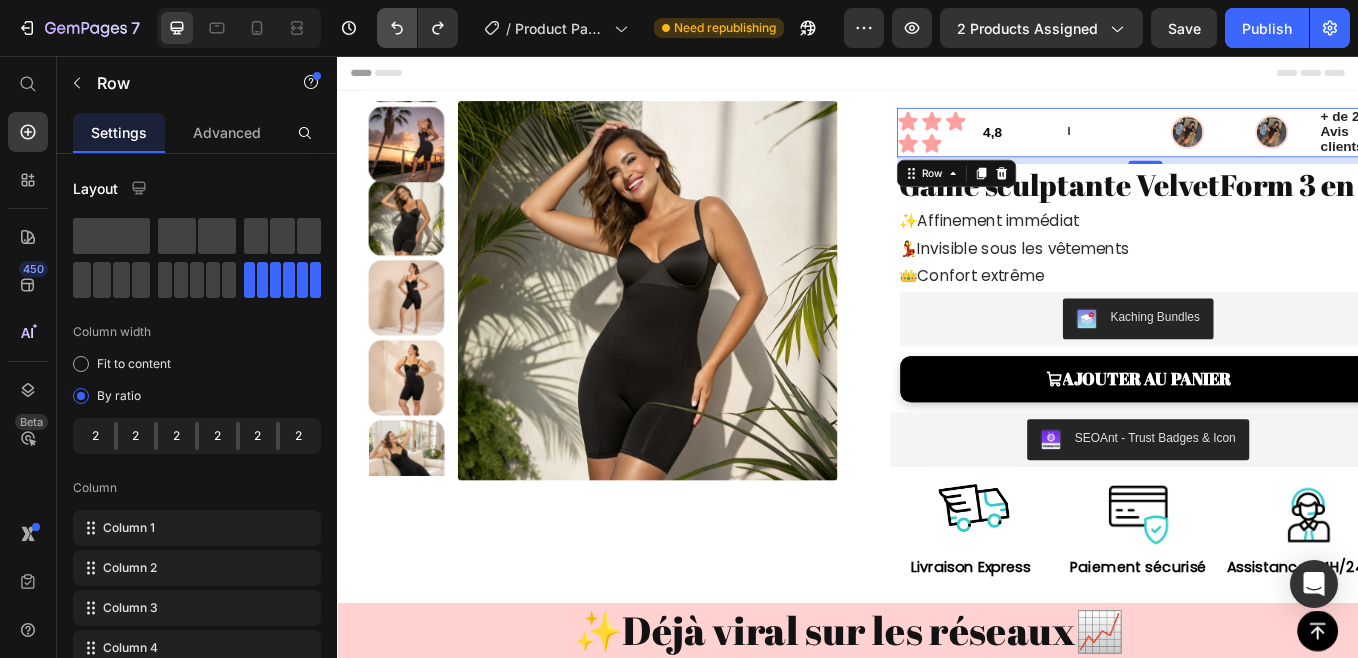 click 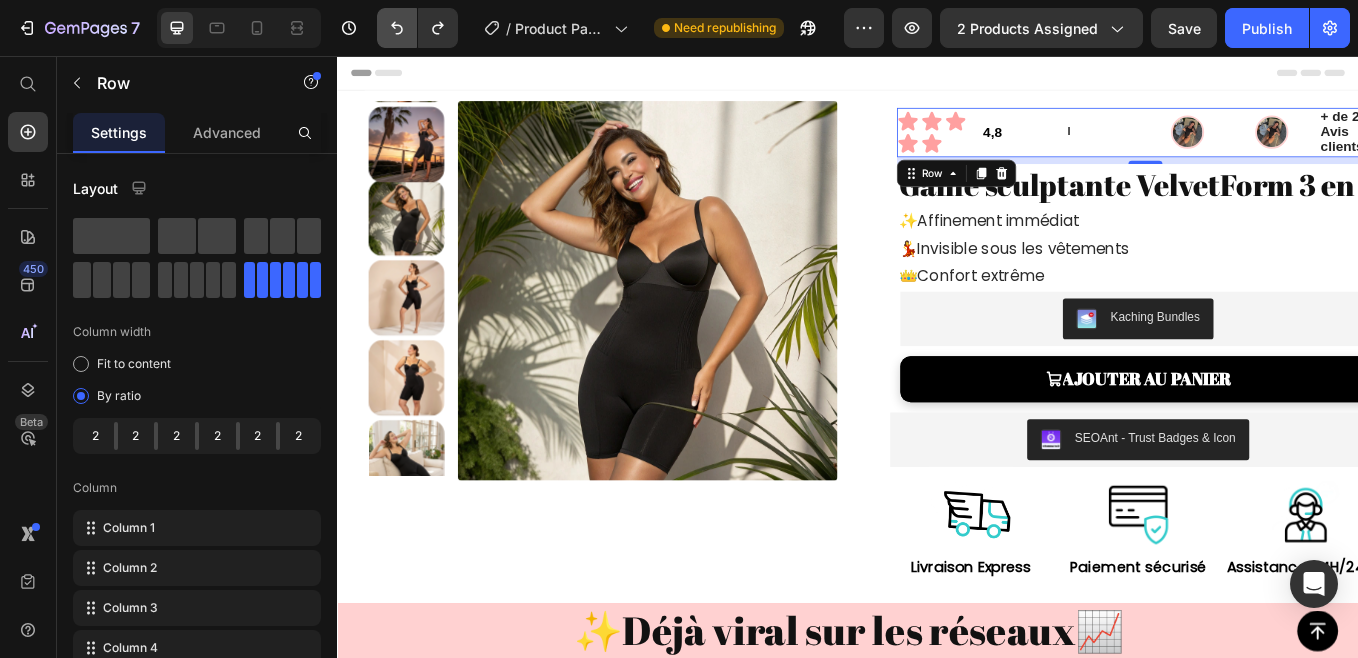 click 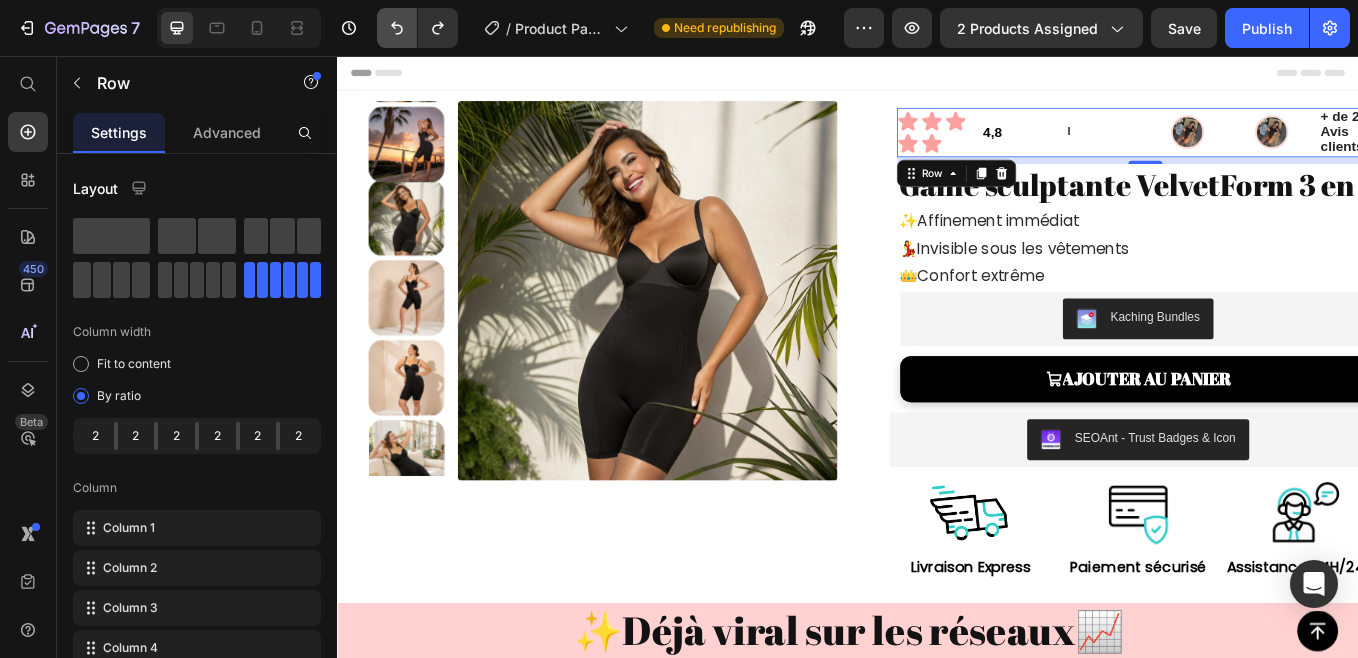 click 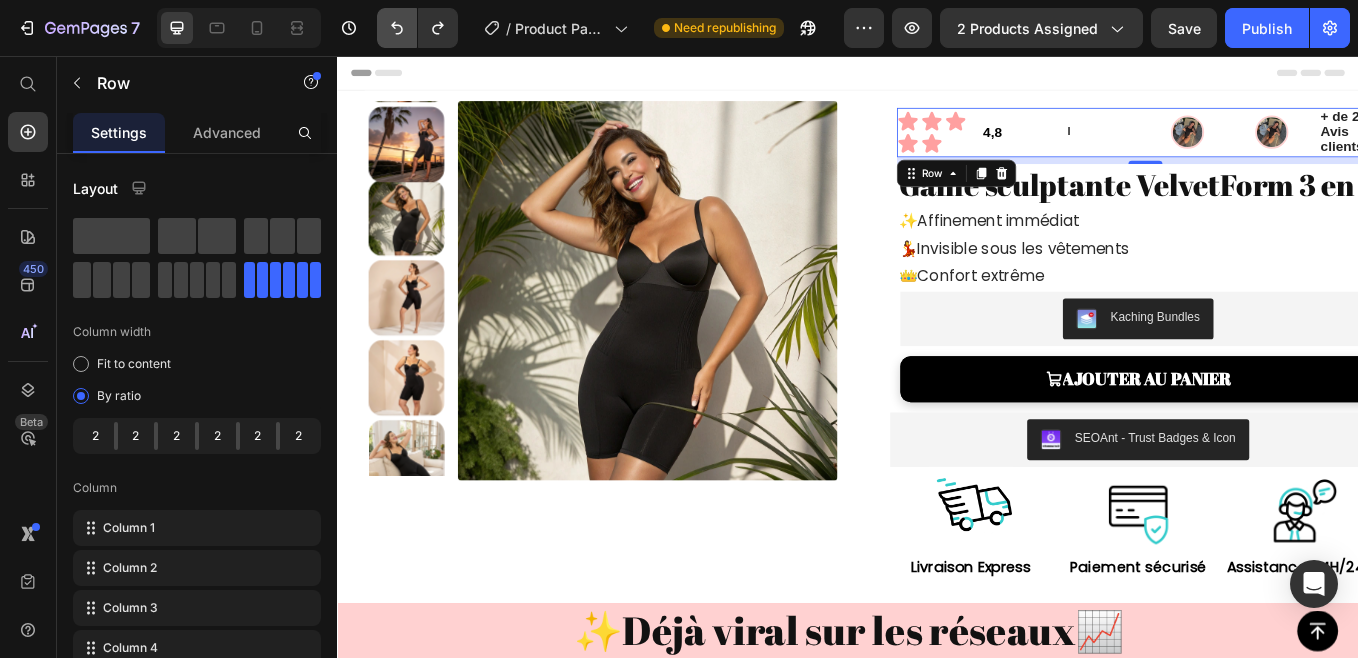click 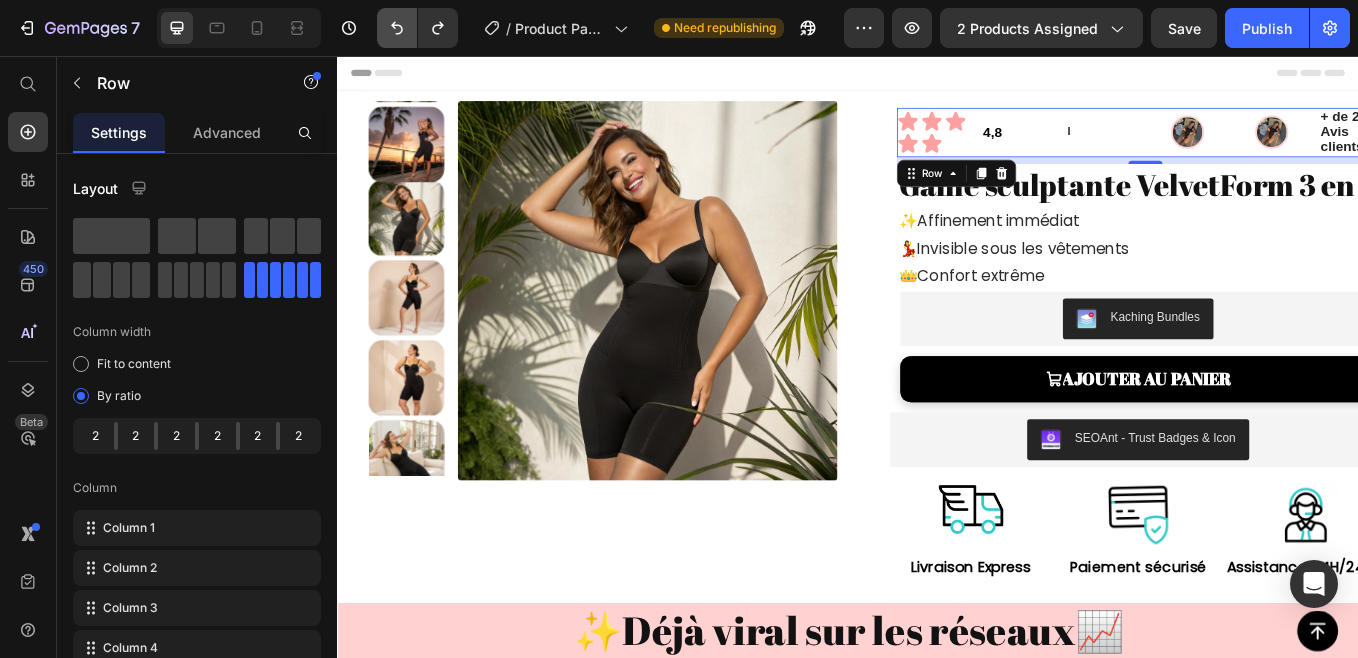 click 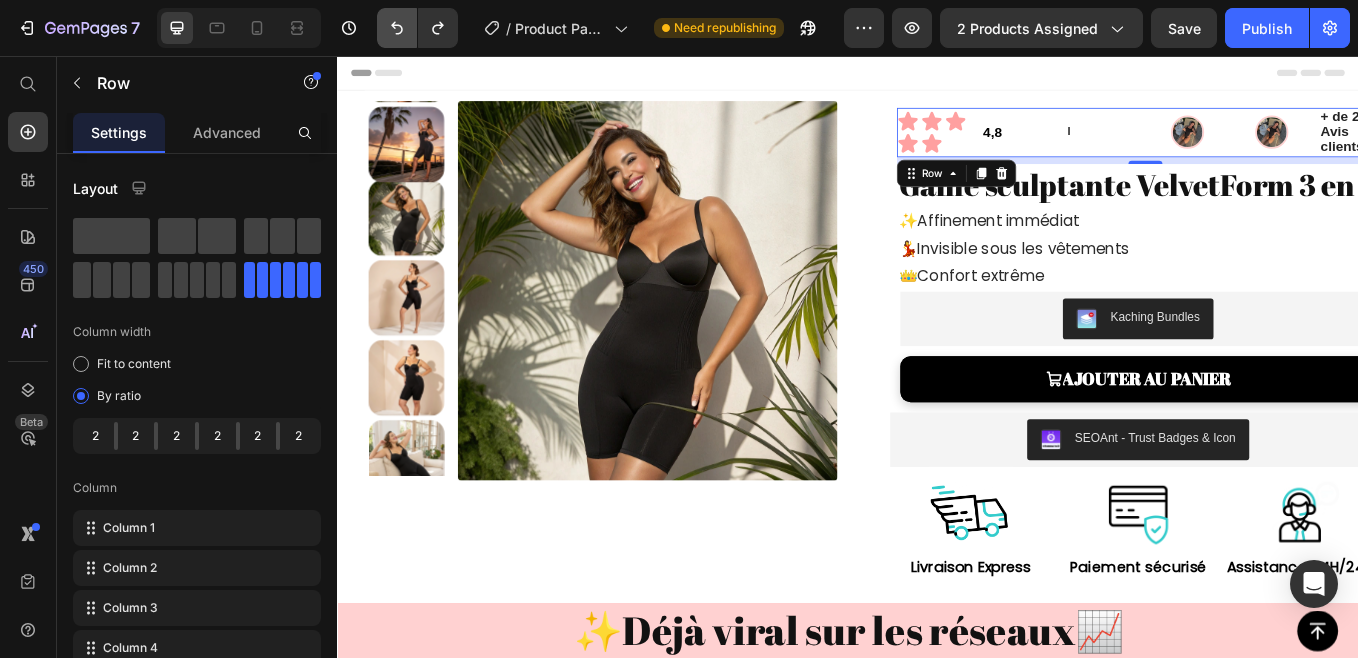 click 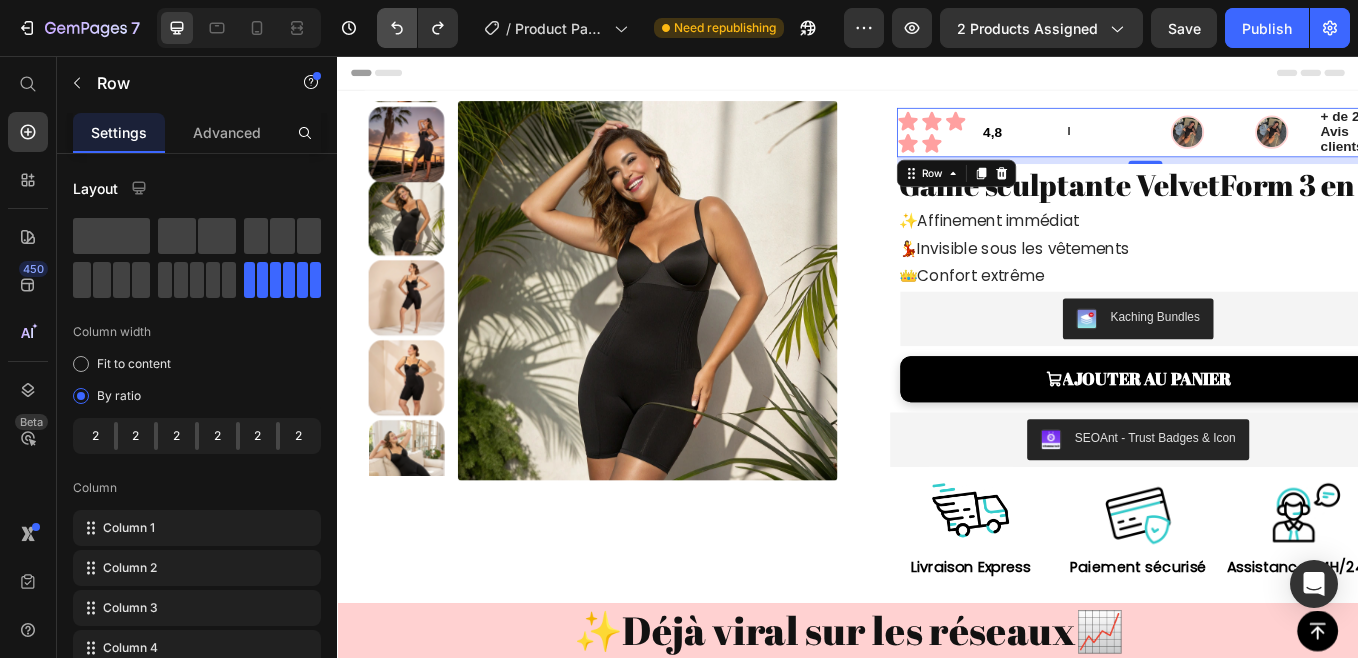 click 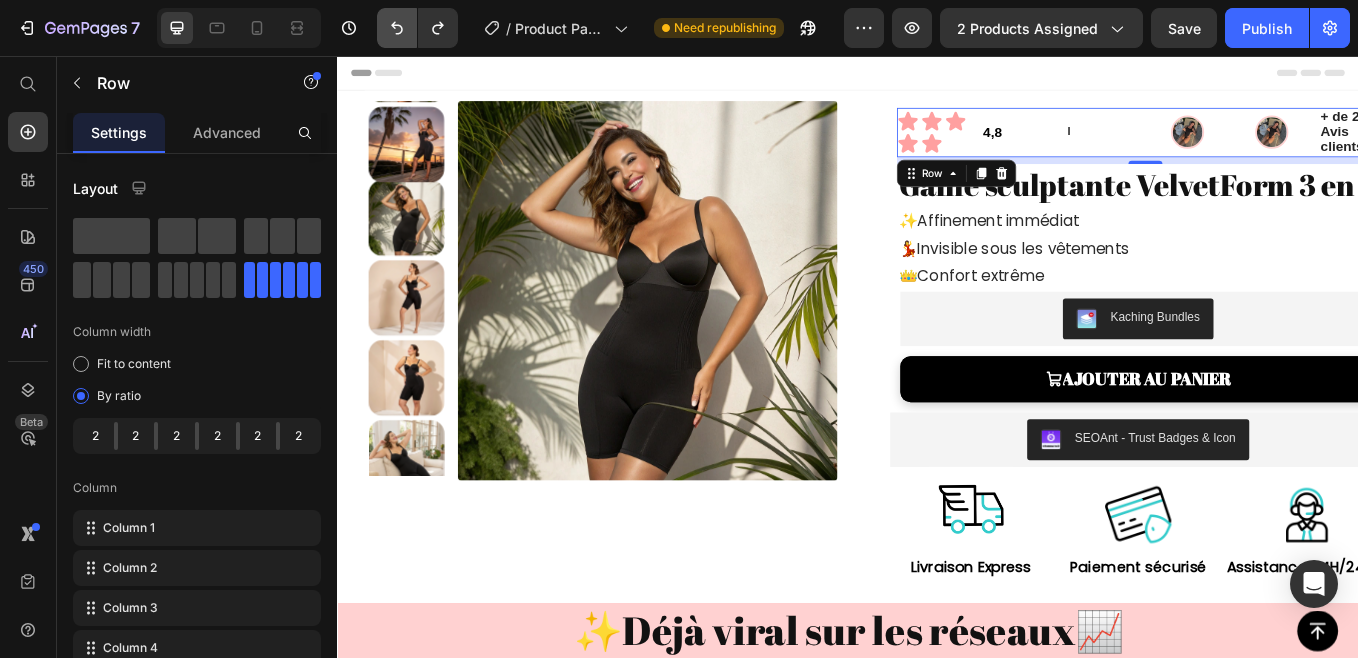 click 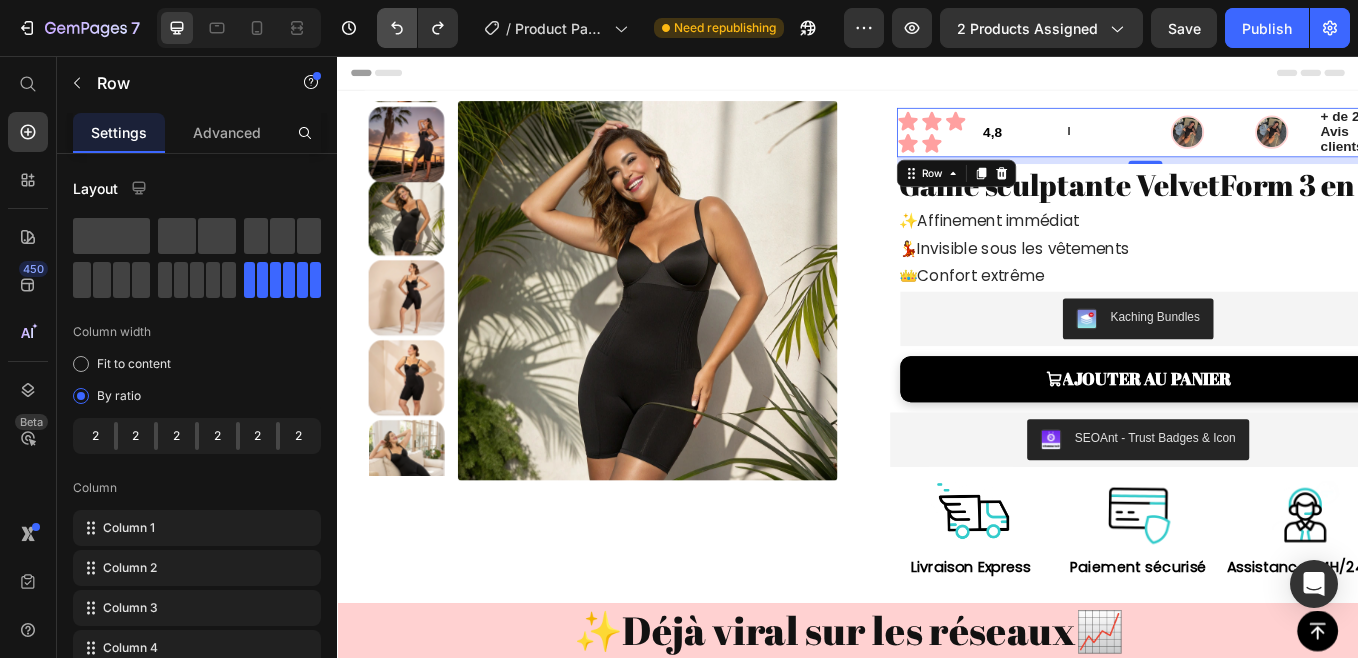 click 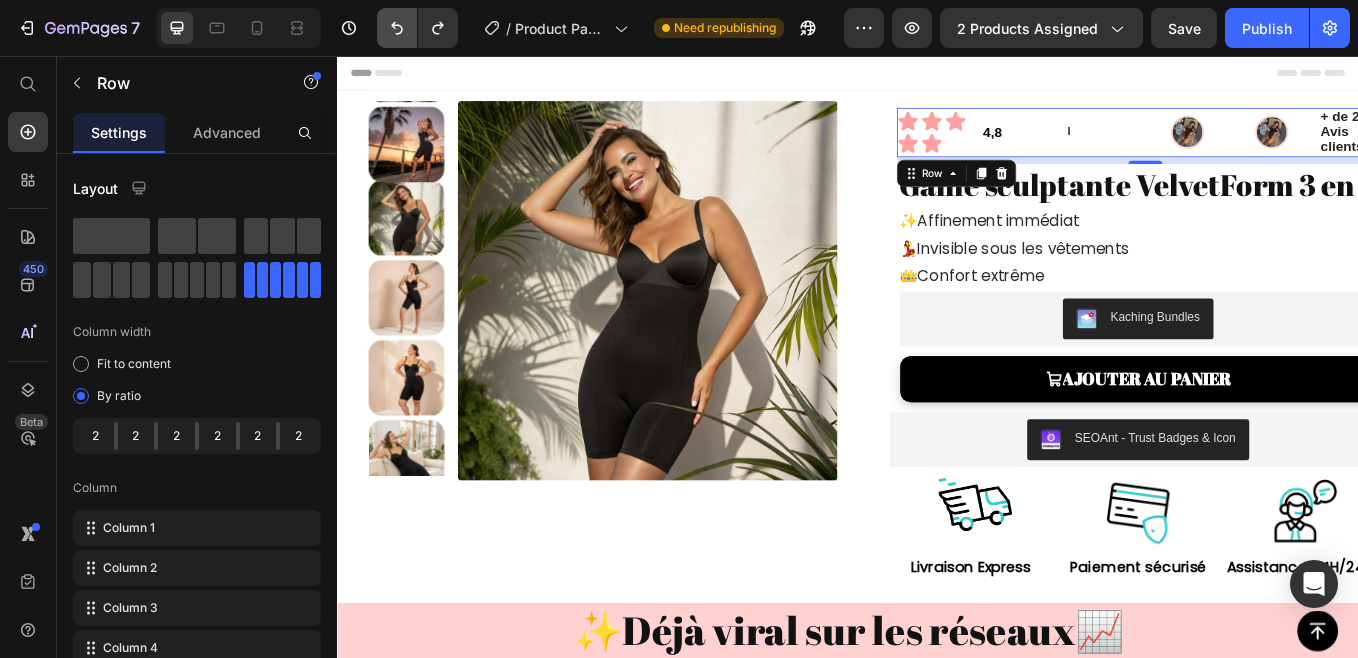 click 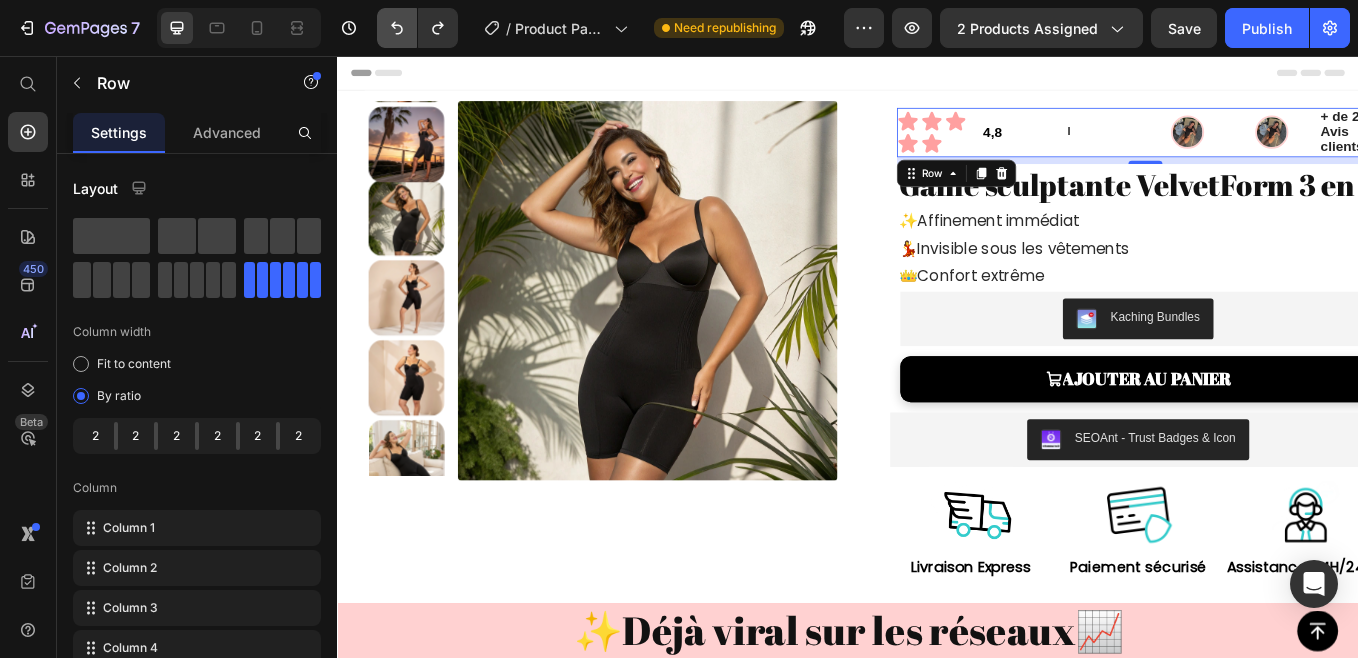 click 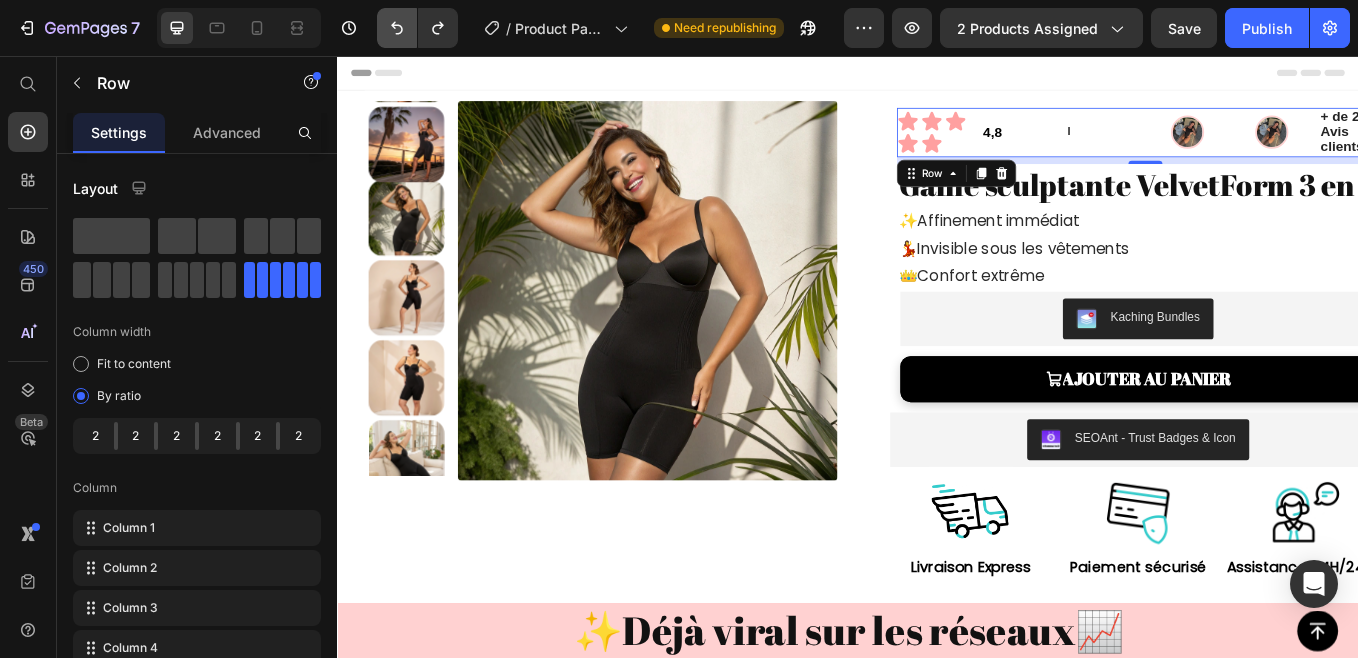 click 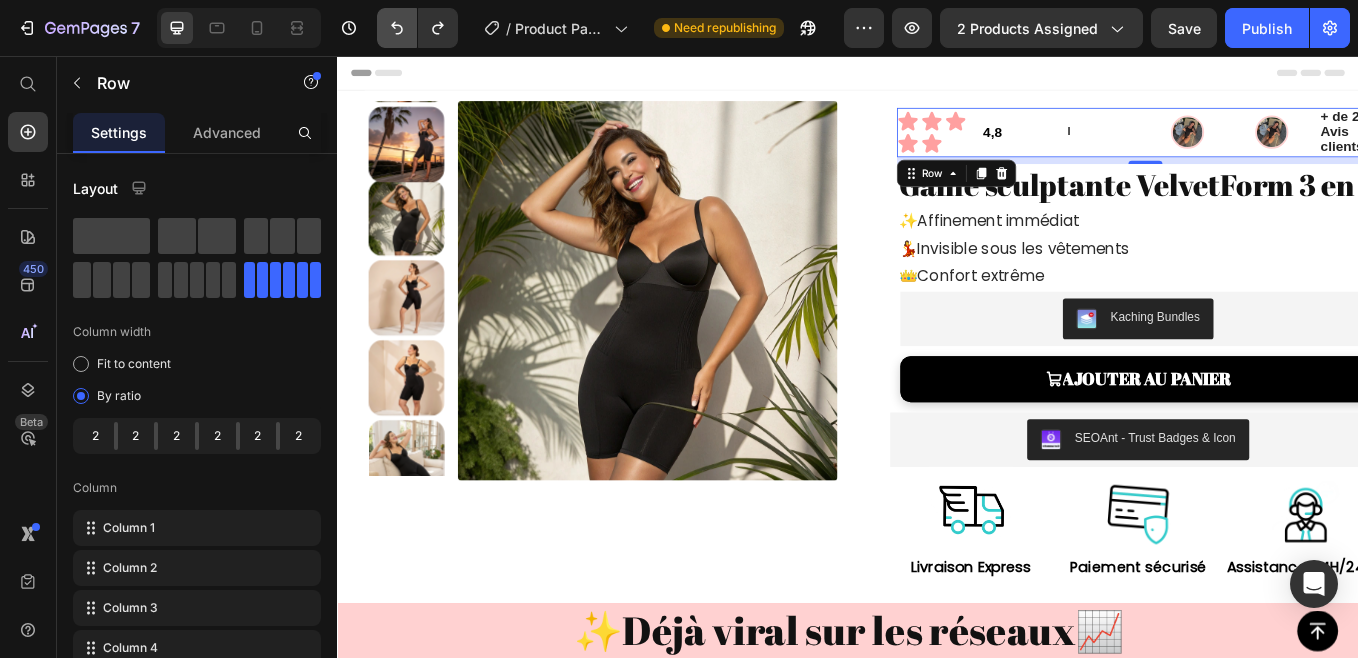click 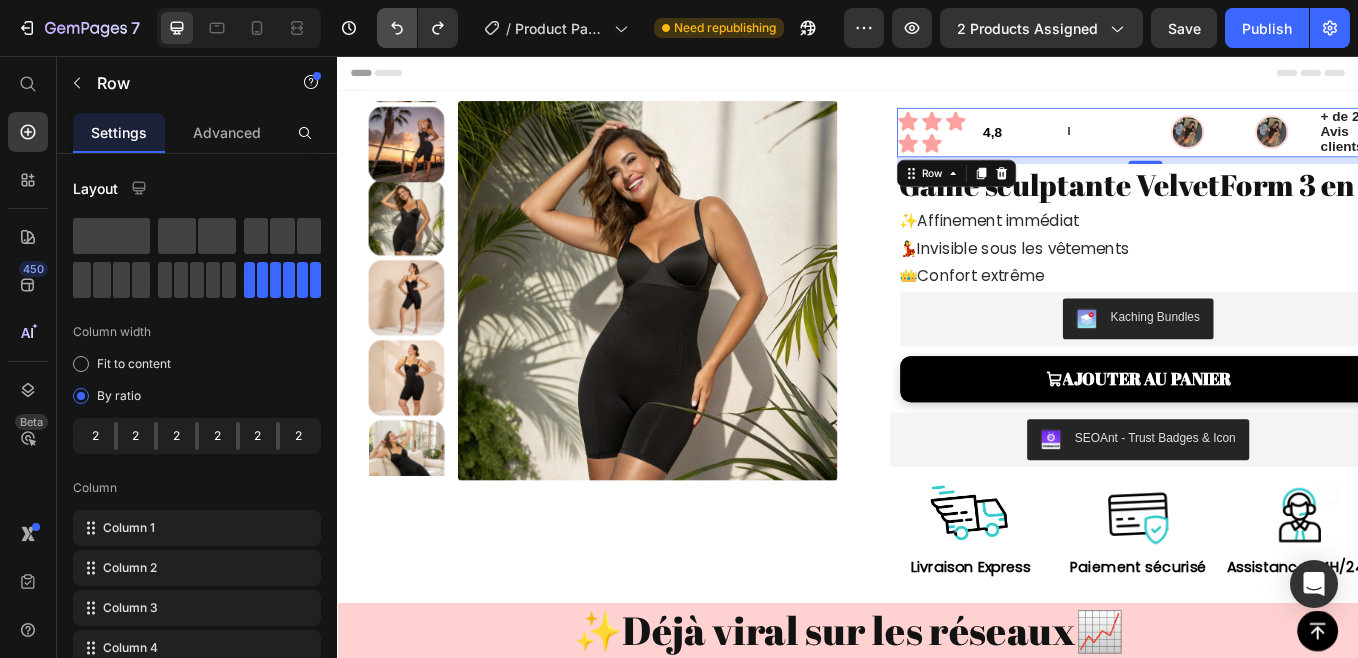 click 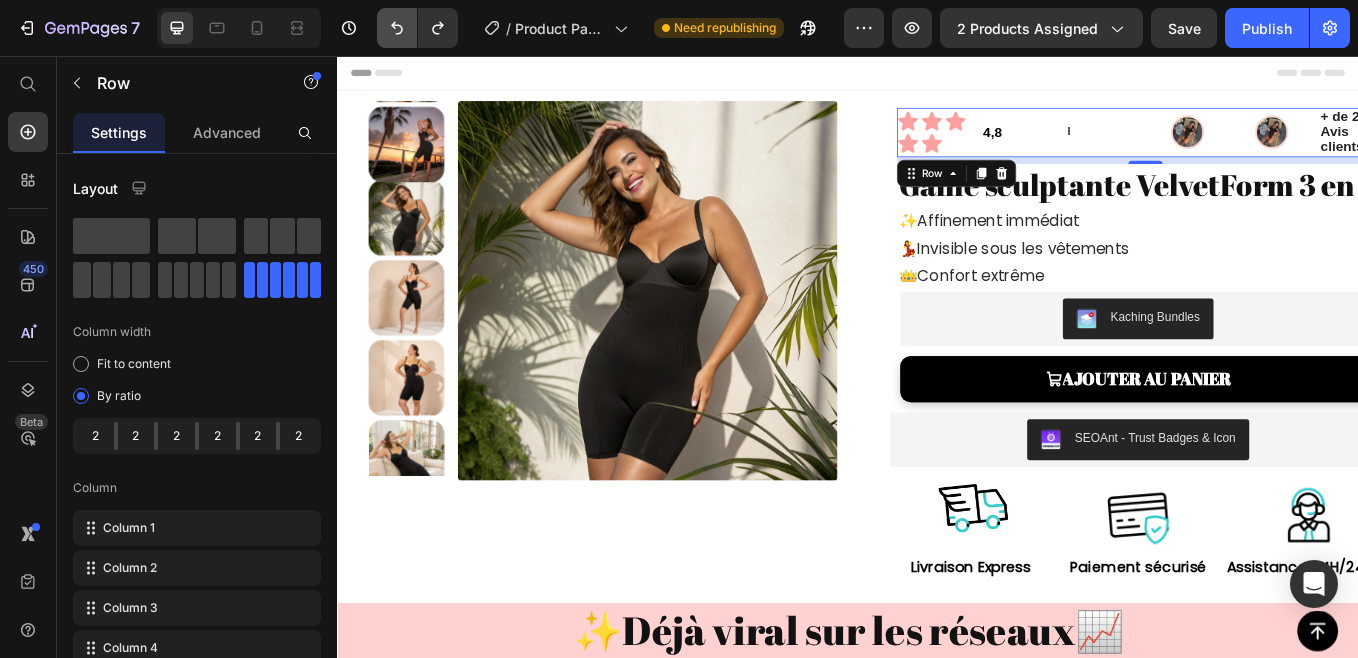 click 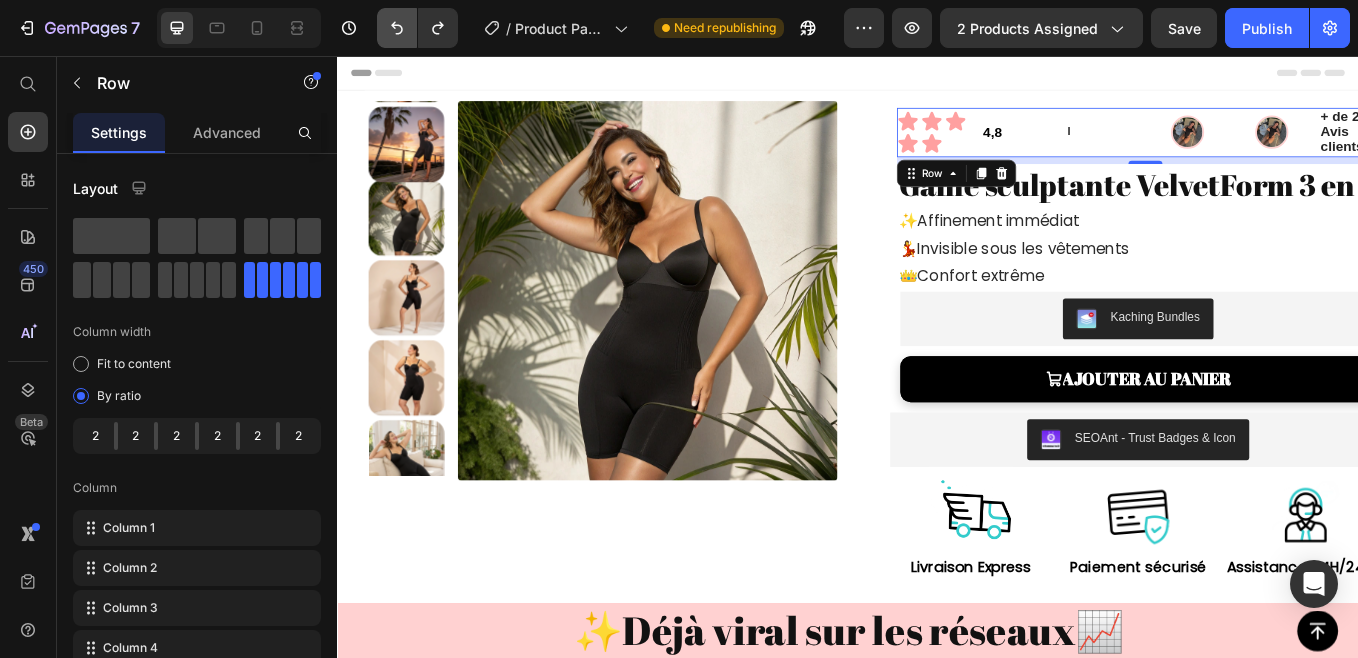 click 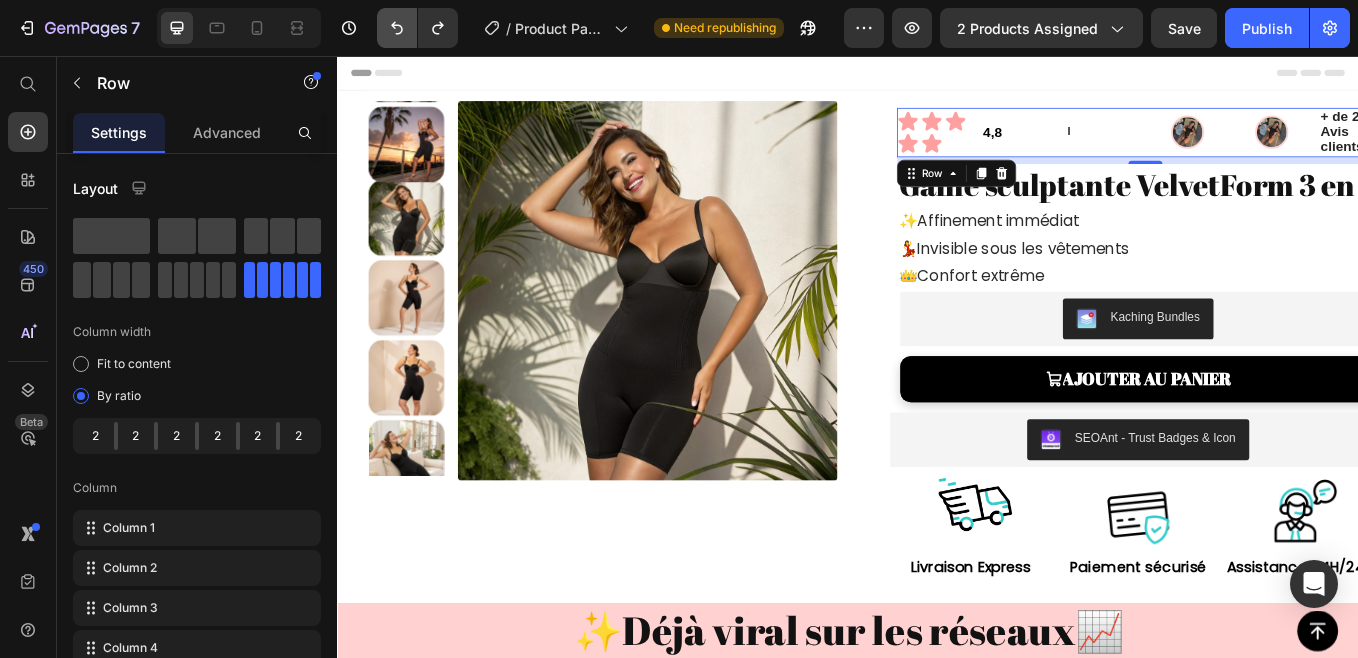 click 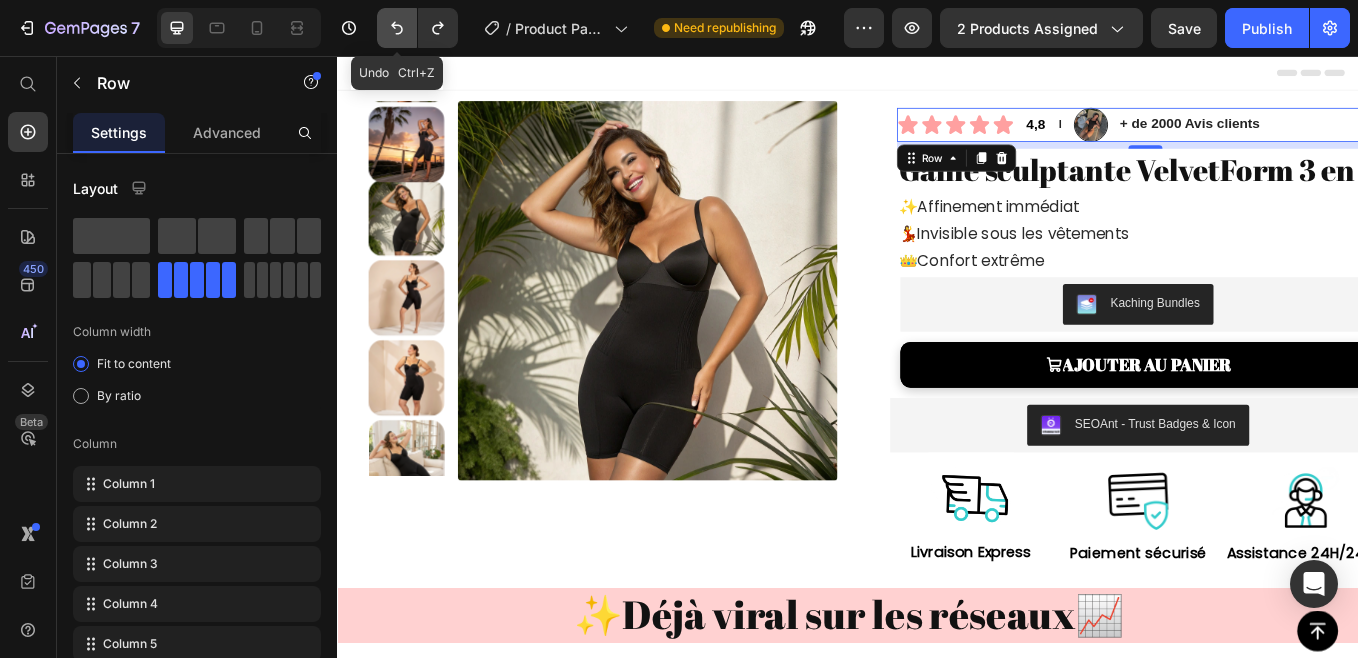 click 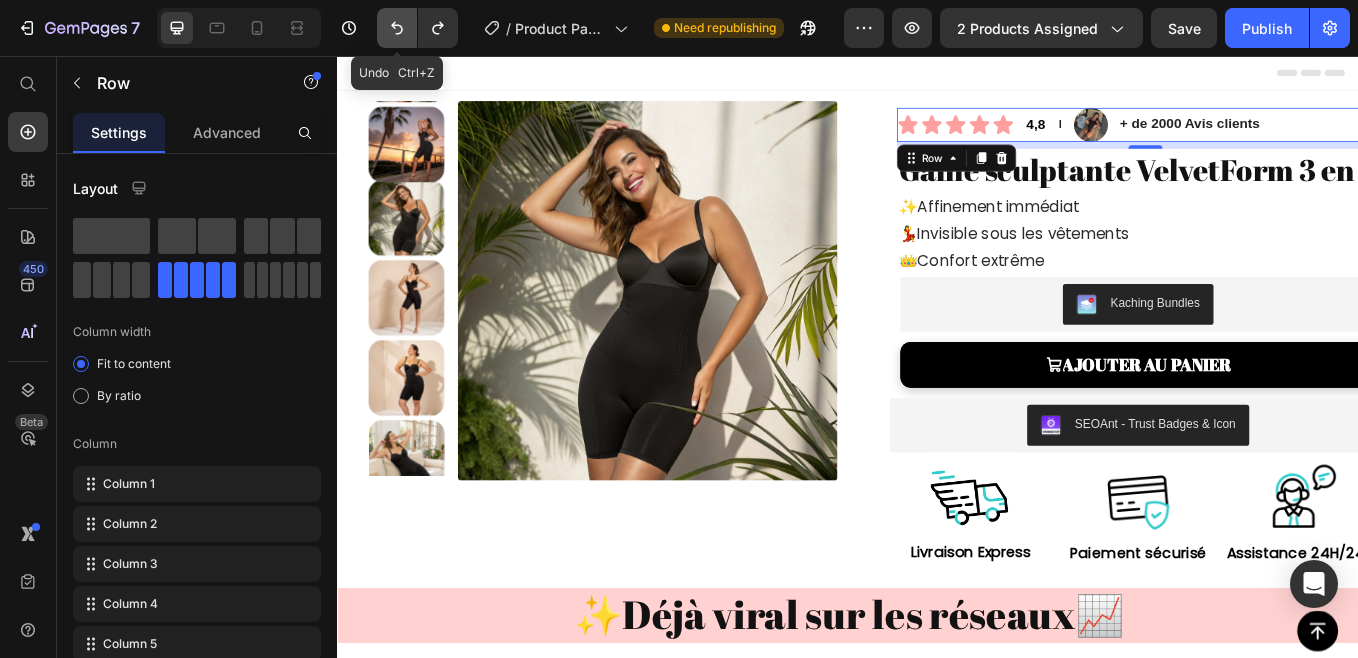 click 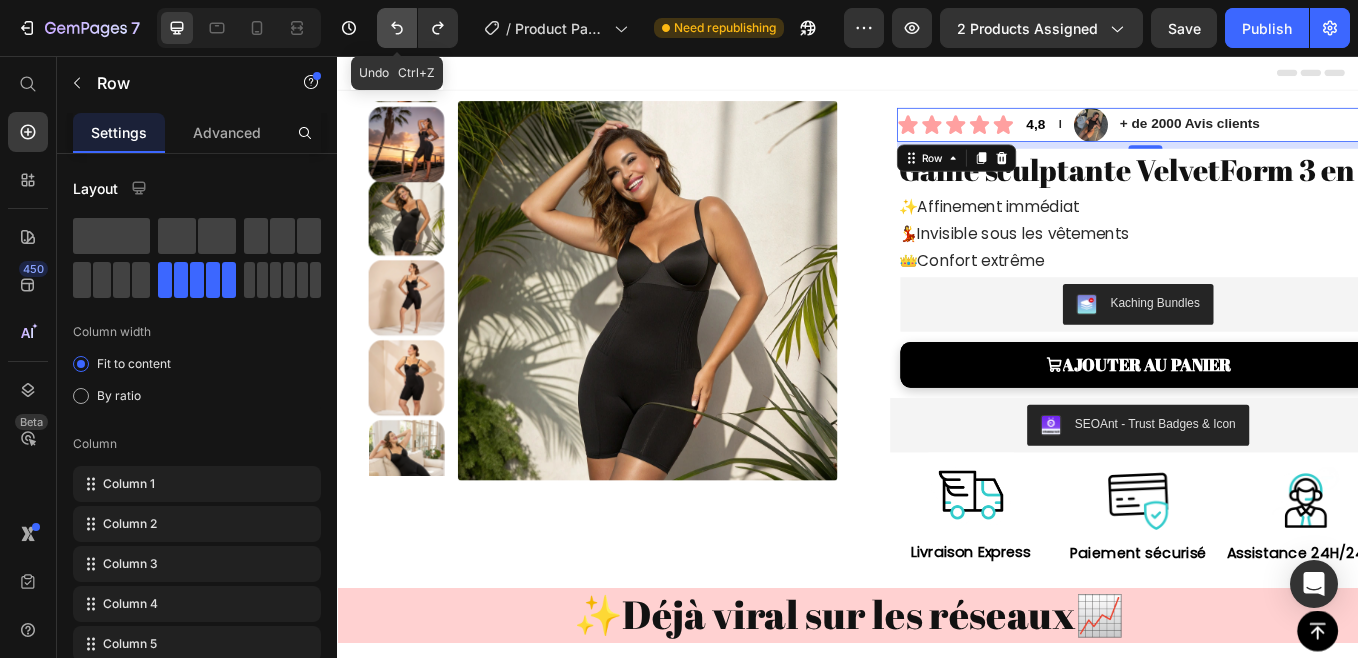 click 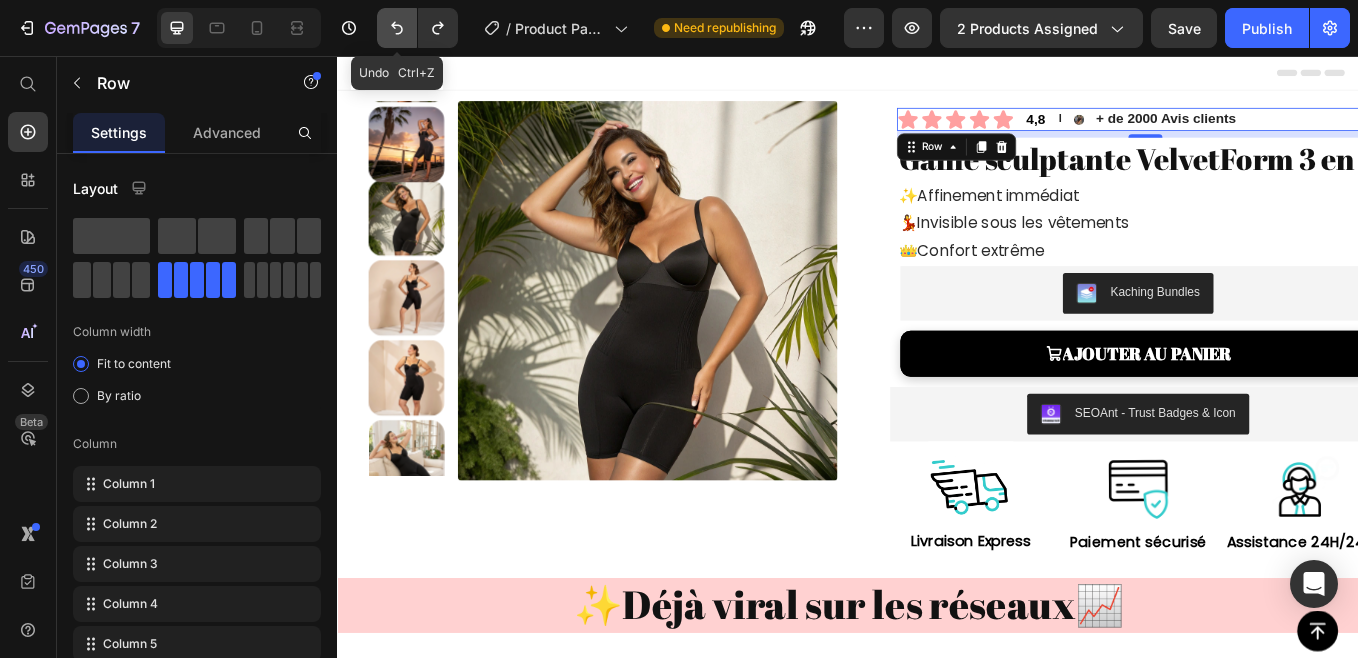 click 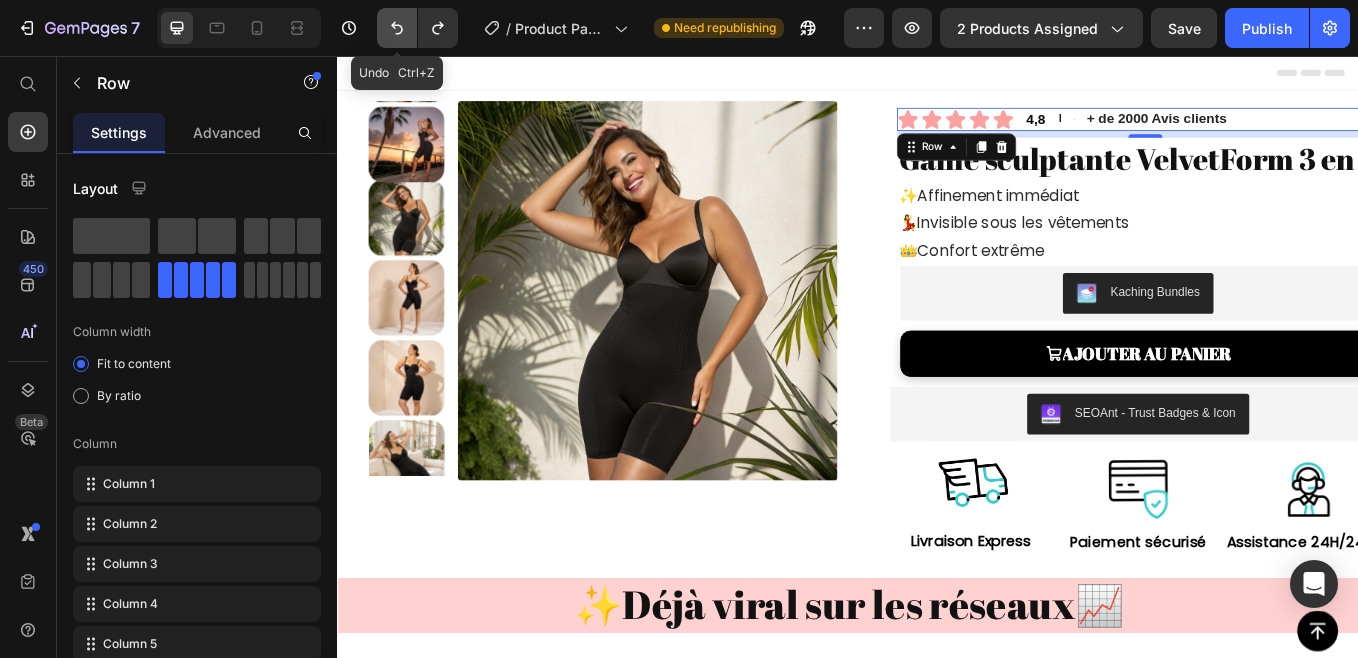 click 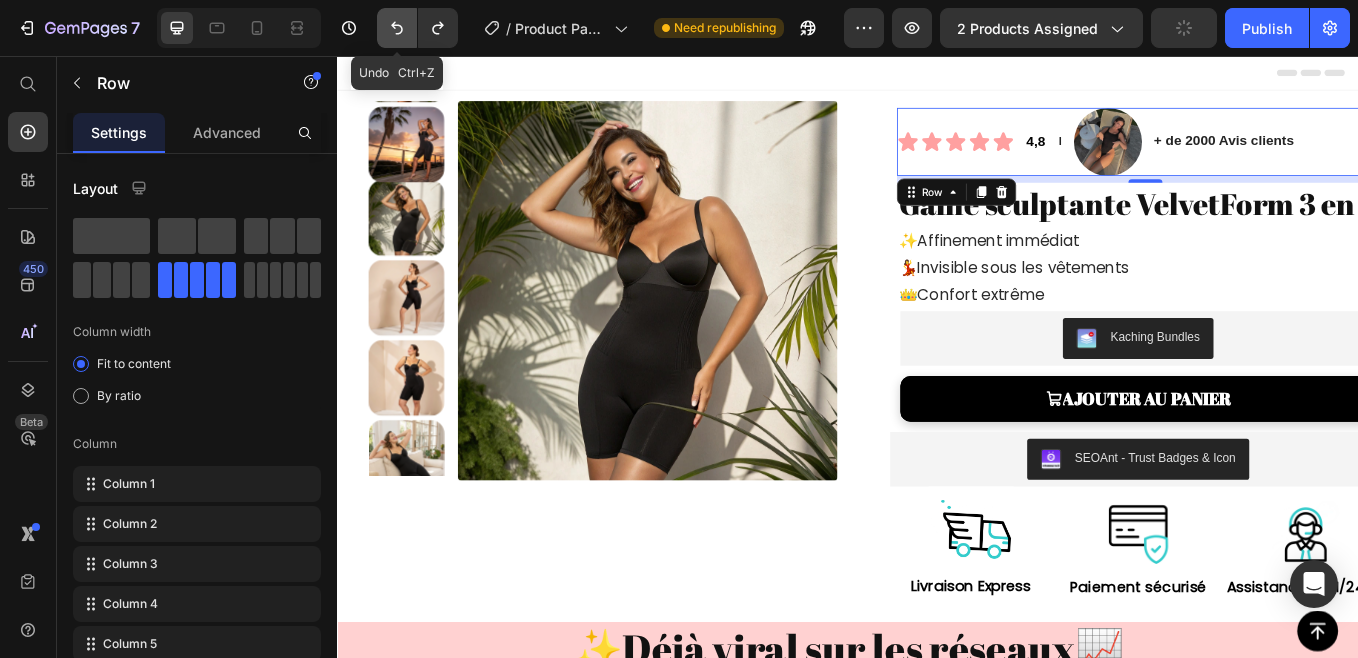 click 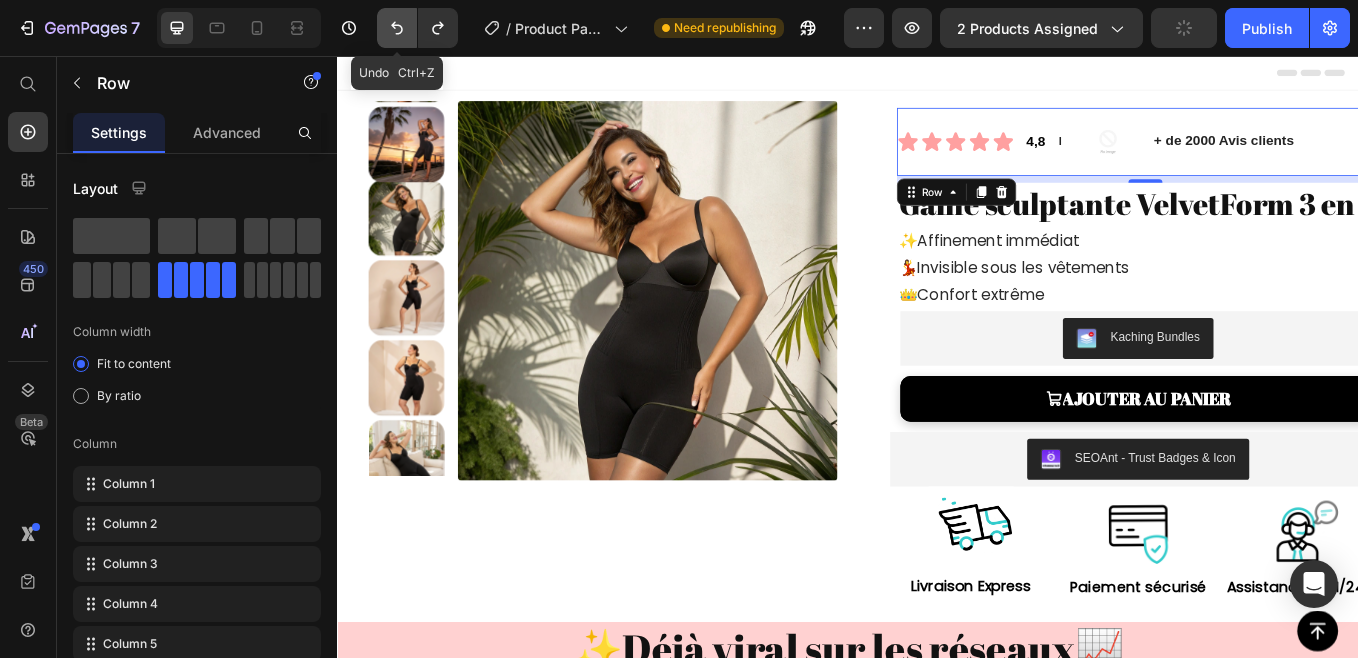 click 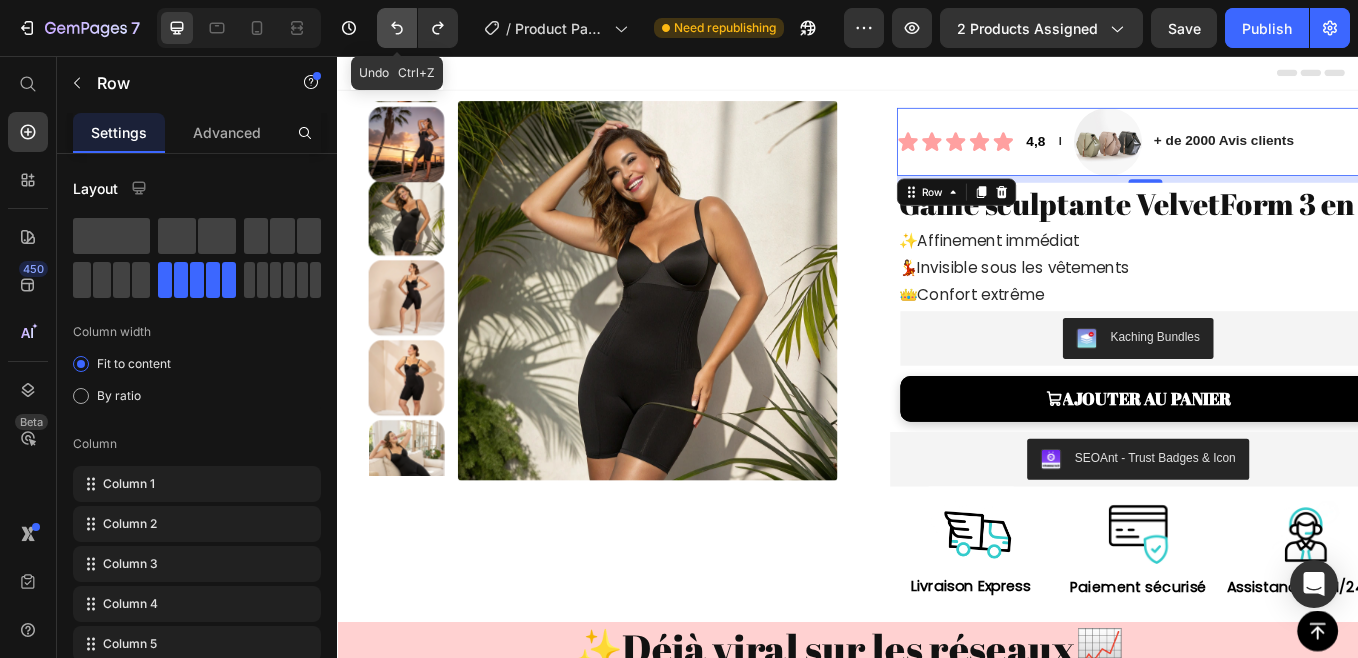 click 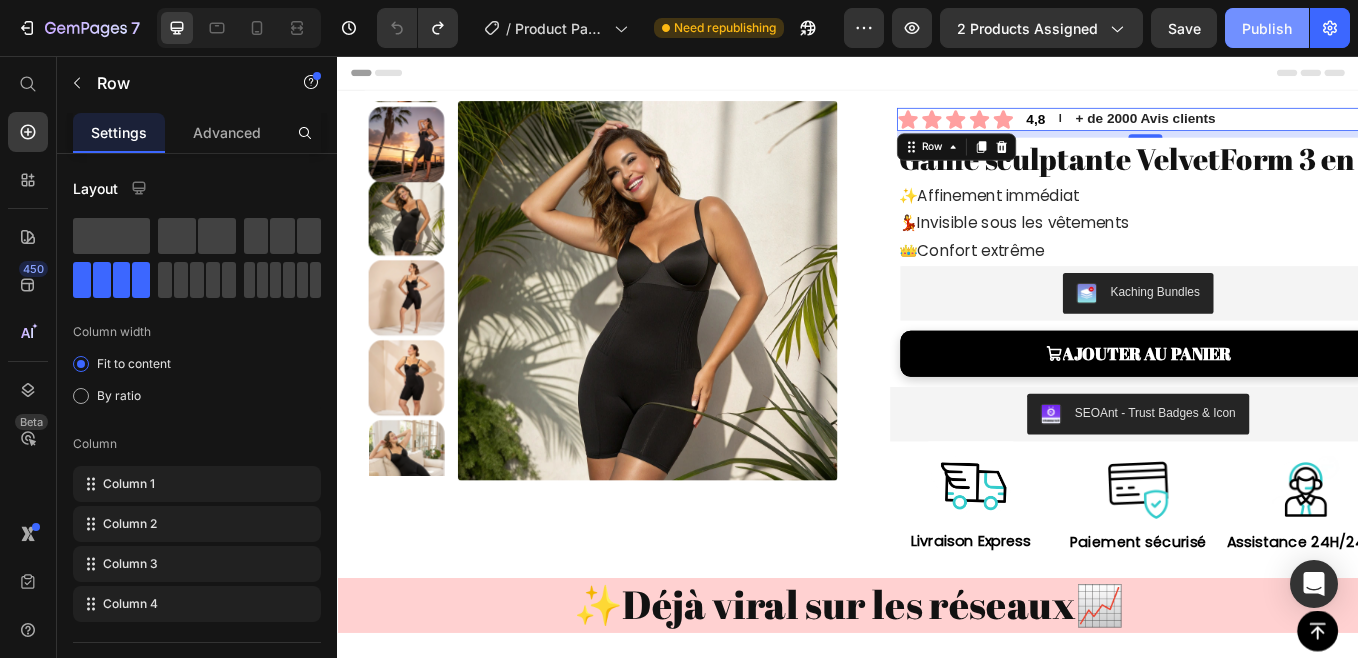 click on "Publish" 